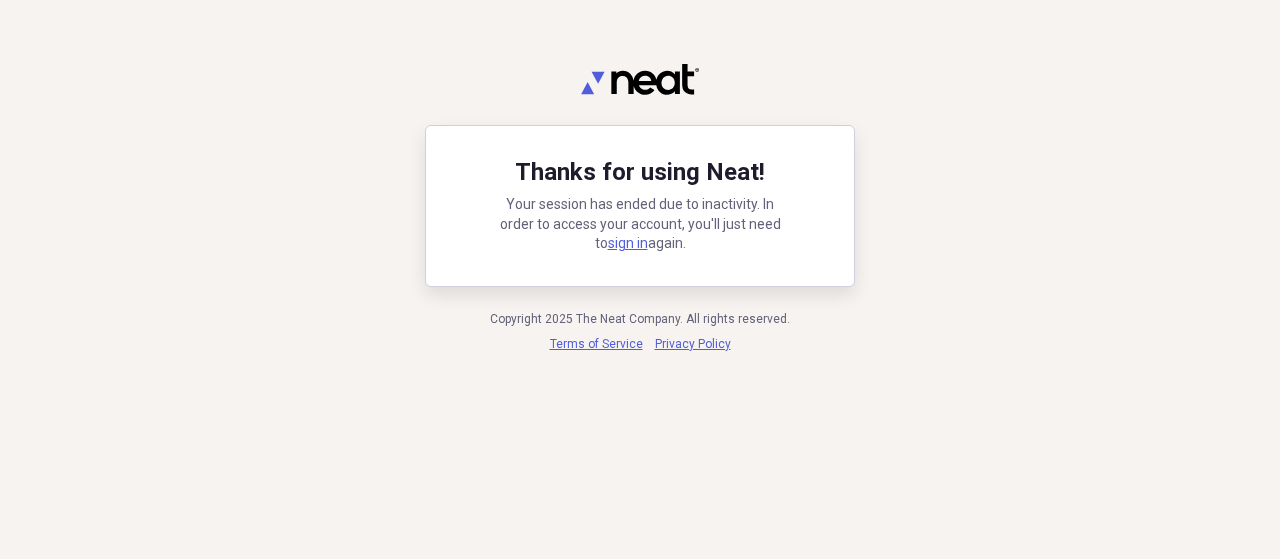scroll, scrollTop: 0, scrollLeft: 0, axis: both 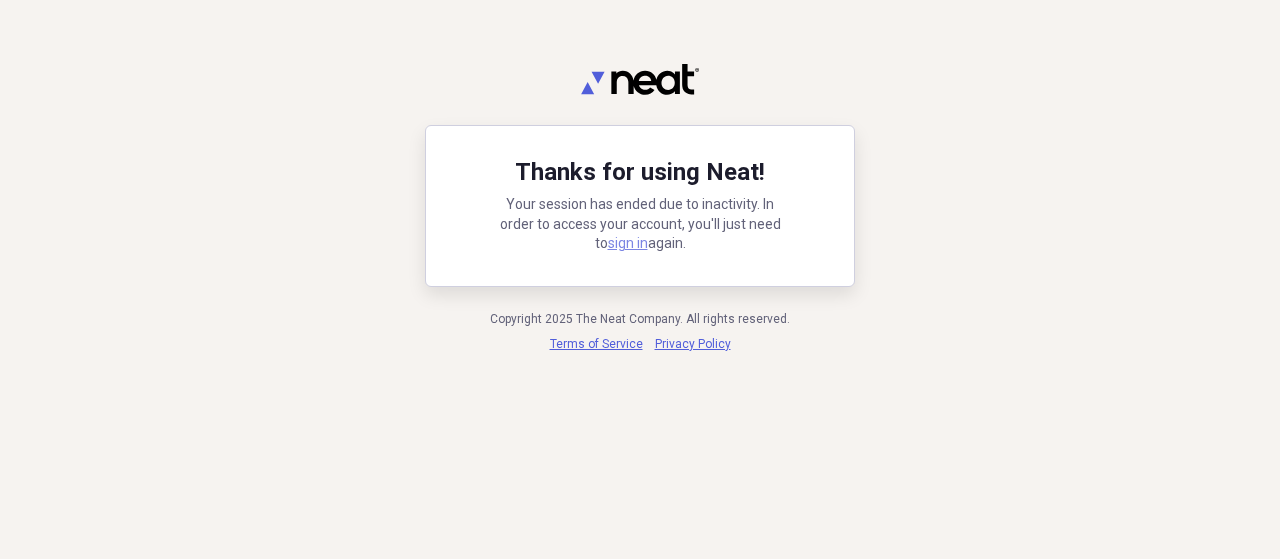 click on "sign in" at bounding box center (628, 243) 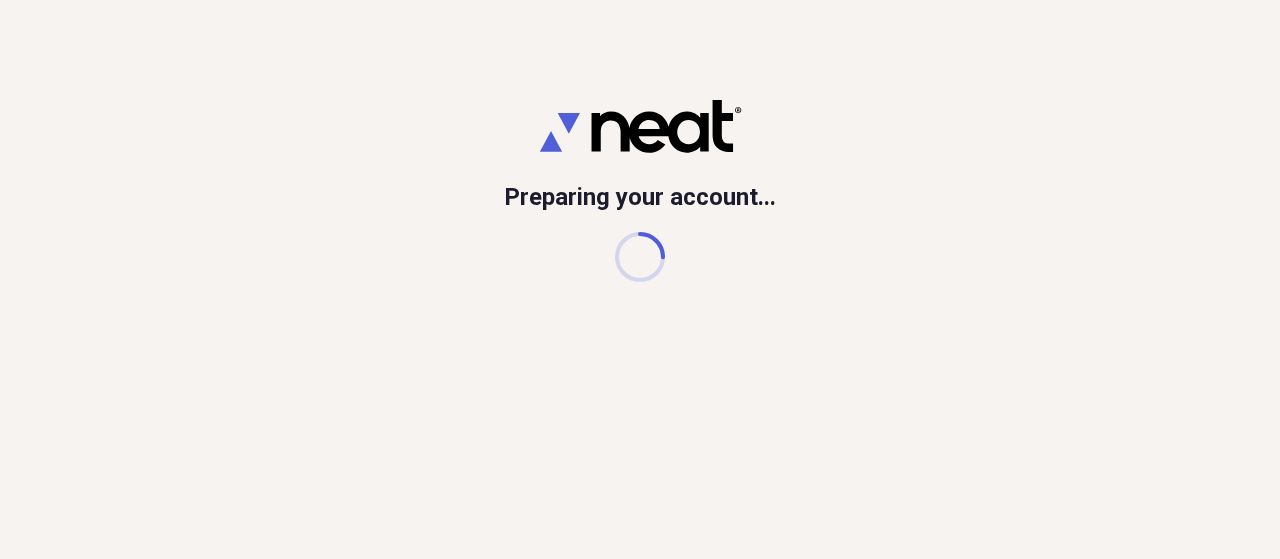 scroll, scrollTop: 0, scrollLeft: 0, axis: both 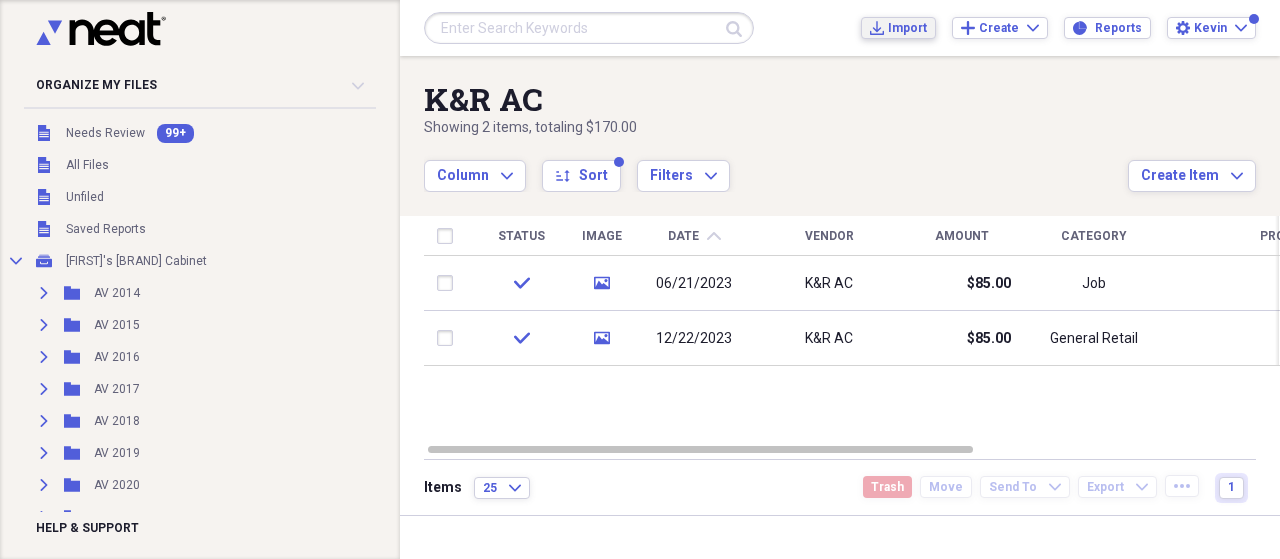 click on "Submit Import Import Add Create Expand Reports Reports Settings [FIRST] Expand" at bounding box center (840, 28) 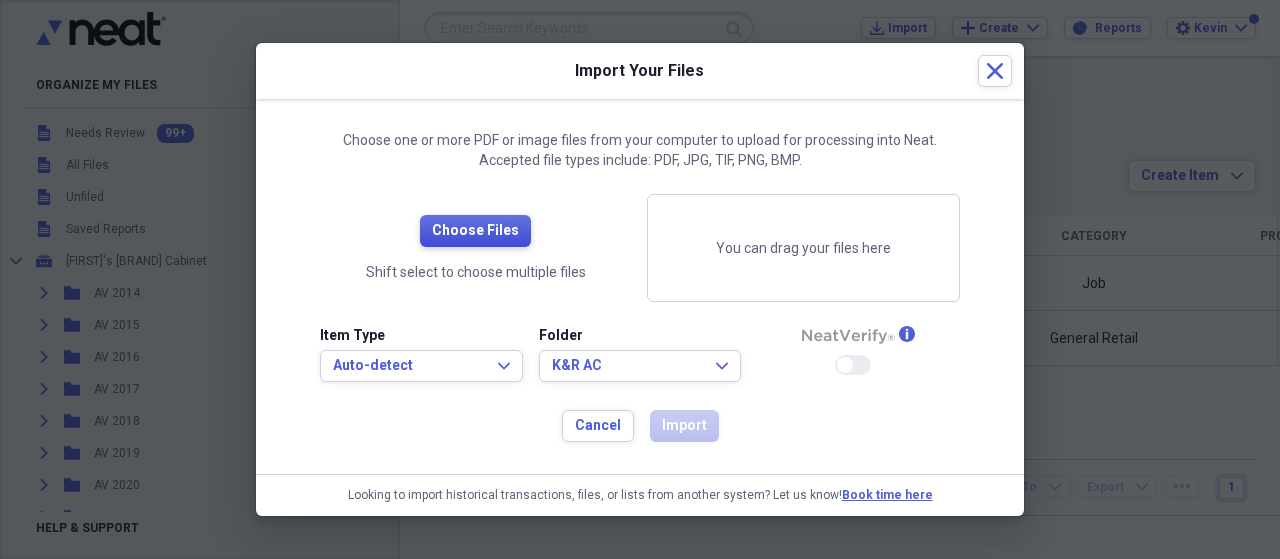 click on "Choose Files" at bounding box center [475, 231] 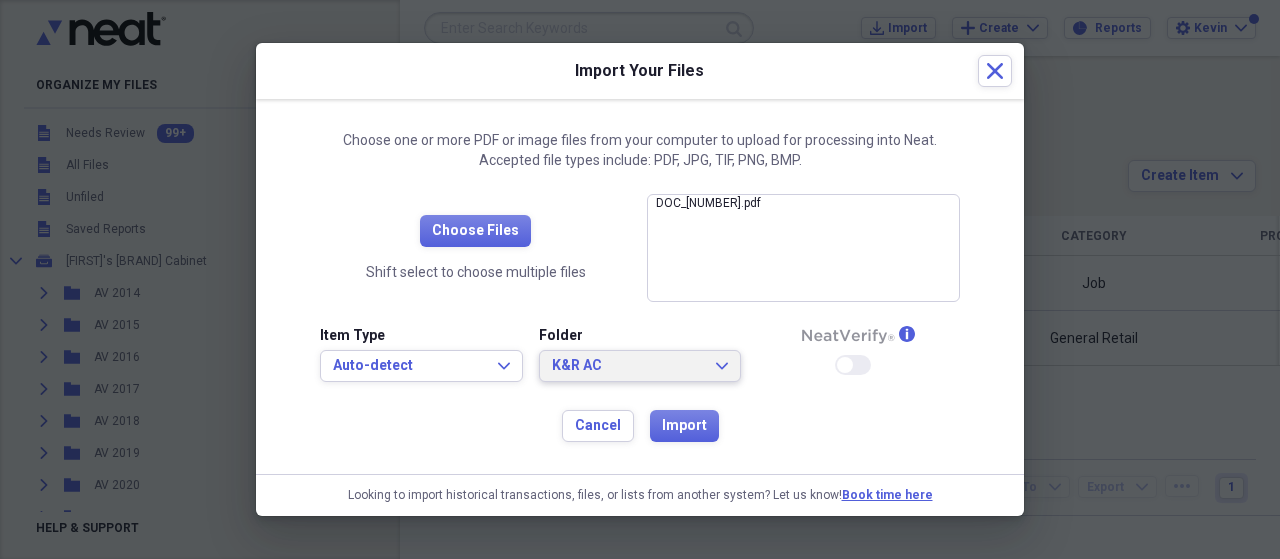 click on "Expand" 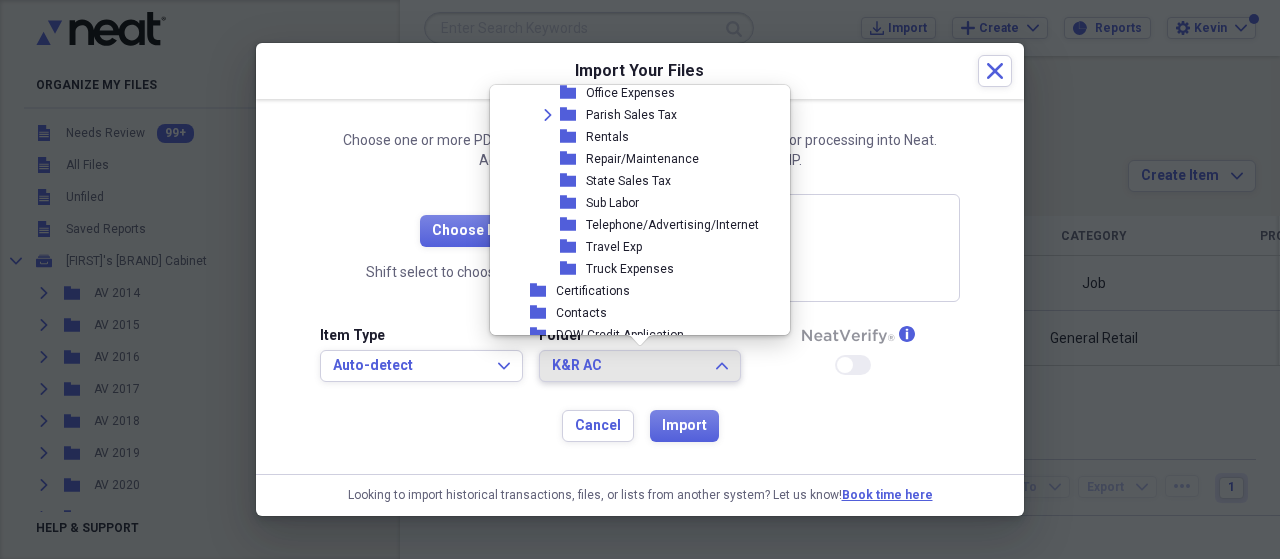 scroll, scrollTop: 3736, scrollLeft: 0, axis: vertical 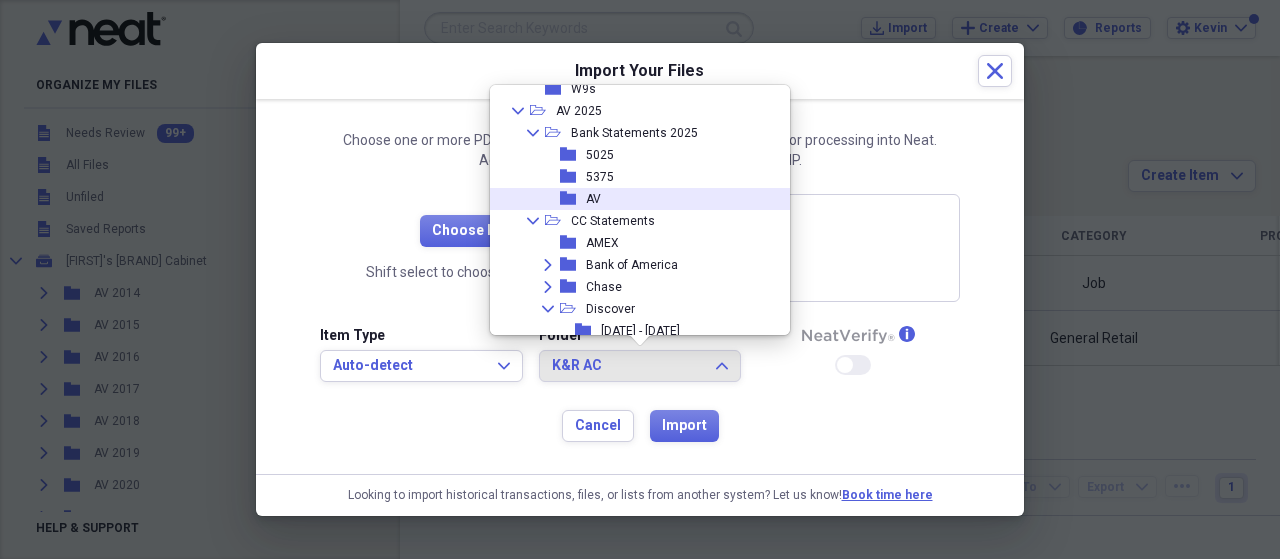 click on "folder [BRAND]" at bounding box center (632, 199) 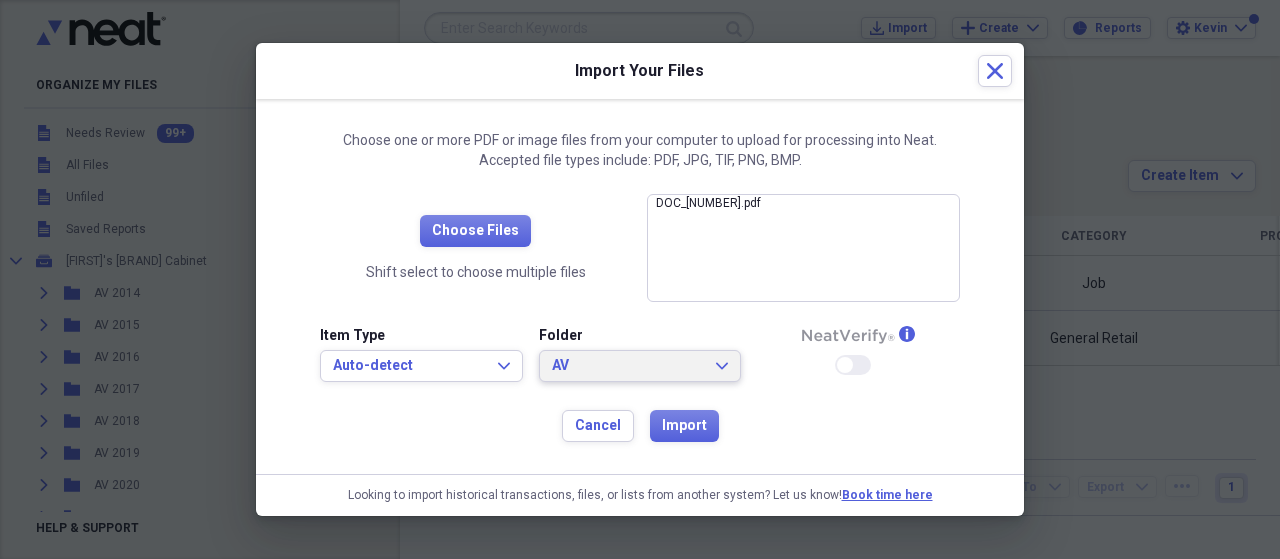 click on "Expand" 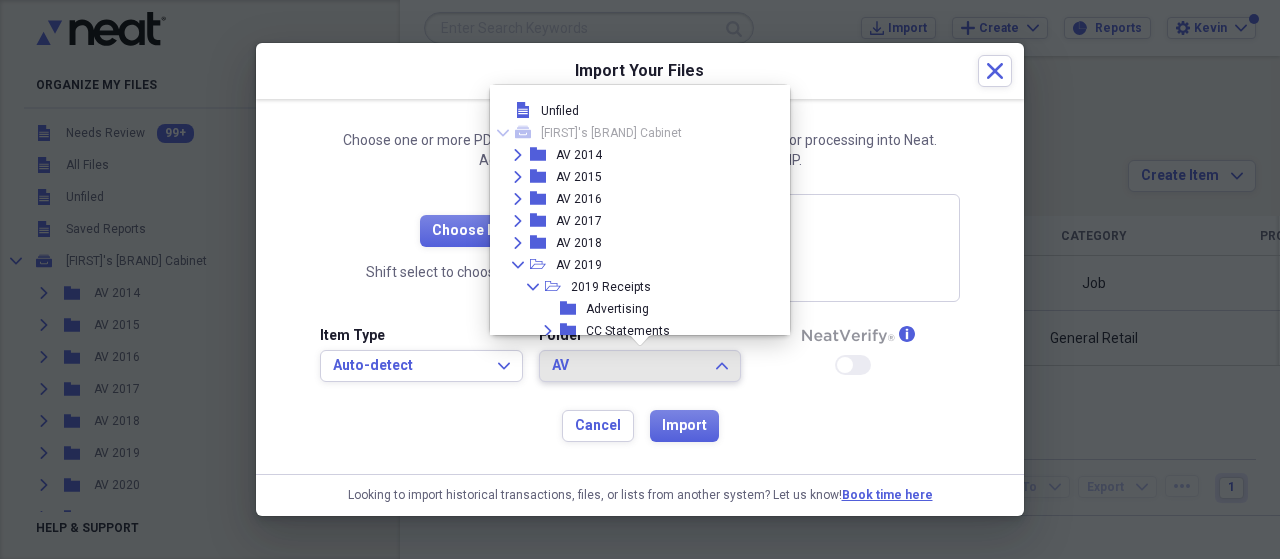 scroll, scrollTop: 2196, scrollLeft: 0, axis: vertical 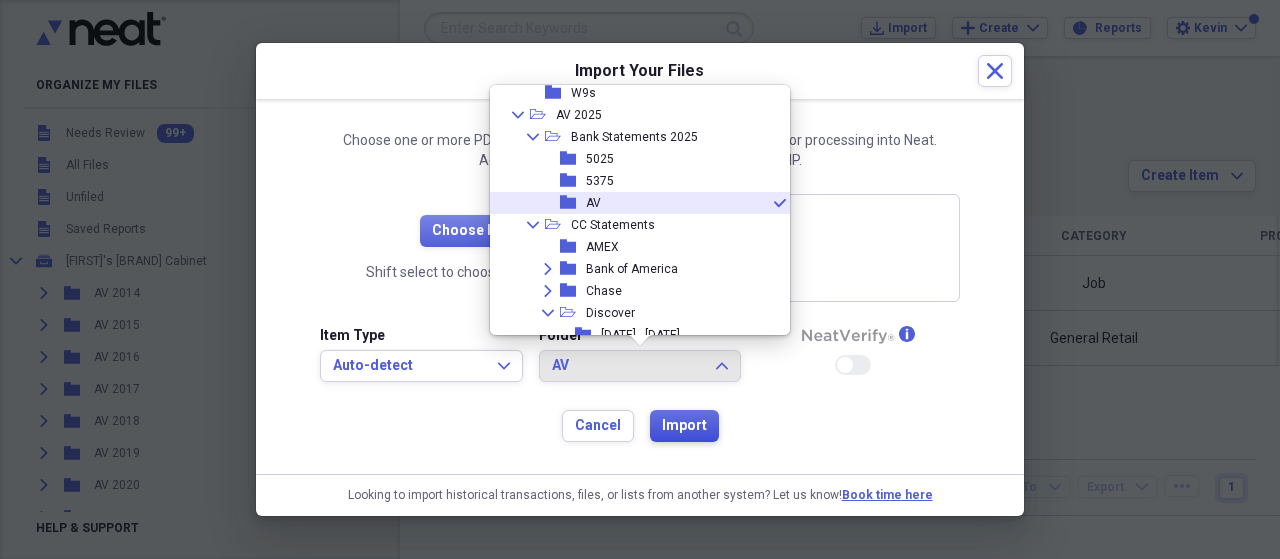 click on "Import" at bounding box center [684, 426] 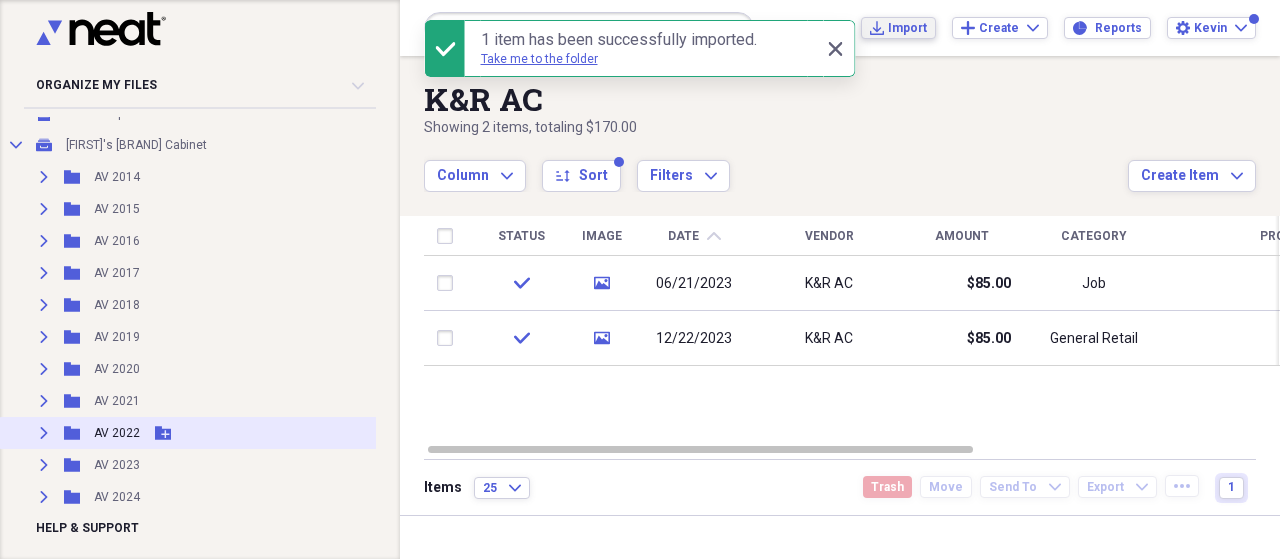 scroll, scrollTop: 400, scrollLeft: 0, axis: vertical 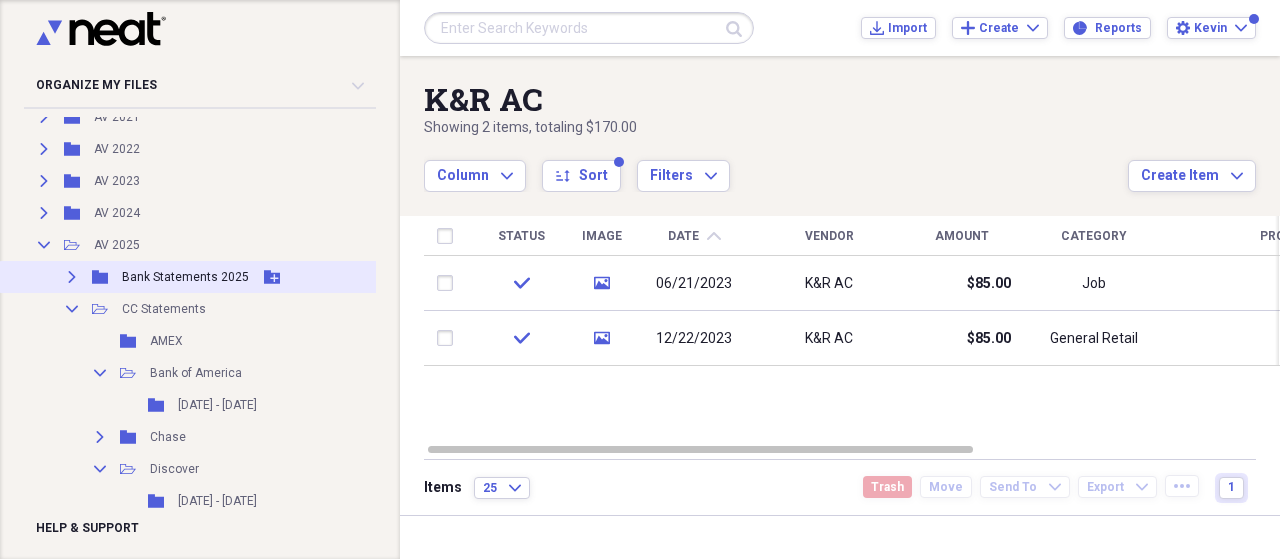 click on "Expand" 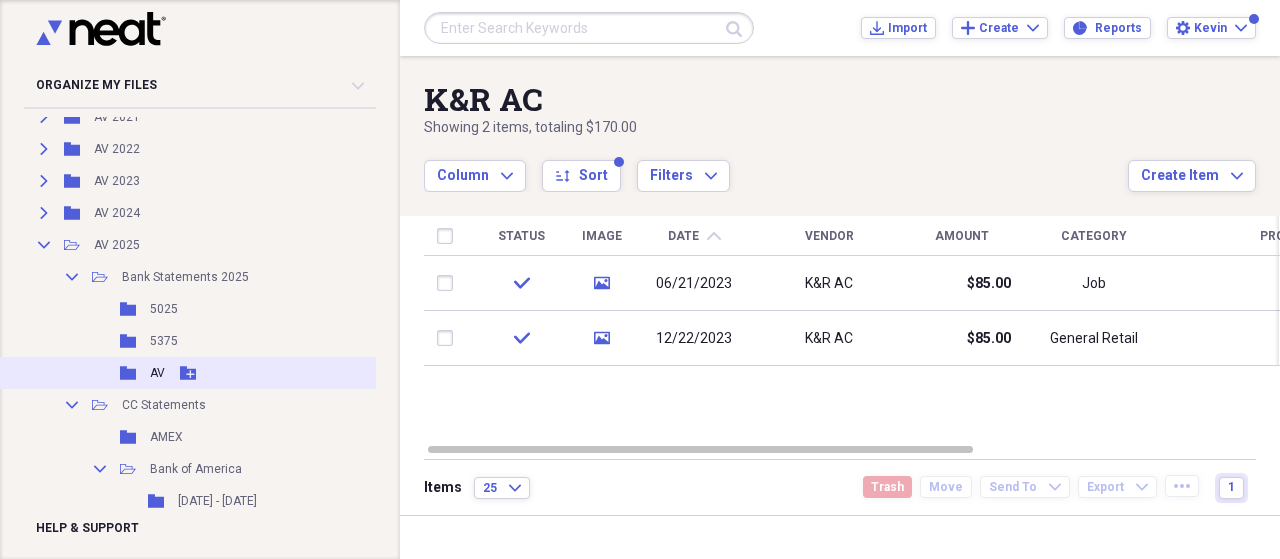 click on "AV" at bounding box center (157, 373) 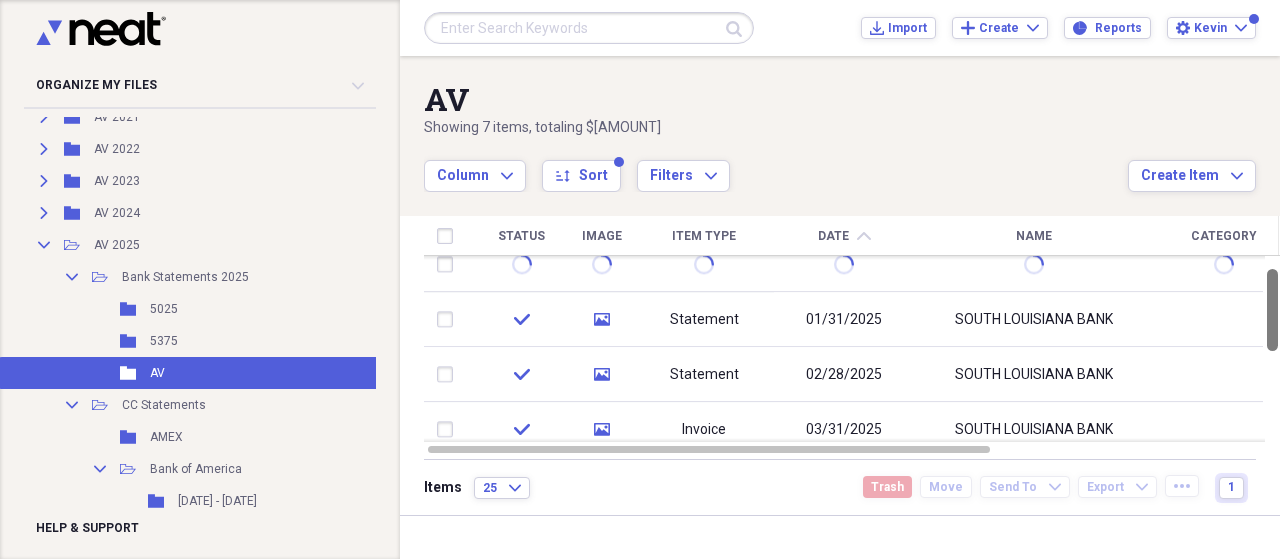 click at bounding box center [1272, 310] 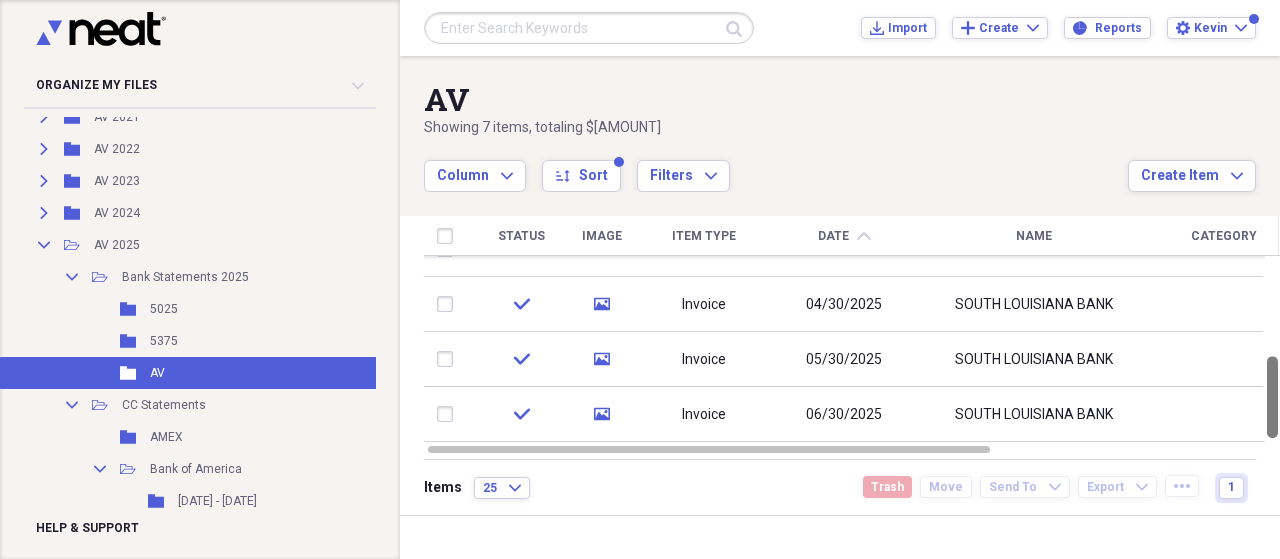 drag, startPoint x: 1272, startPoint y: 291, endPoint x: 1267, endPoint y: 412, distance: 121.103264 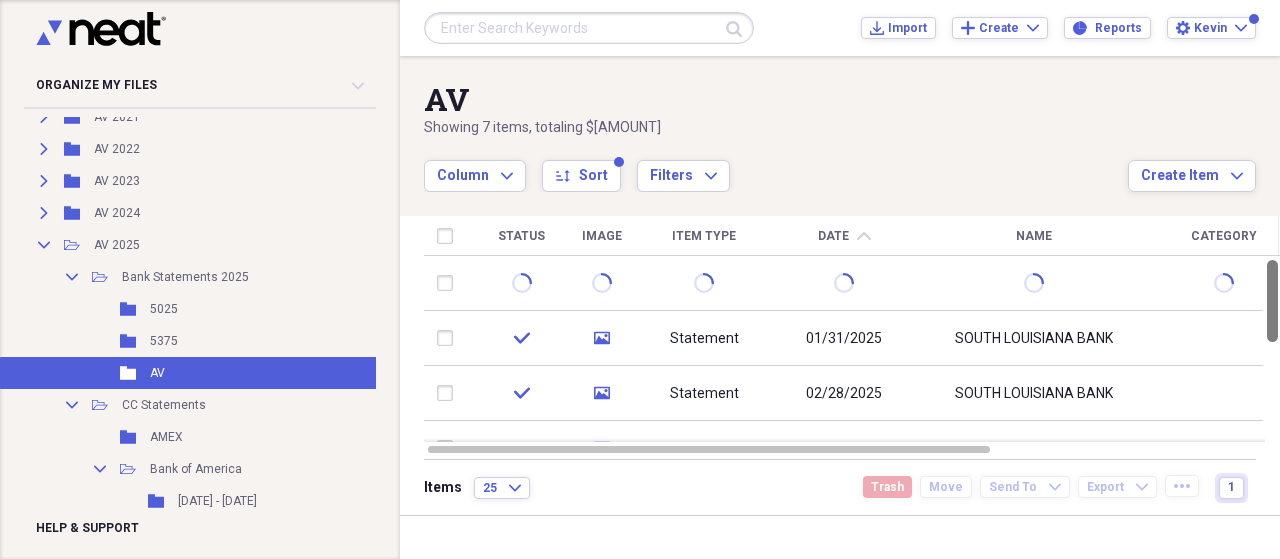 drag, startPoint x: 1272, startPoint y: 415, endPoint x: 1279, endPoint y: 290, distance: 125.19585 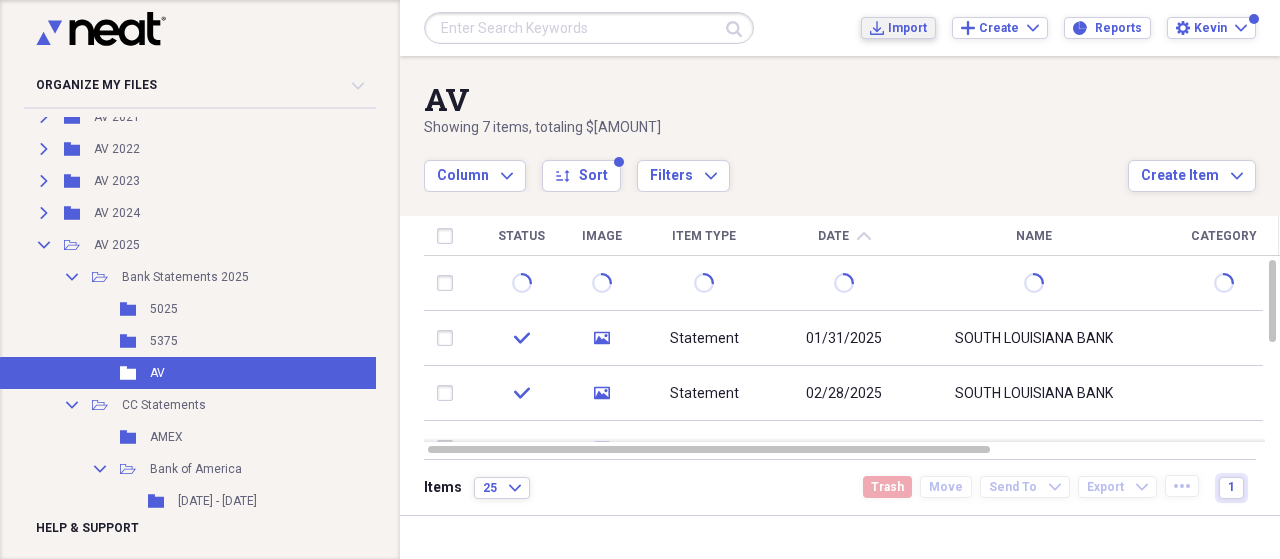 click on "Import" at bounding box center (907, 28) 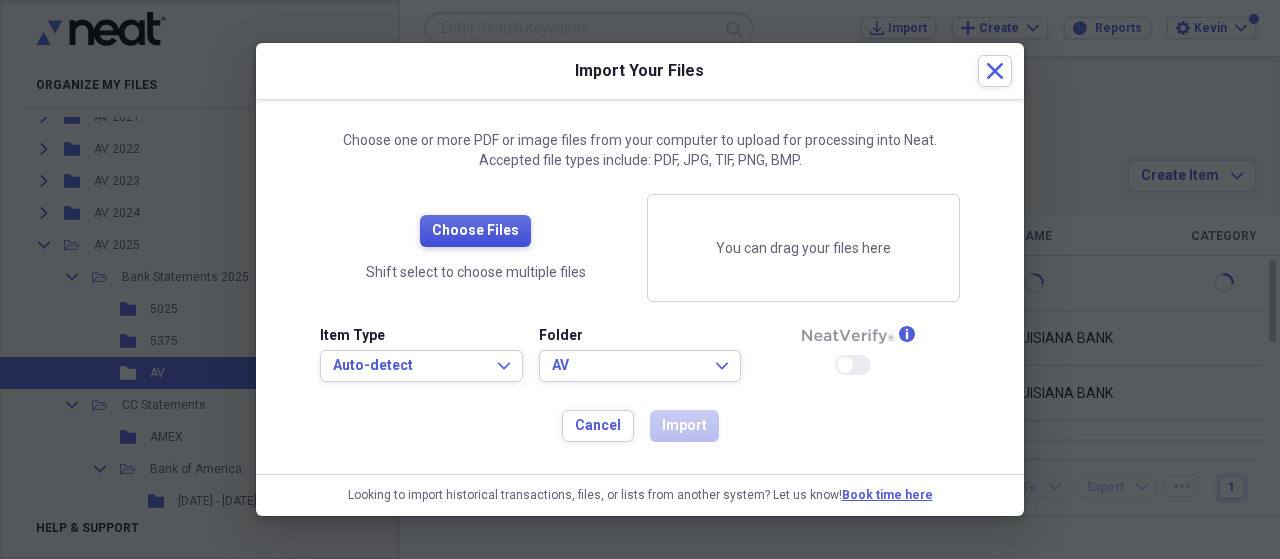 click on "Choose Files" at bounding box center (475, 231) 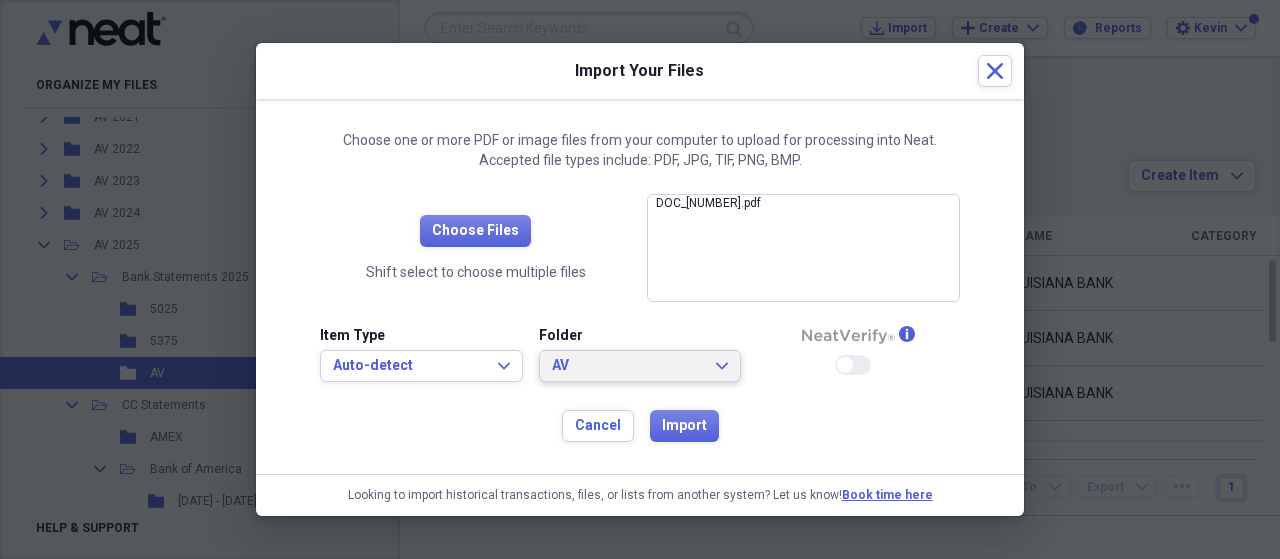 click on "AV Expand" at bounding box center [640, 366] 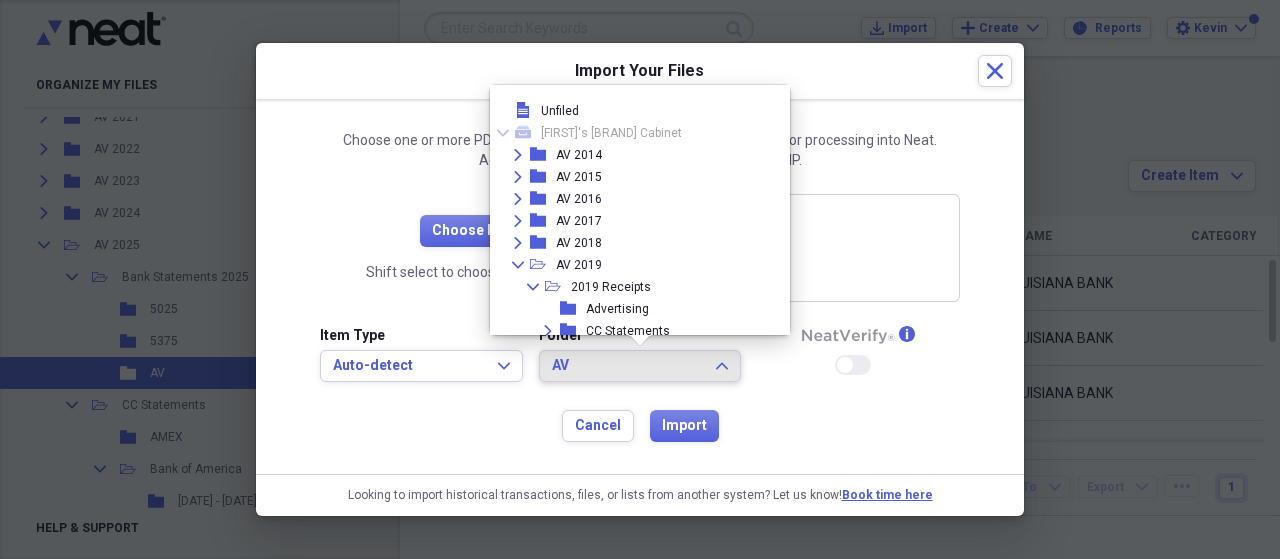 scroll, scrollTop: 2196, scrollLeft: 0, axis: vertical 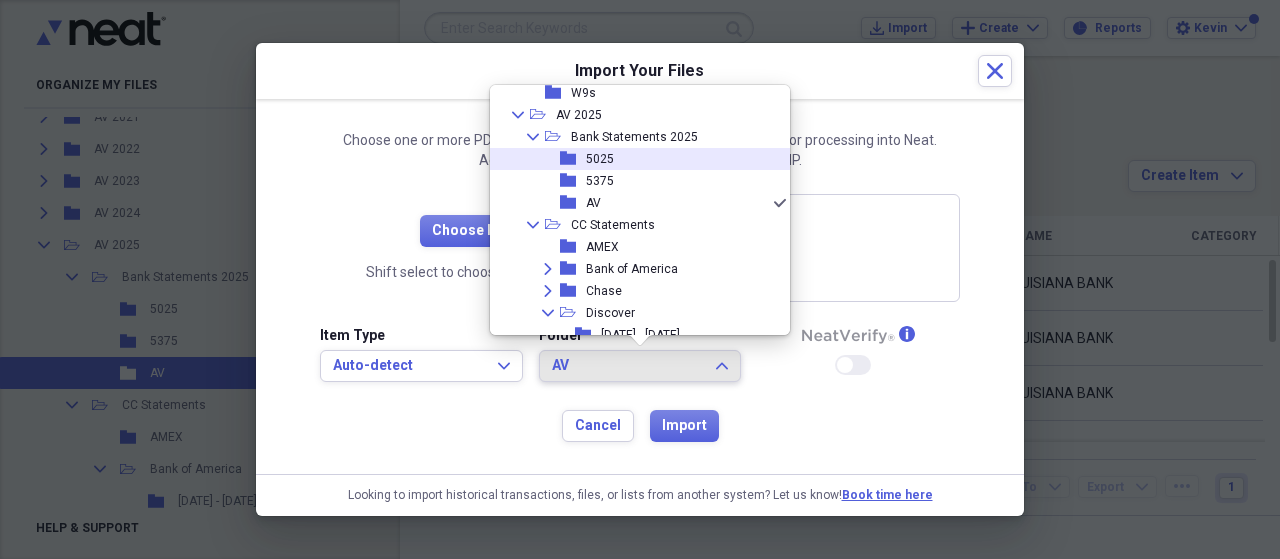 click on "folder [NUMBER]" at bounding box center [632, 159] 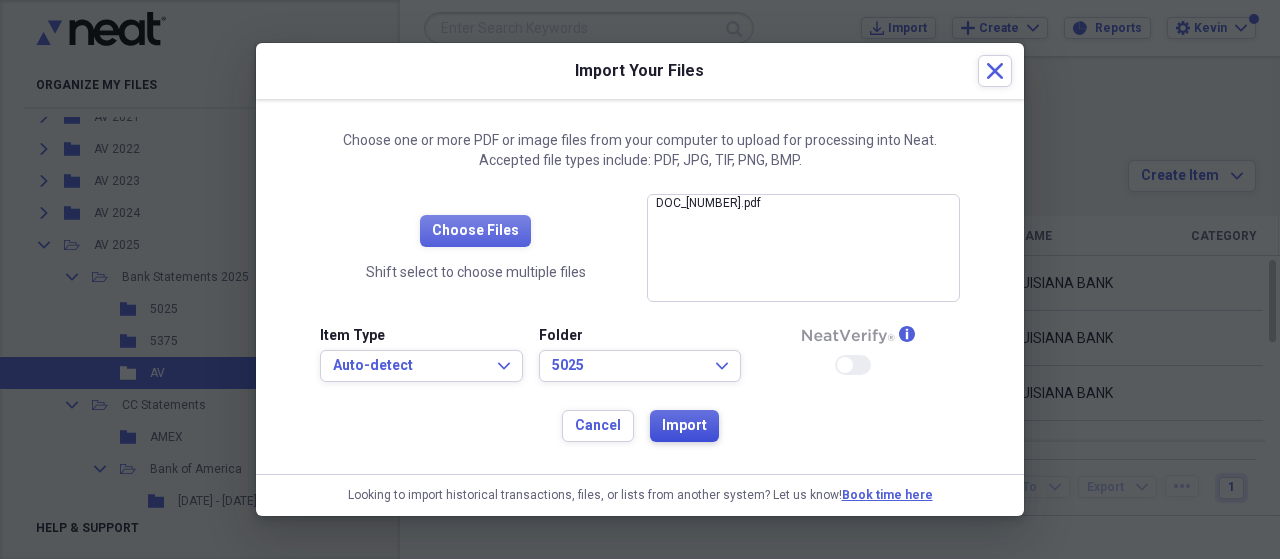click on "Import" at bounding box center [684, 426] 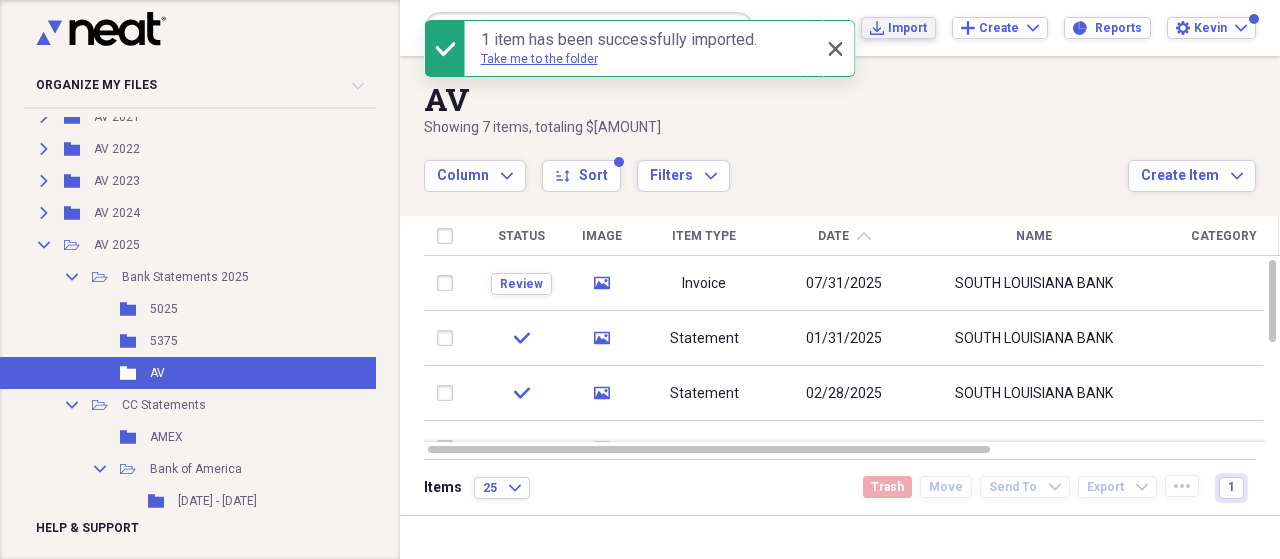 click on "Import Import" at bounding box center [898, 28] 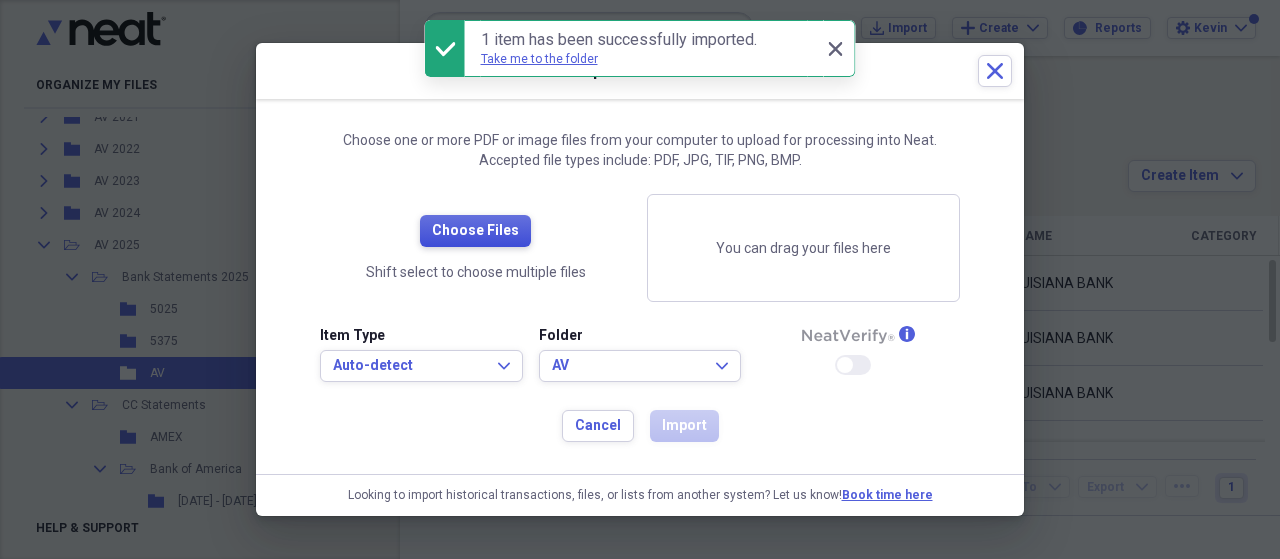 click on "Choose Files" at bounding box center (475, 231) 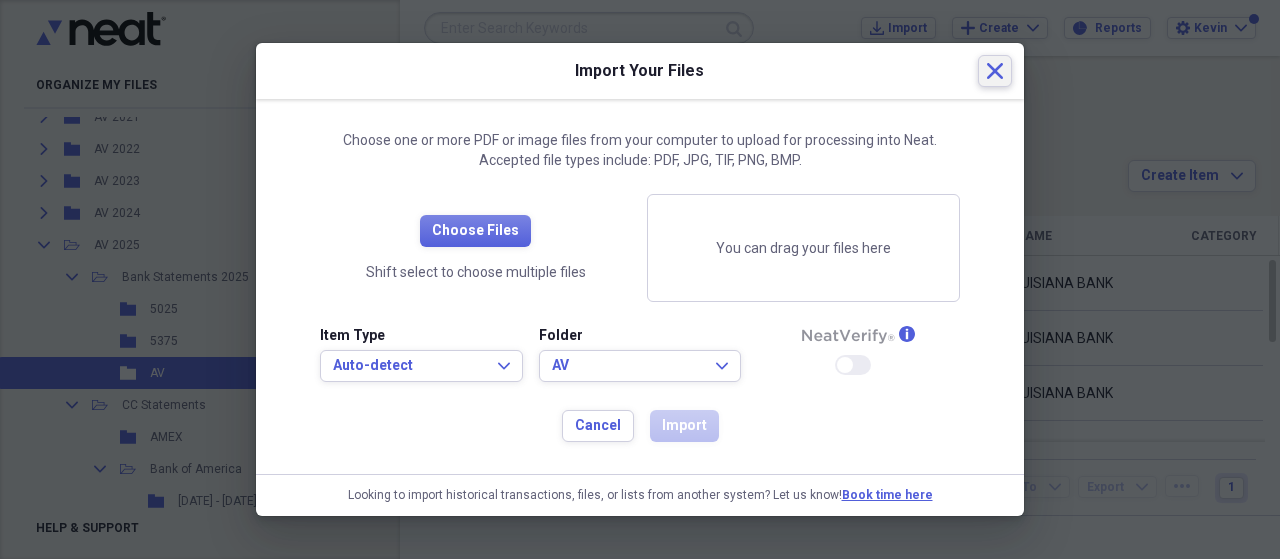 click on "Close" at bounding box center [995, 71] 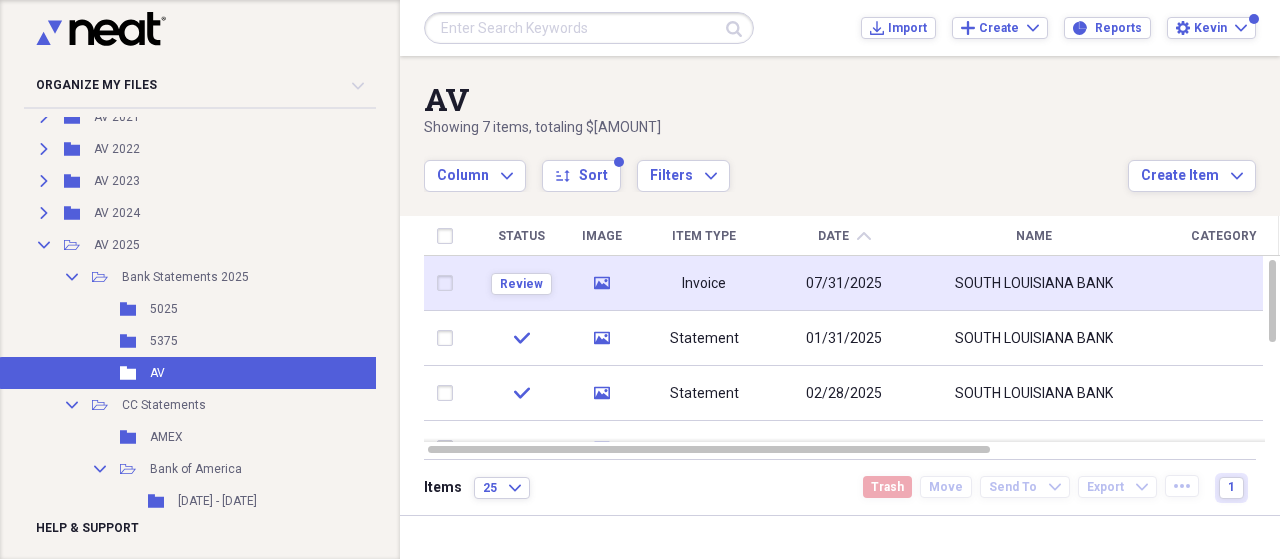click on "07/31/2025" at bounding box center (844, 283) 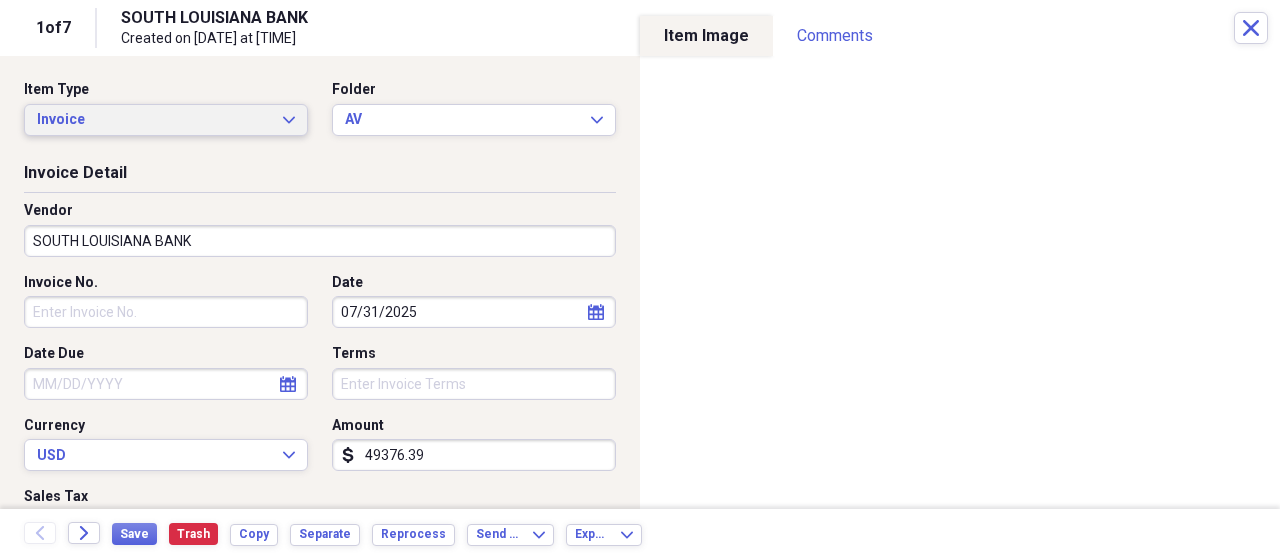 click on "Expand" 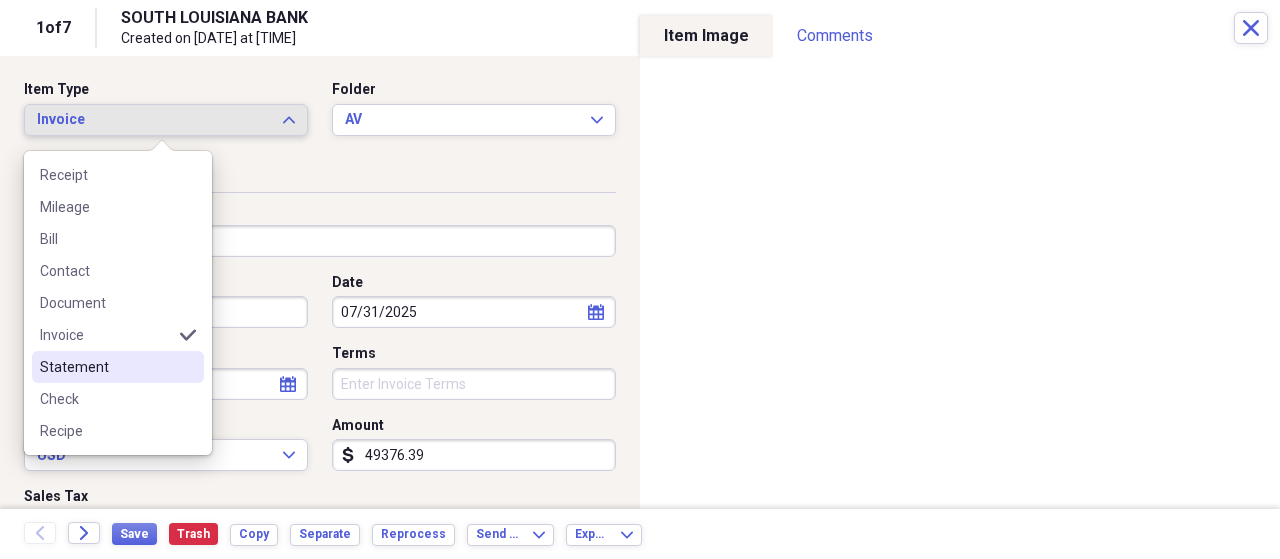 click on "Statement" at bounding box center [106, 367] 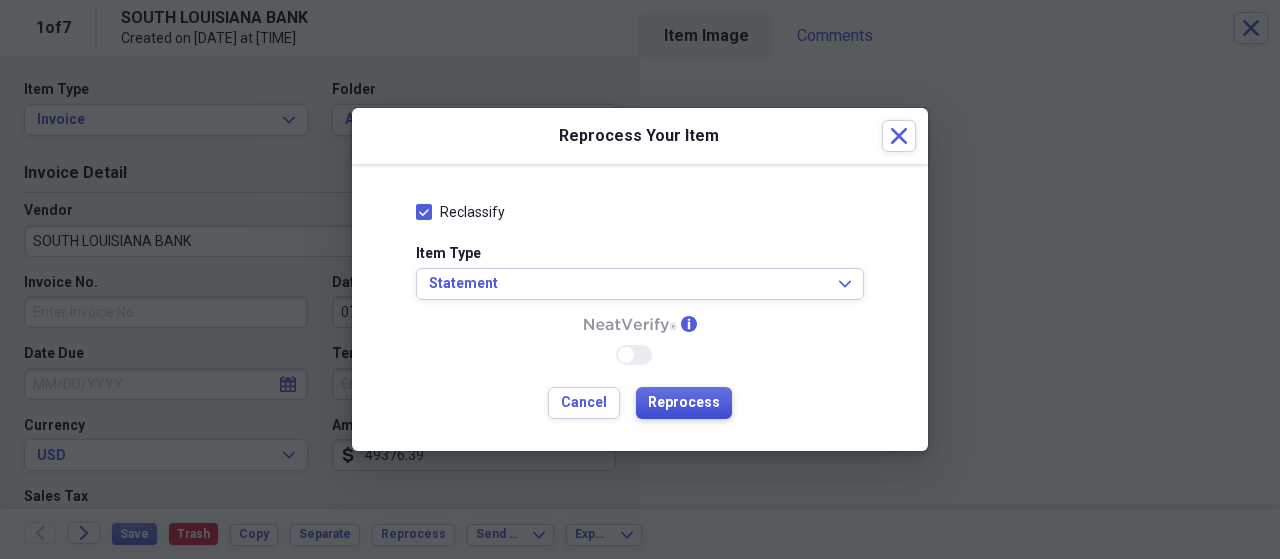 click on "Reprocess" at bounding box center [684, 403] 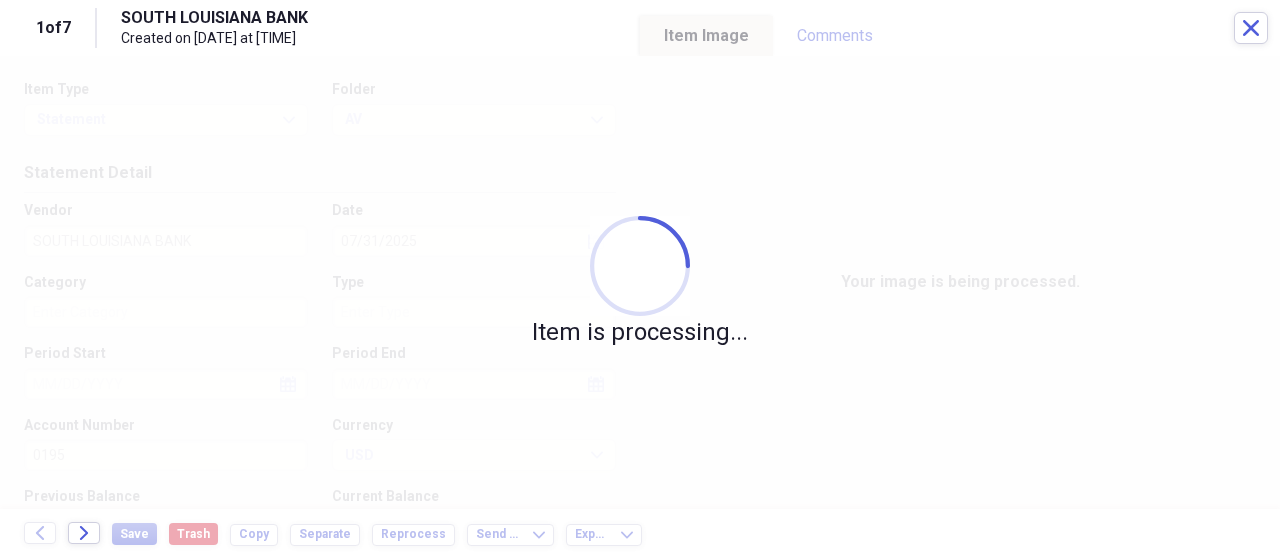 type on "49376.39" 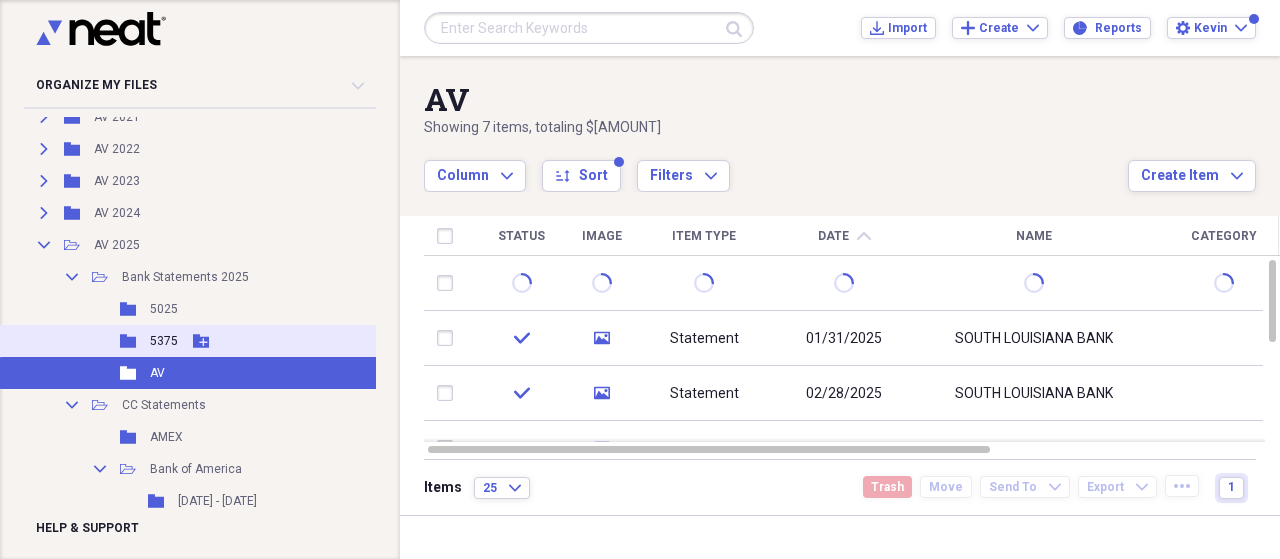 click on "5375" at bounding box center (164, 341) 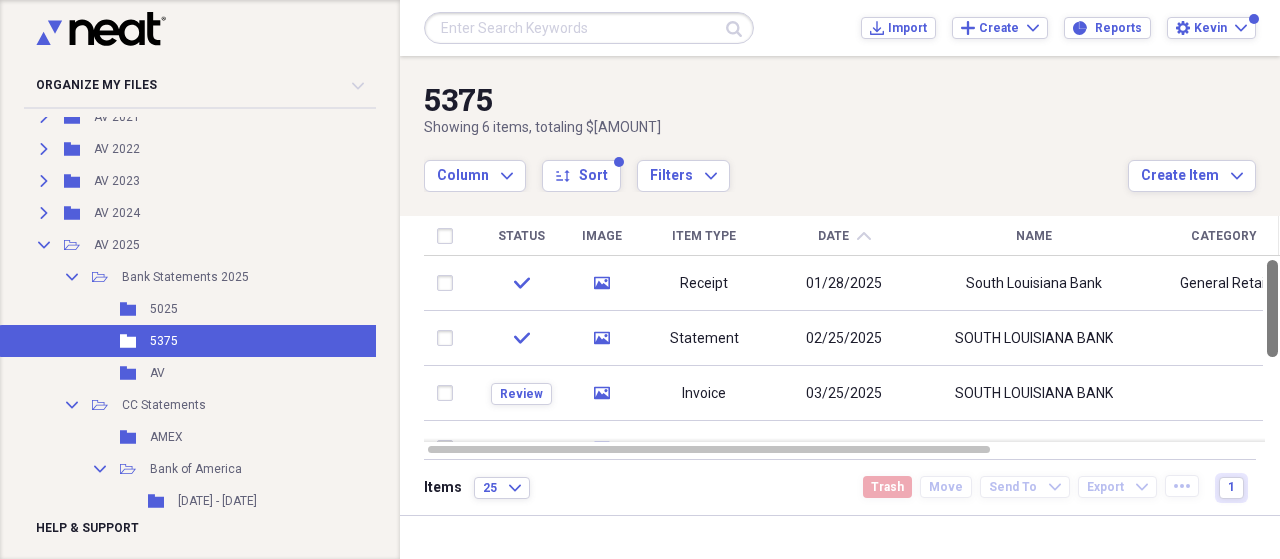 drag, startPoint x: 1272, startPoint y: 293, endPoint x: 1279, endPoint y: 313, distance: 21.189621 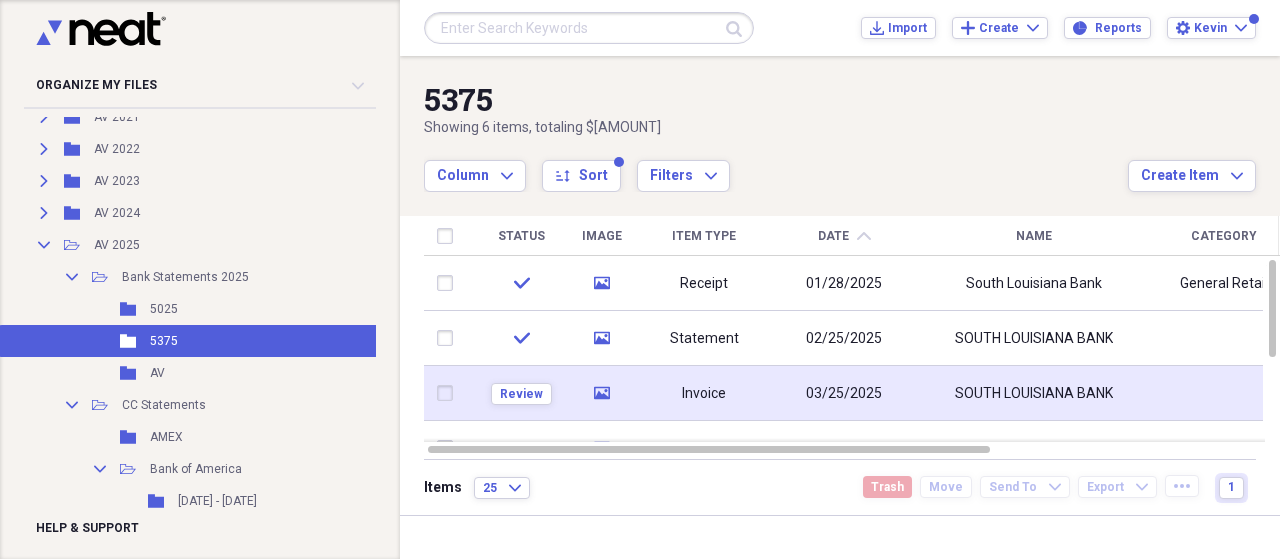 click on "Invoice" at bounding box center (704, 393) 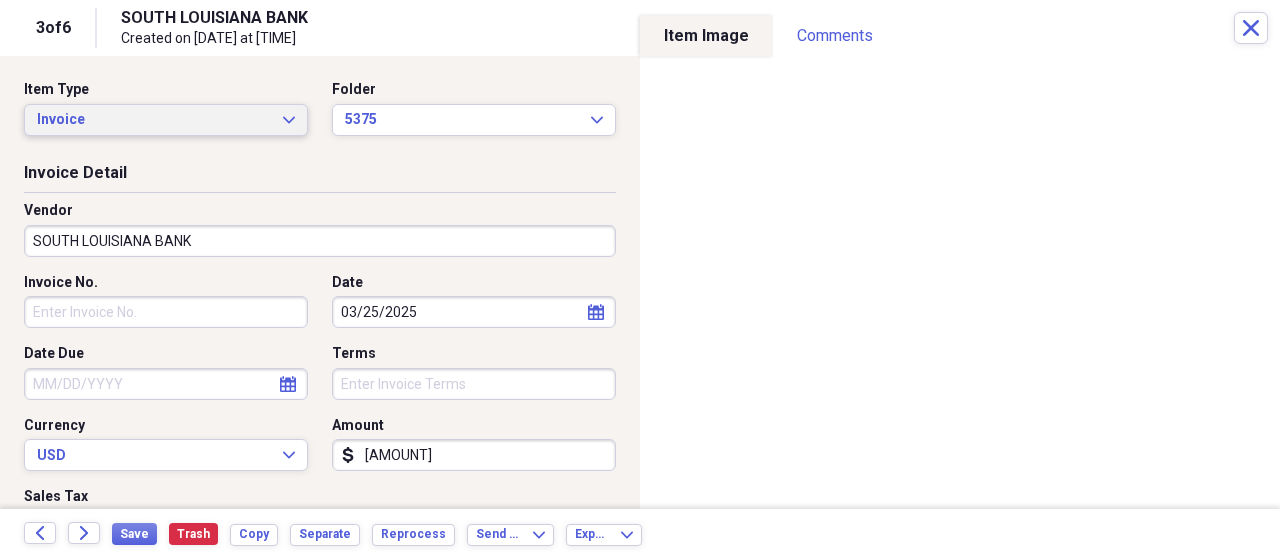 click on "Invoice Expand" at bounding box center [166, 120] 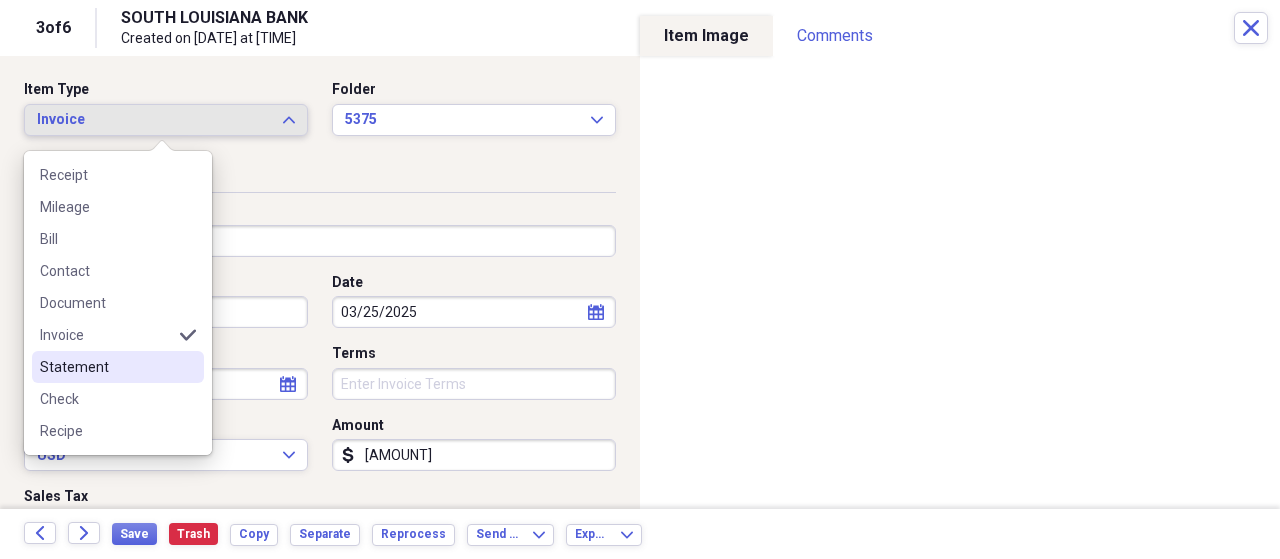 click on "Statement" at bounding box center [106, 367] 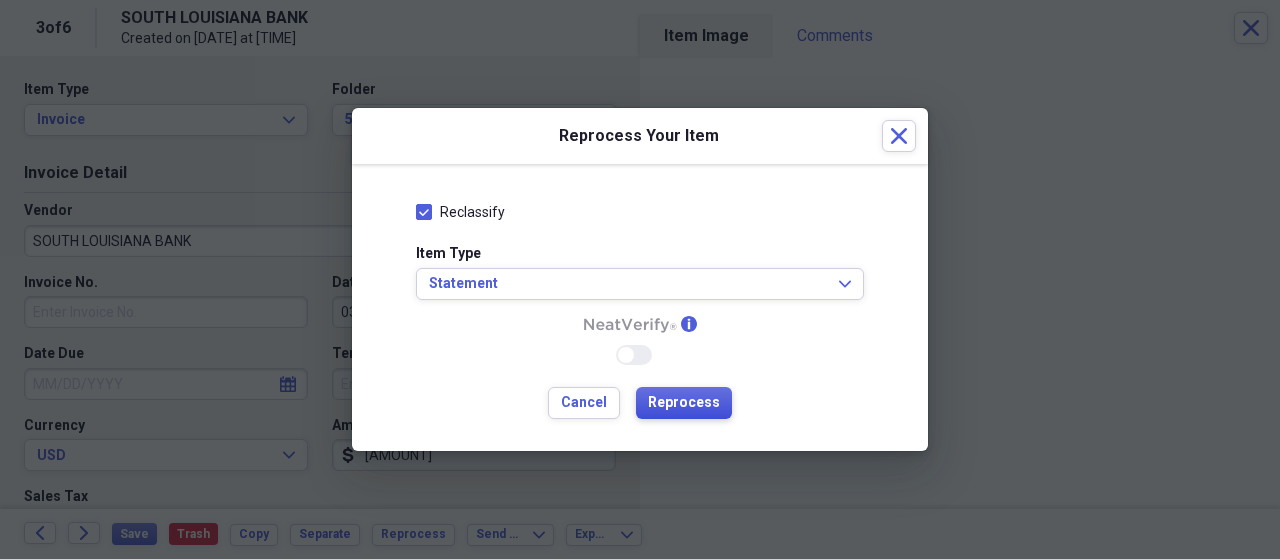 click on "Reprocess" at bounding box center [684, 403] 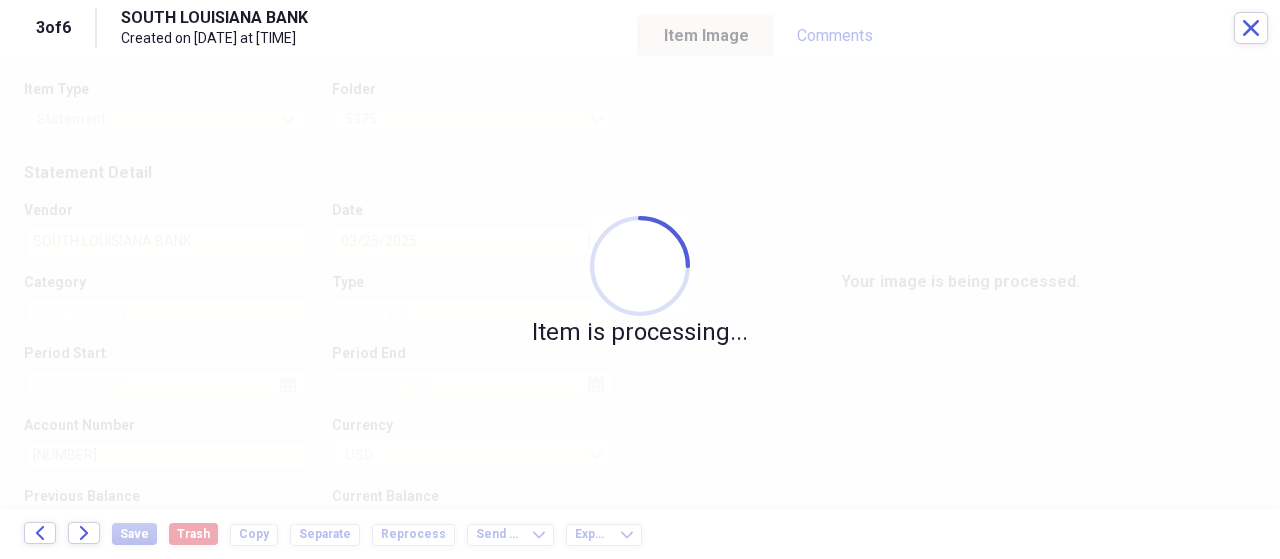 type on "[AMOUNT]" 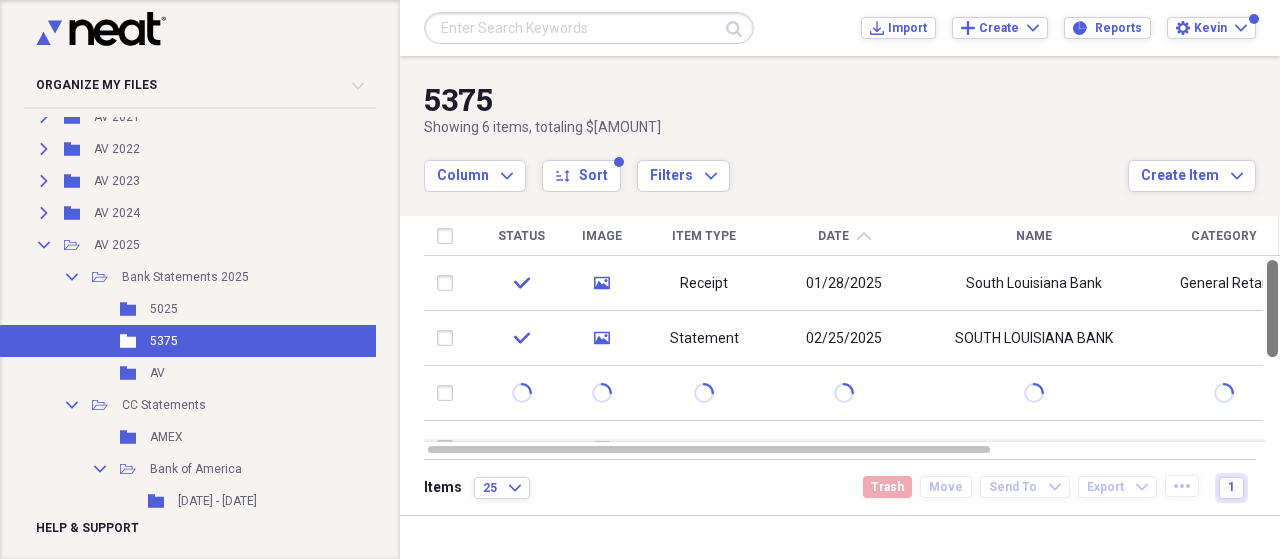 drag, startPoint x: 1273, startPoint y: 276, endPoint x: 1269, endPoint y: 293, distance: 17.464249 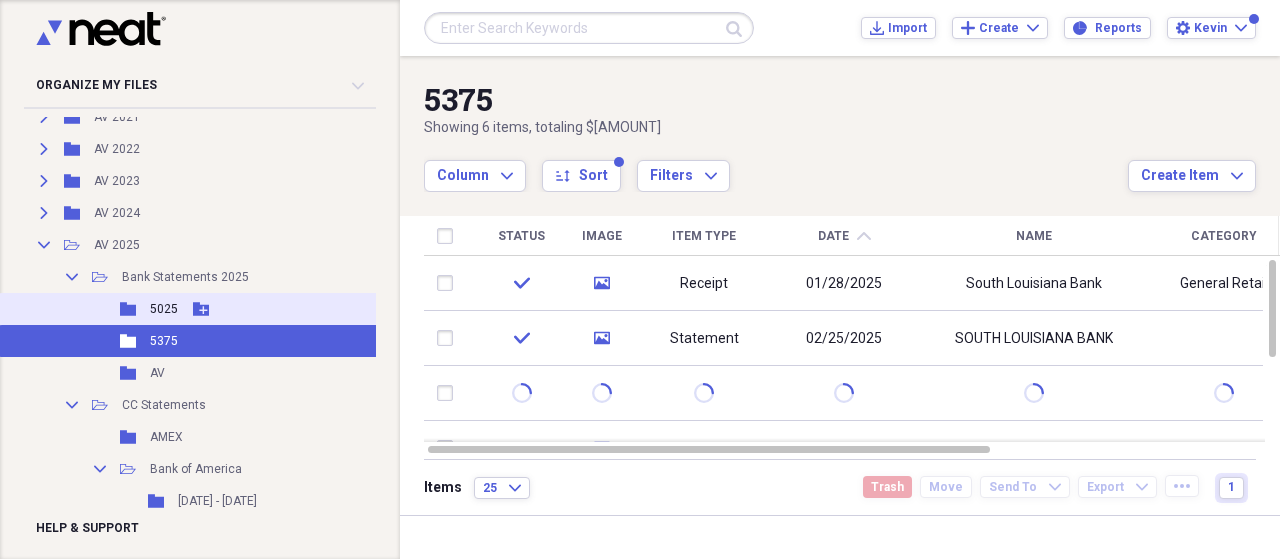 click on "Folder [NUMBER] Add Folder" at bounding box center (211, 309) 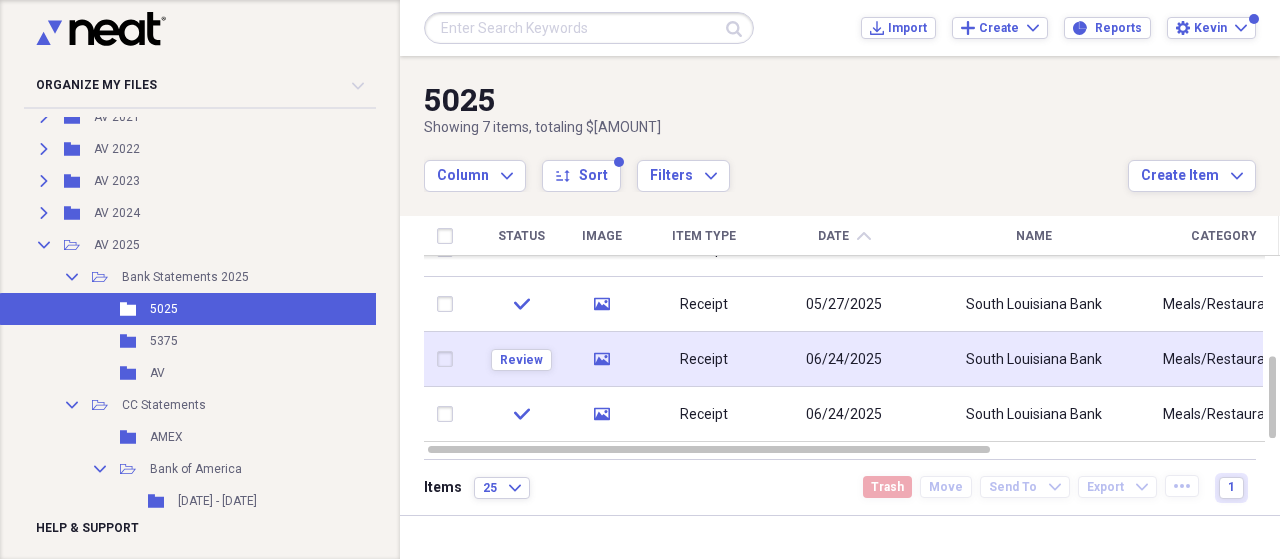 click on "06/24/2025" at bounding box center (844, 360) 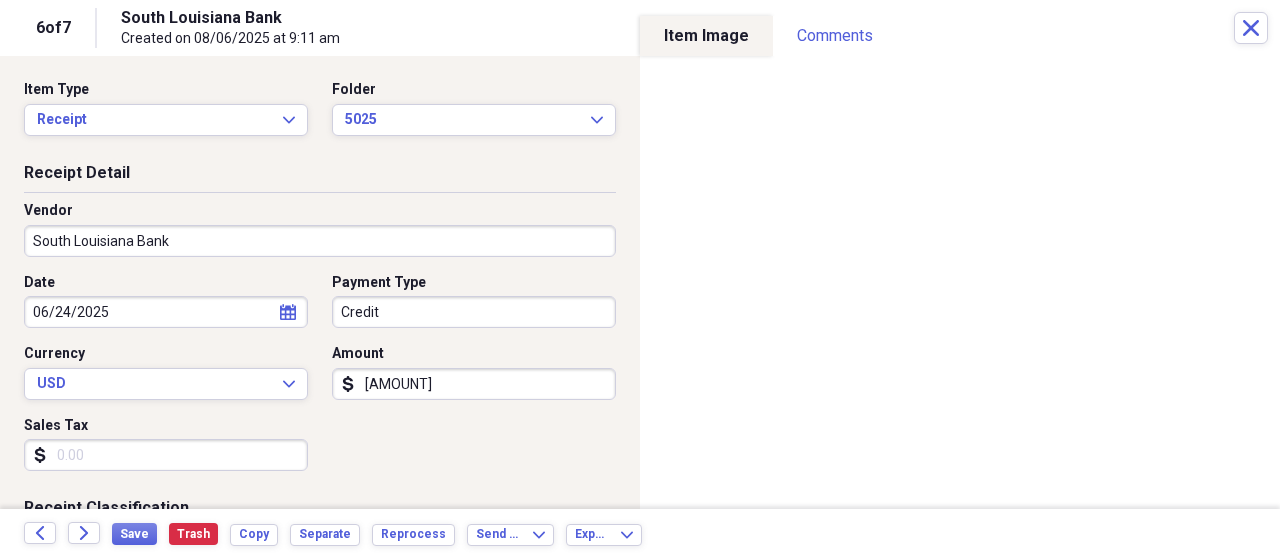 click on "calendar" 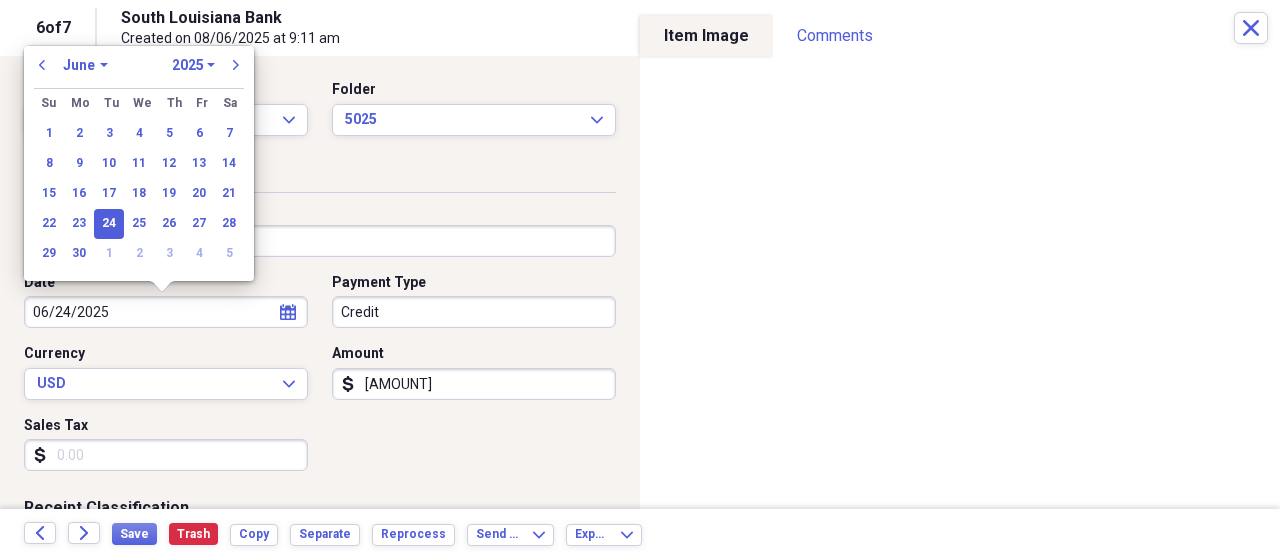 click on "January February March April May June July August September October November December" at bounding box center (85, 65) 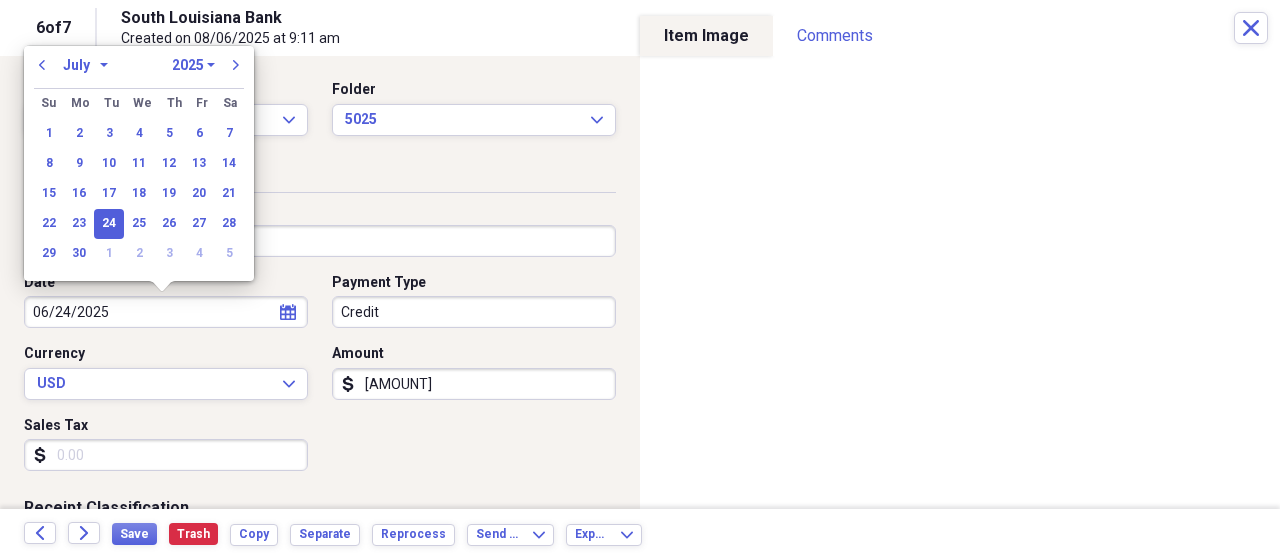 click on "January February March April May June July August September October November December" at bounding box center [85, 65] 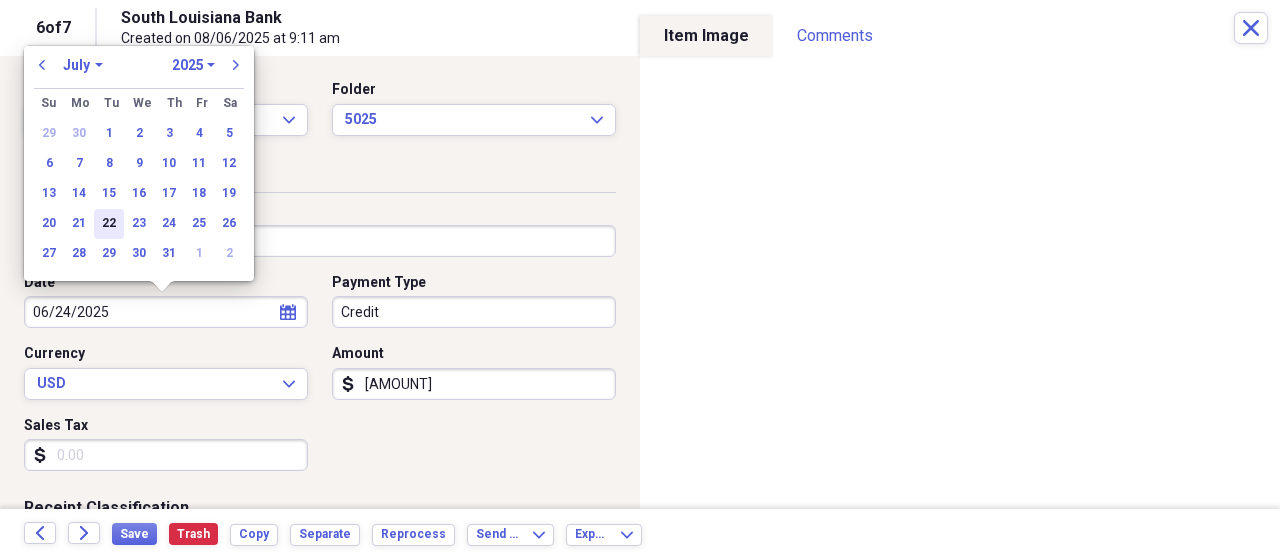 click on "22" at bounding box center [109, 224] 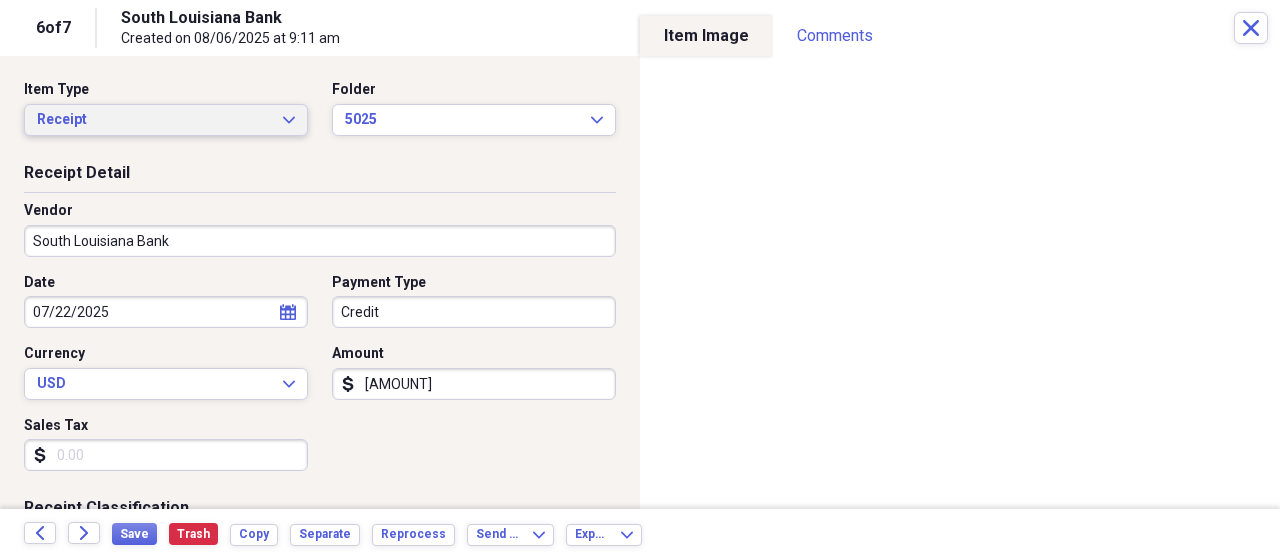 click 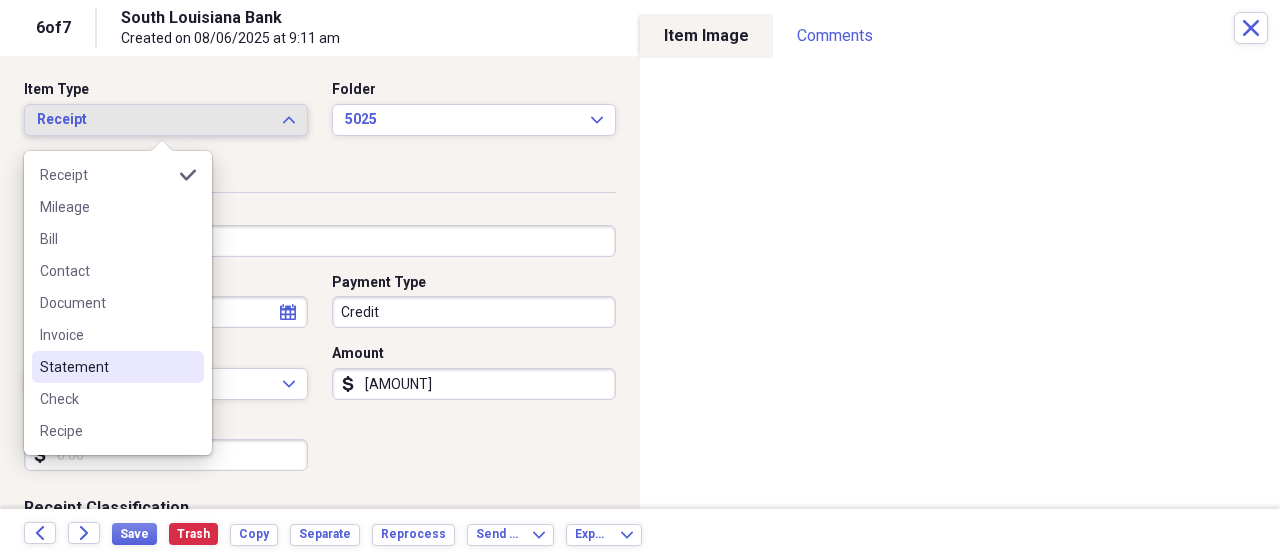 click on "Statement" at bounding box center [106, 367] 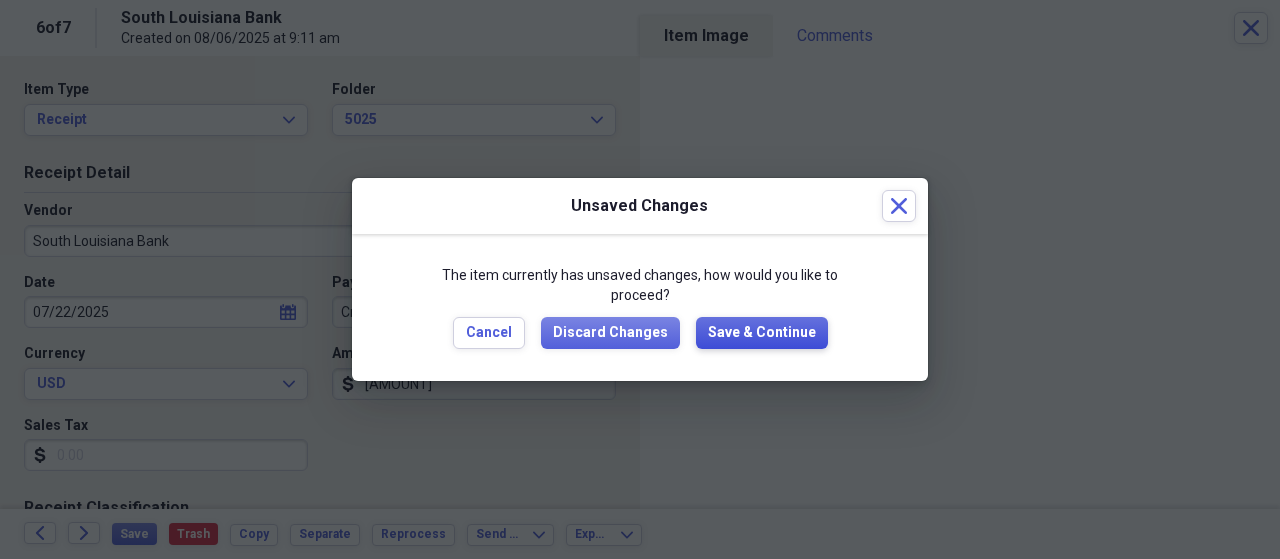 click on "Save & Continue" at bounding box center (762, 333) 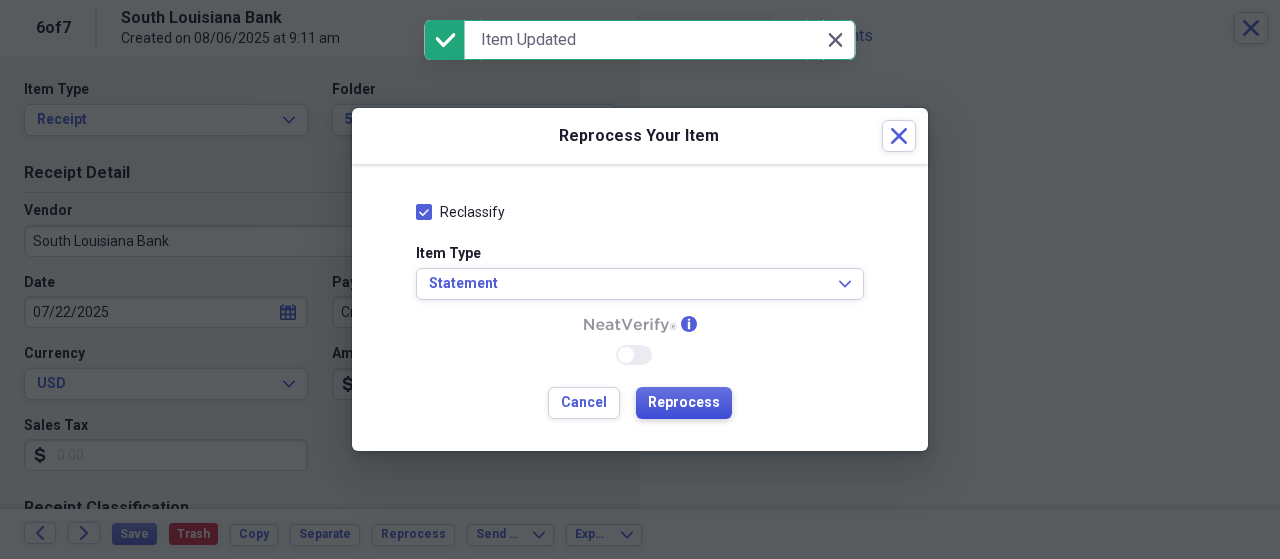 click on "Reprocess" at bounding box center (684, 403) 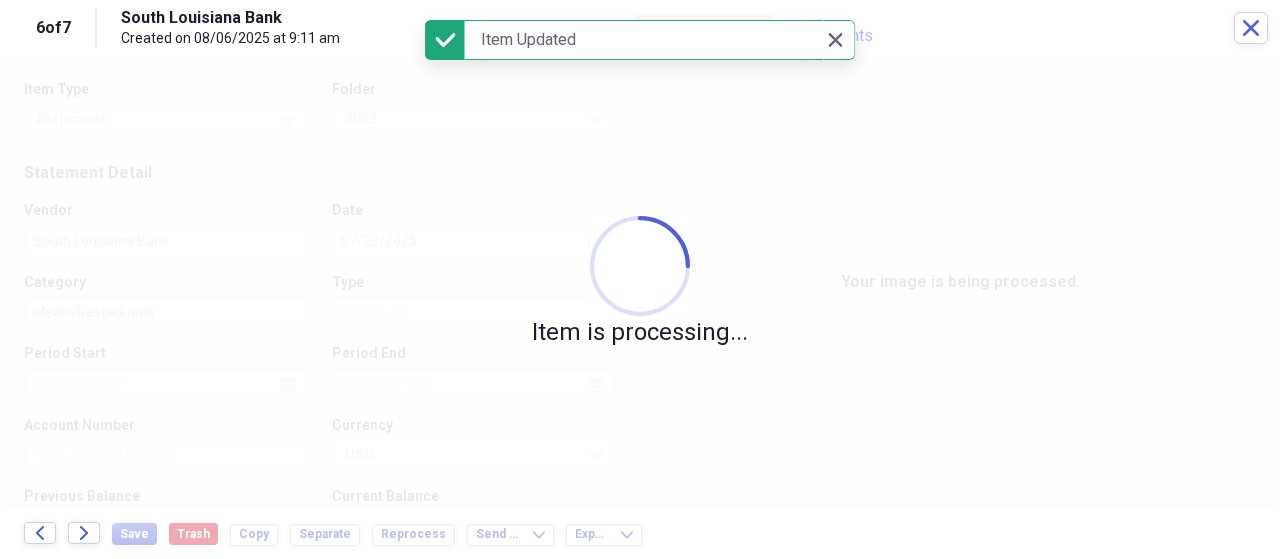type on "[AMOUNT]" 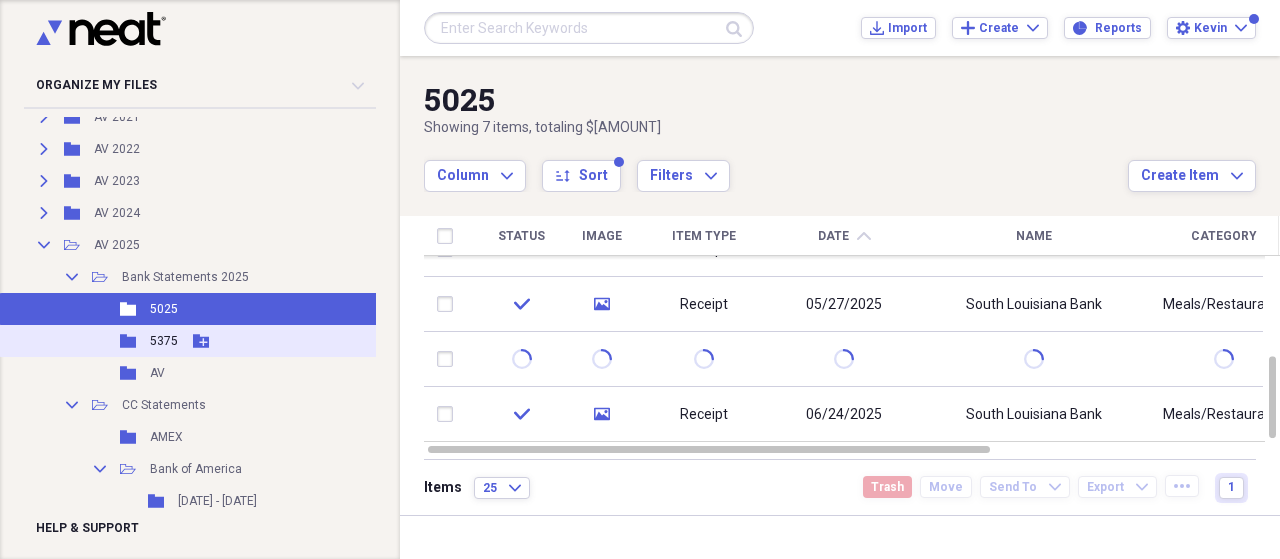 click on "5375" at bounding box center (164, 341) 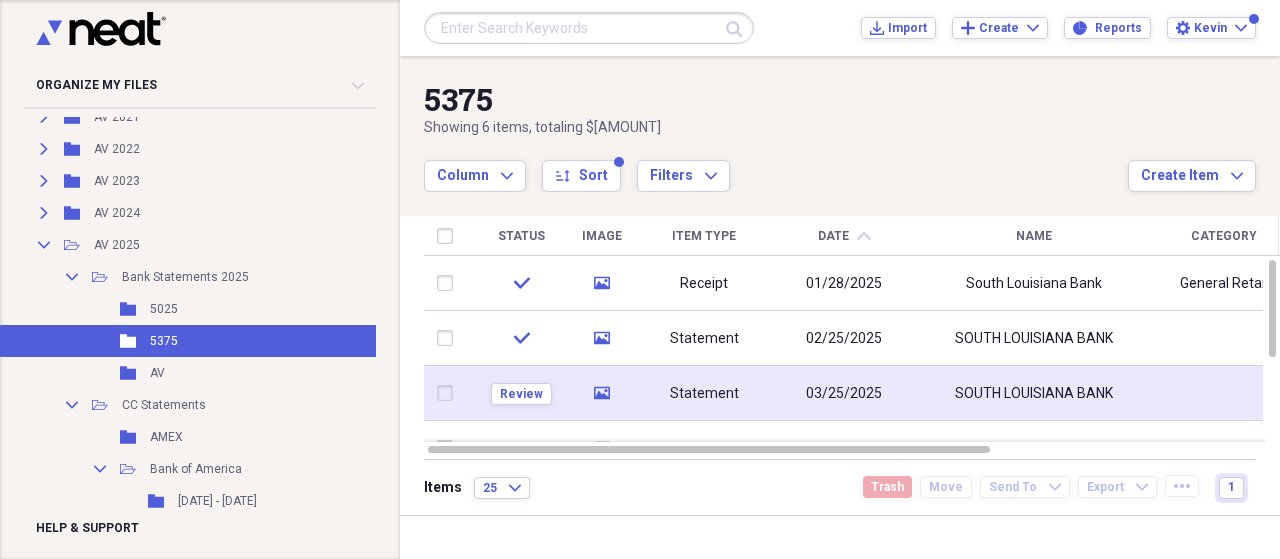 click on "03/25/2025" at bounding box center (844, 393) 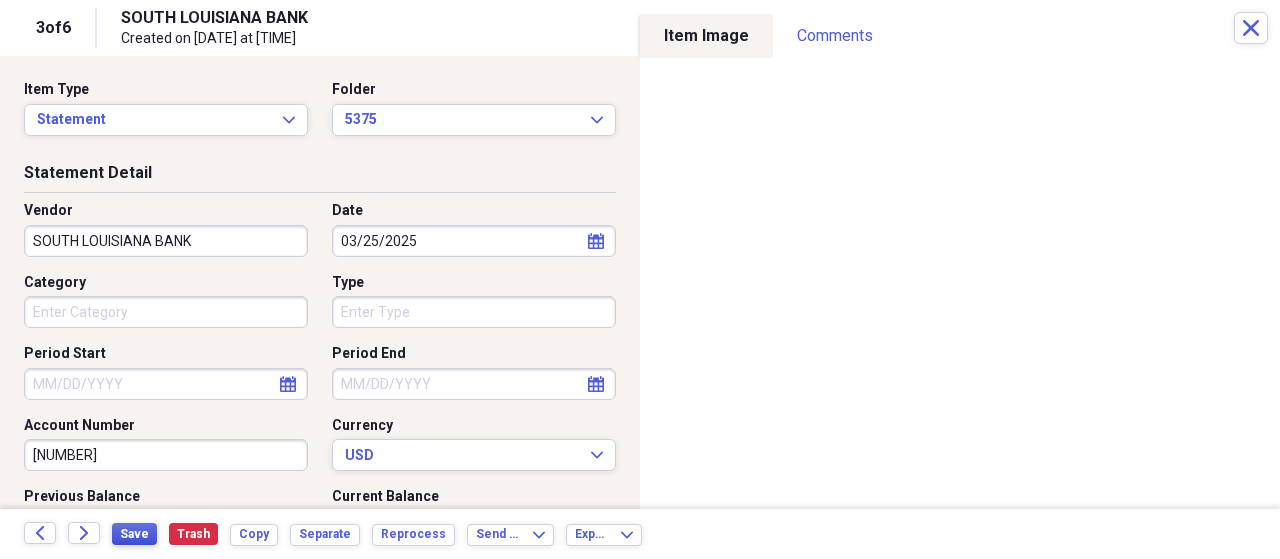 click on "Save" at bounding box center (134, 534) 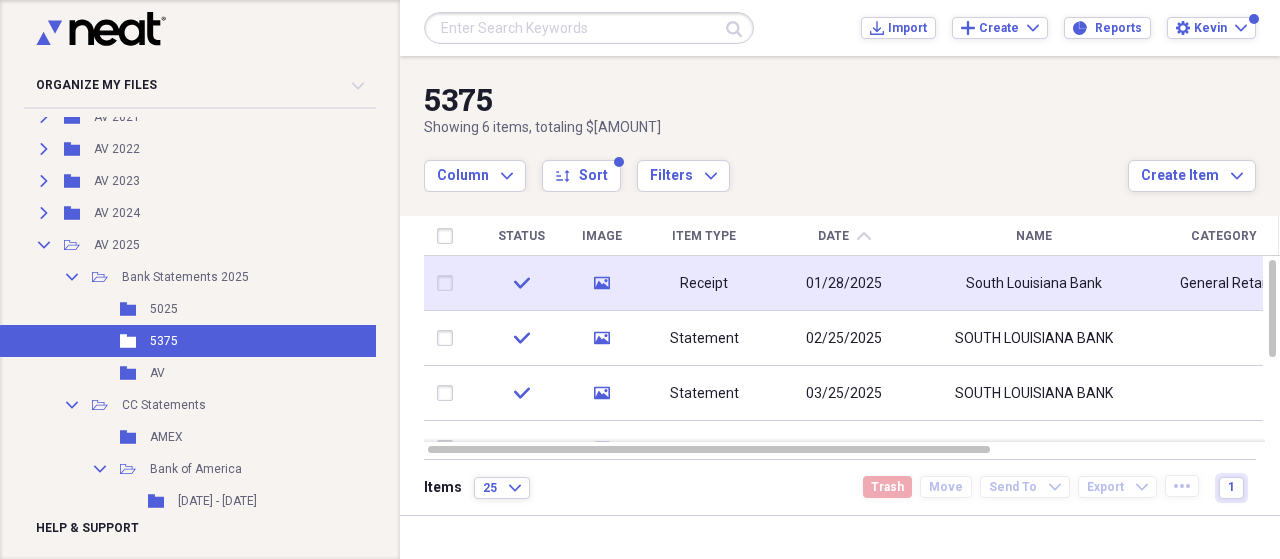 click at bounding box center [449, 283] 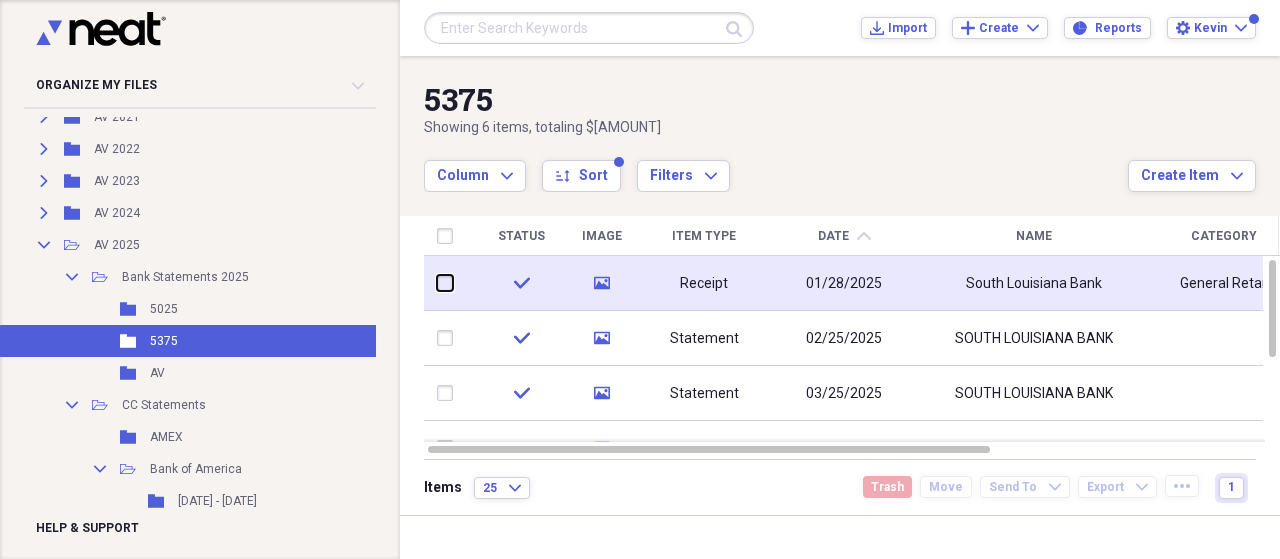 click at bounding box center [437, 283] 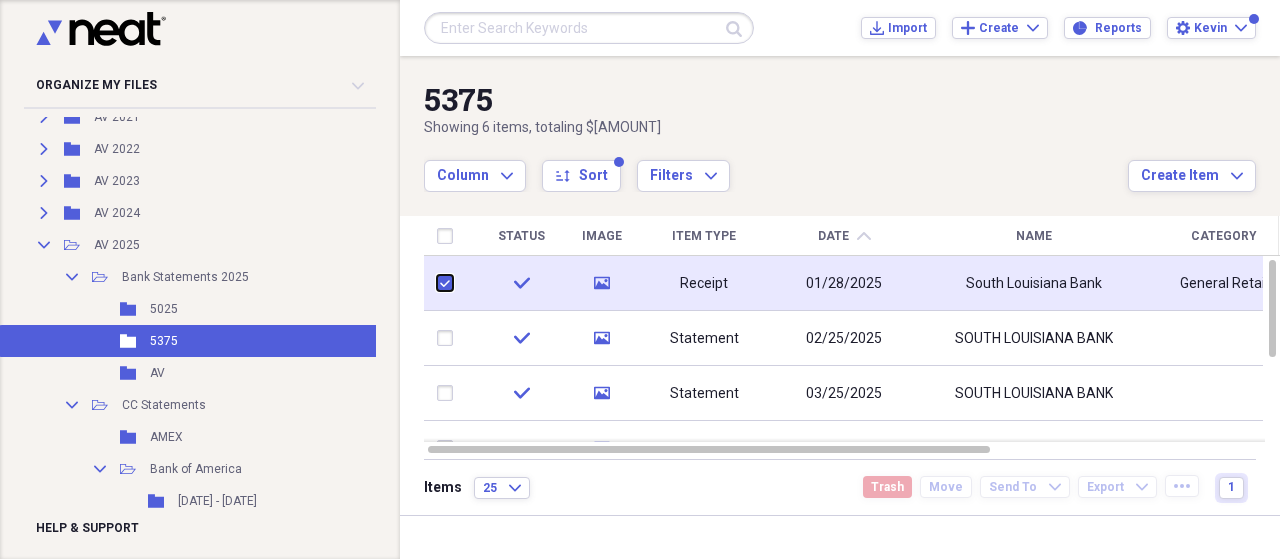checkbox on "true" 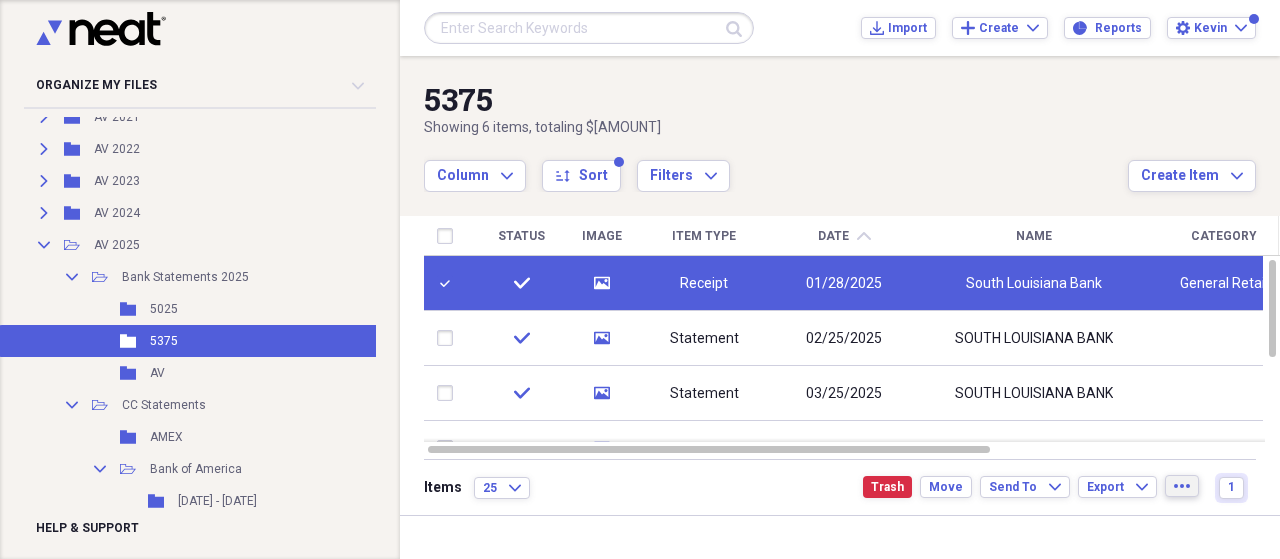 click on "more" 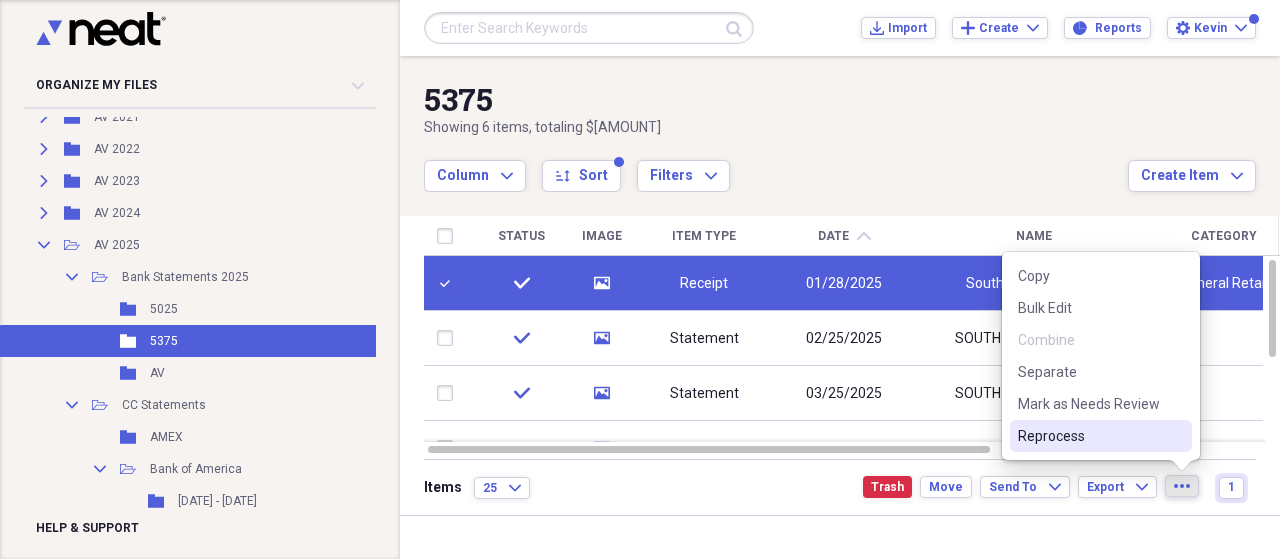 click on "Reprocess" at bounding box center [1089, 436] 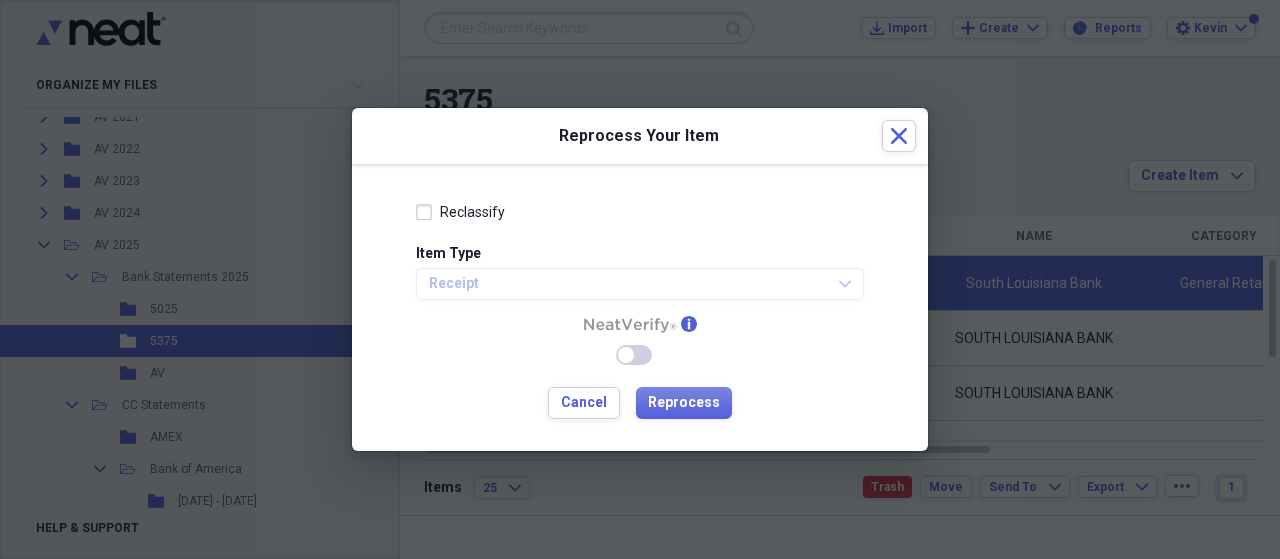 drag, startPoint x: 428, startPoint y: 207, endPoint x: 493, endPoint y: 227, distance: 68.007355 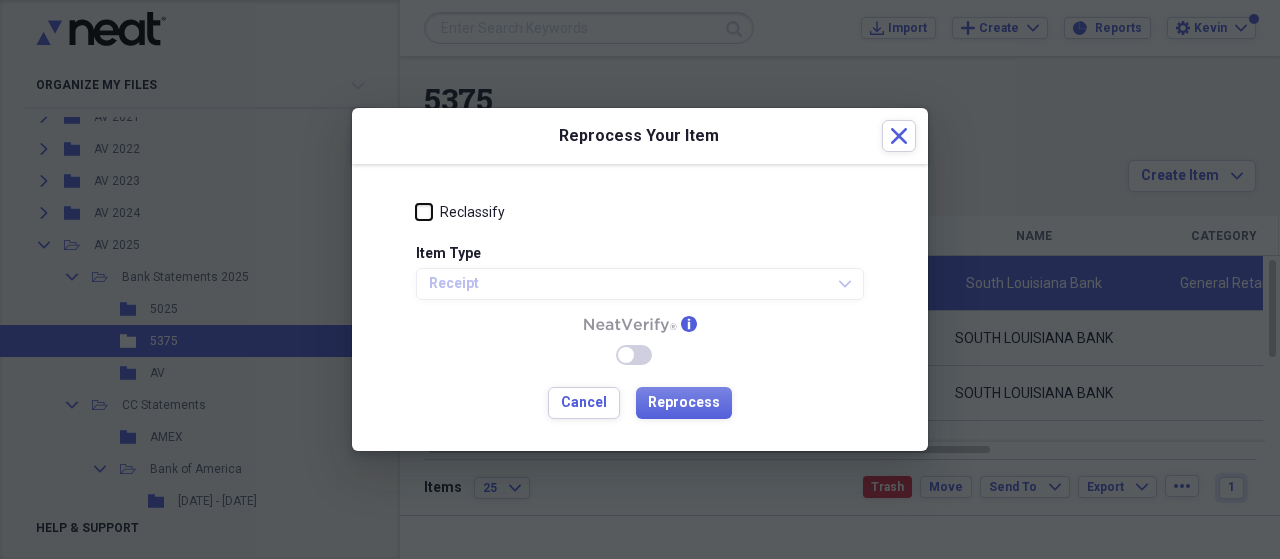 click on "Reclassify" at bounding box center [416, 212] 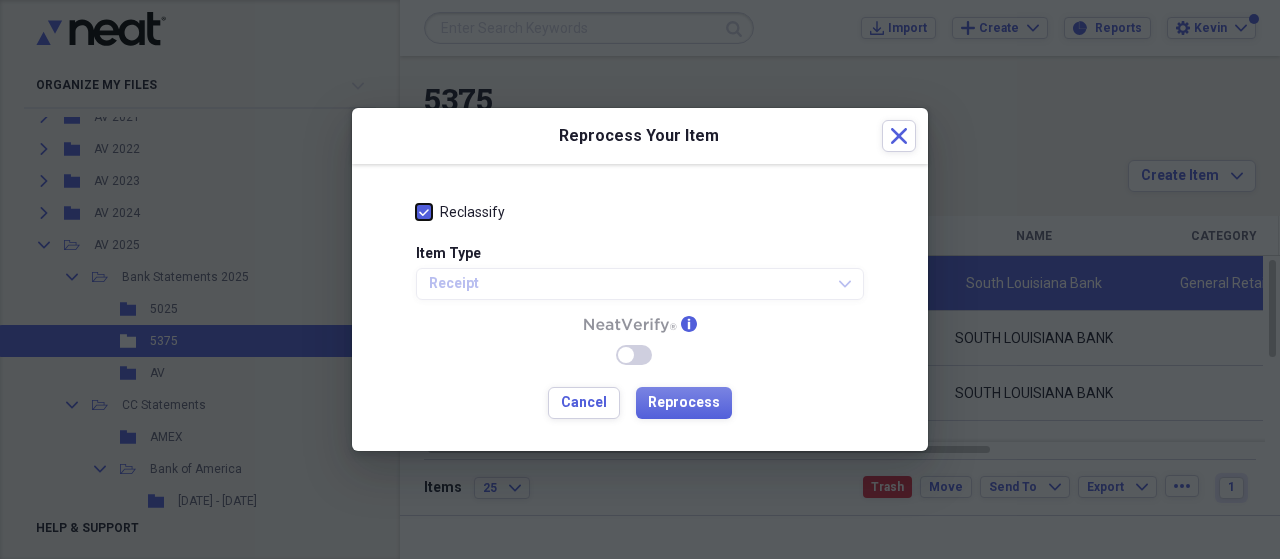 checkbox on "true" 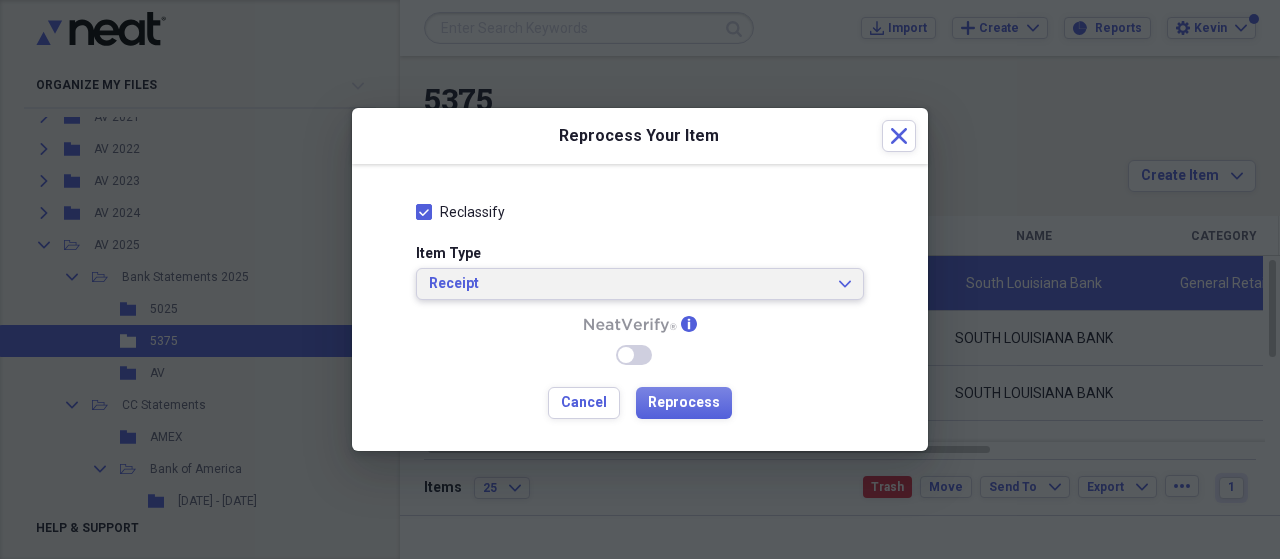 click on "Expand" 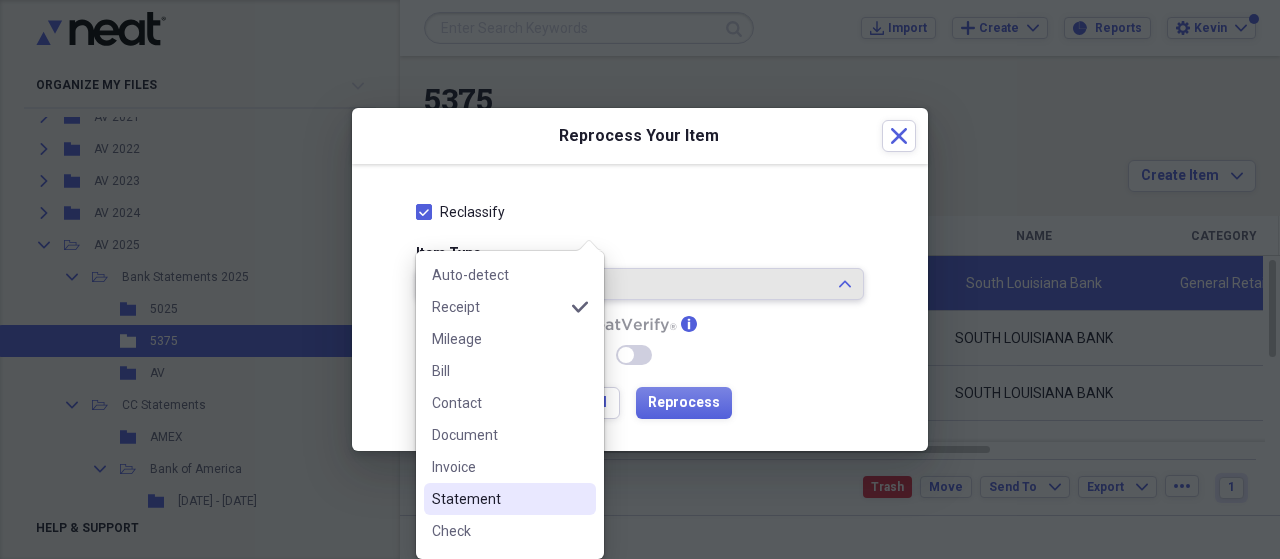 click on "Statement" at bounding box center [498, 499] 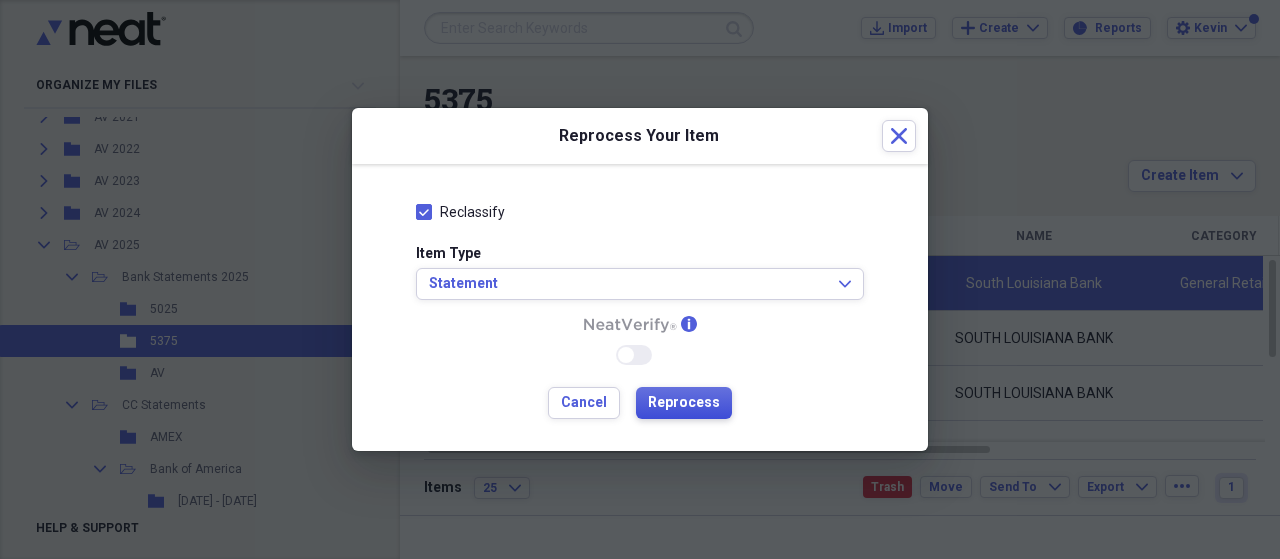 click on "Reprocess" at bounding box center (684, 403) 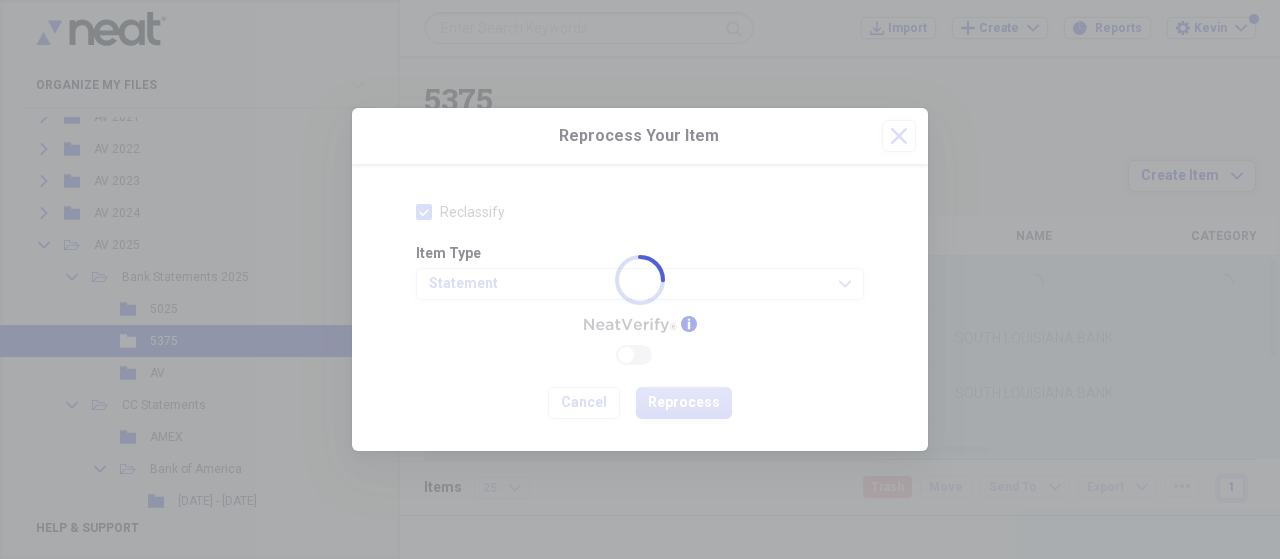 checkbox on "false" 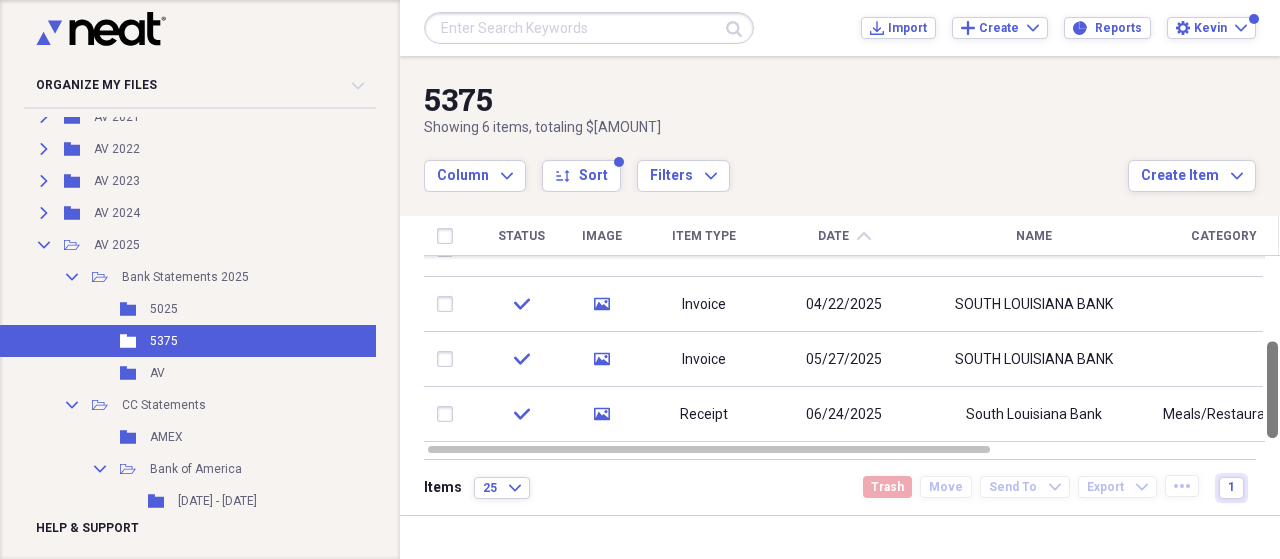 drag, startPoint x: 1273, startPoint y: 275, endPoint x: 1269, endPoint y: 366, distance: 91.08787 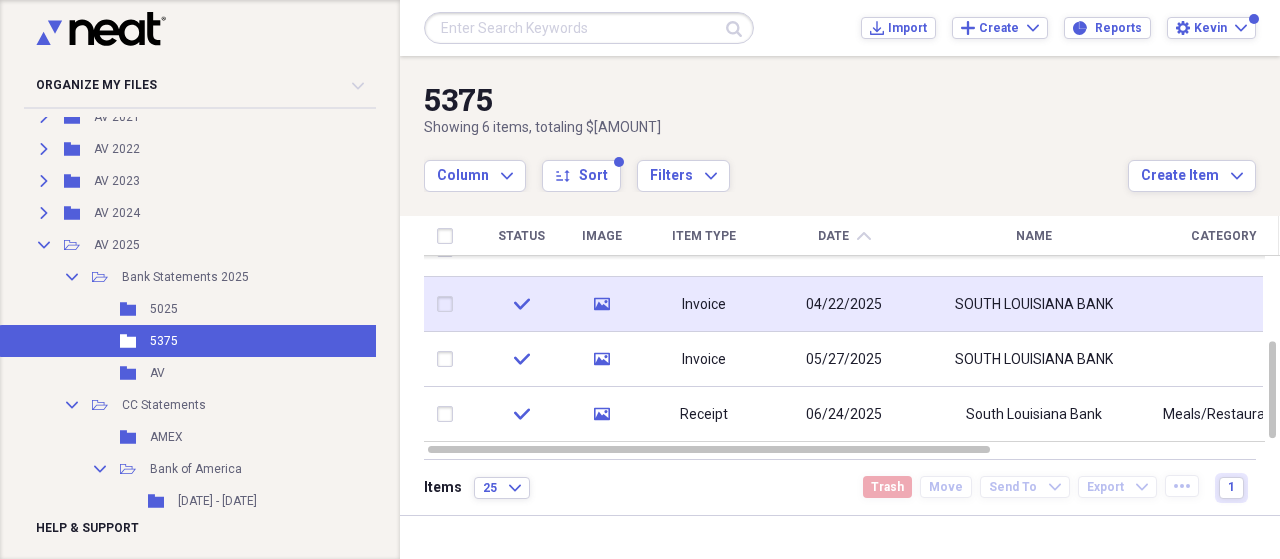 click at bounding box center (449, 304) 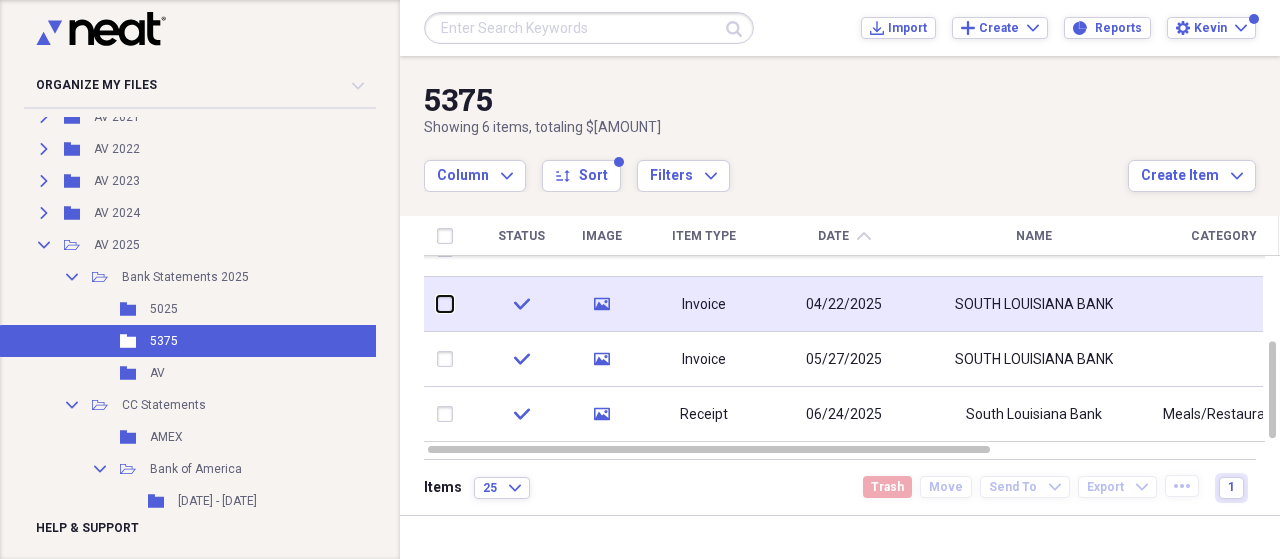 click at bounding box center (437, 304) 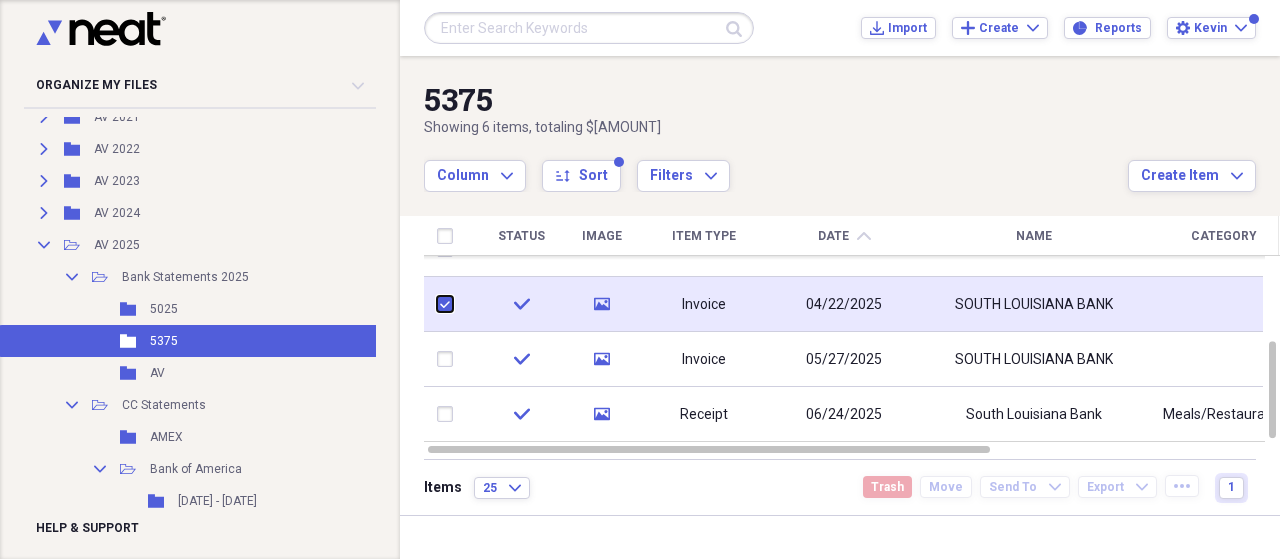 checkbox on "true" 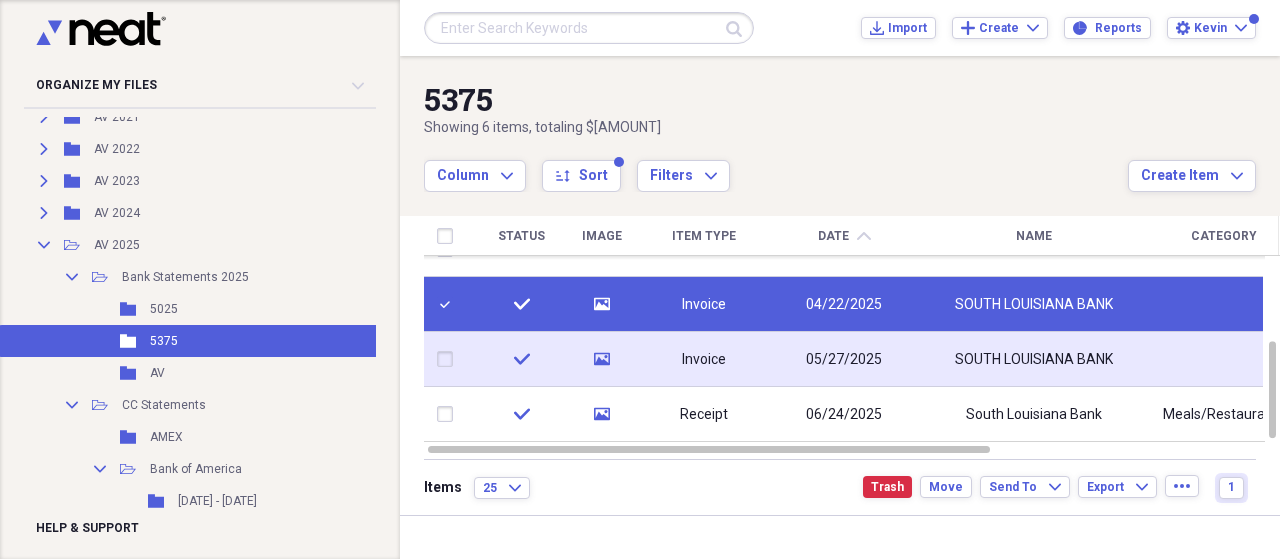 click at bounding box center [449, 359] 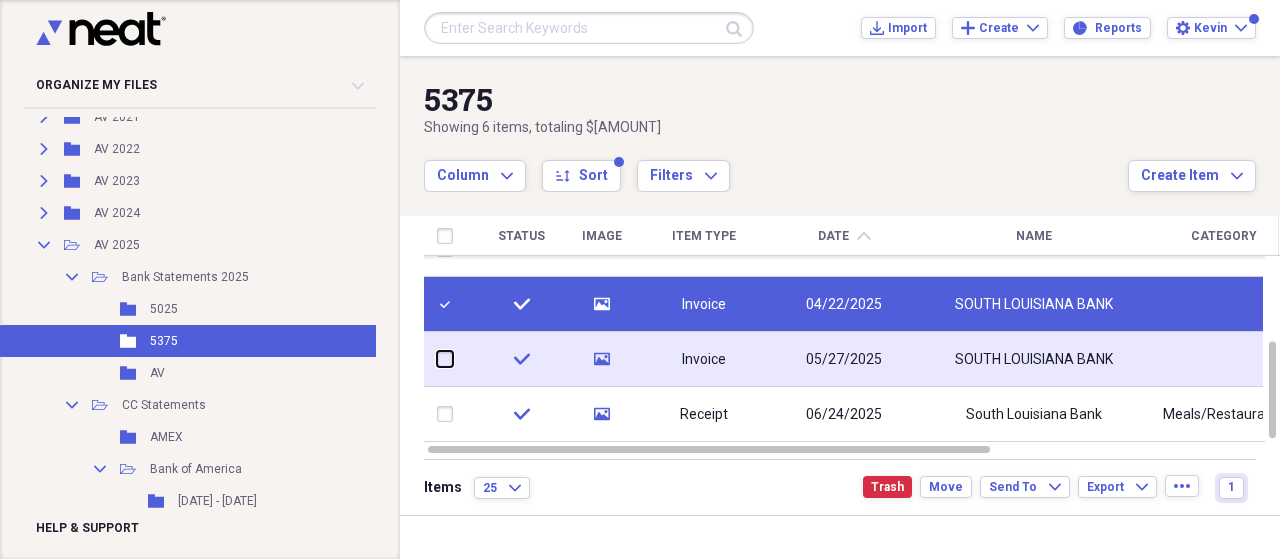 click at bounding box center (437, 359) 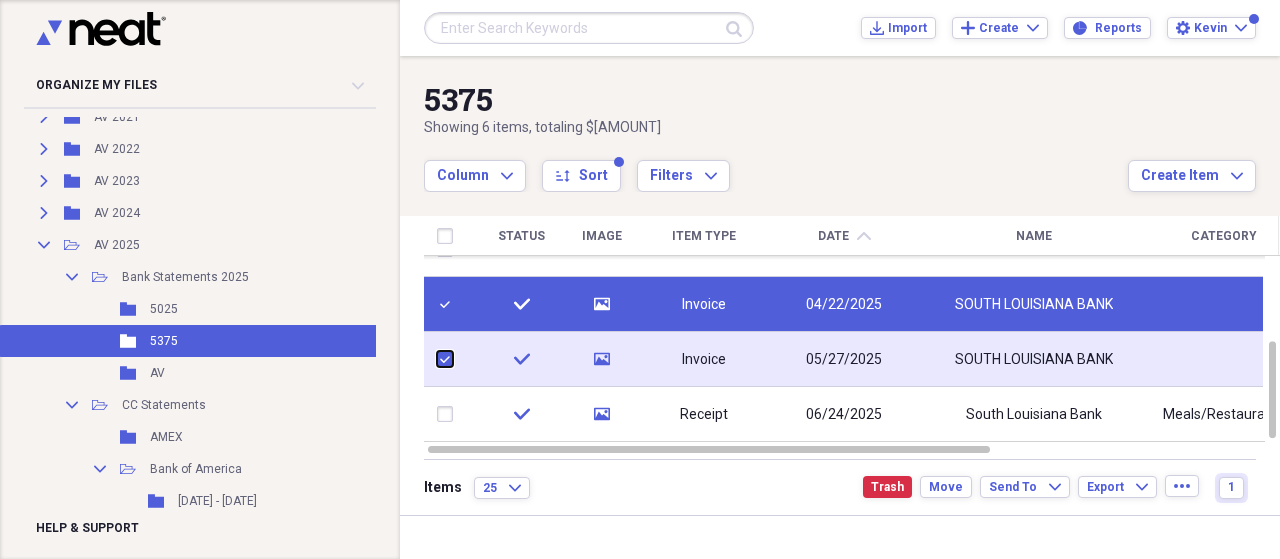 checkbox on "true" 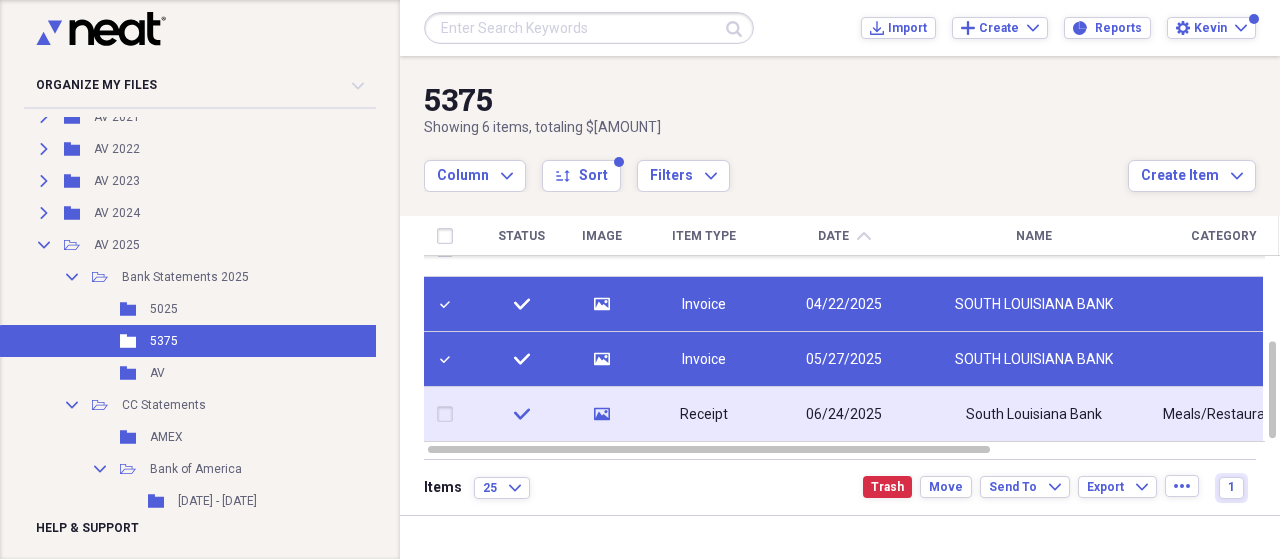 click at bounding box center (449, 414) 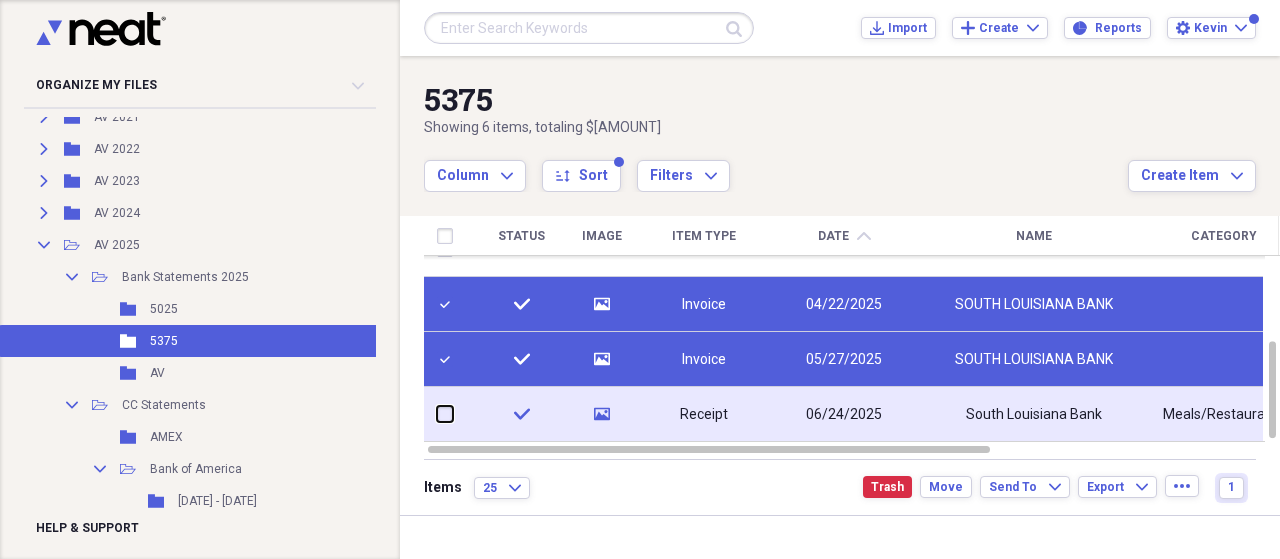 click at bounding box center [437, 414] 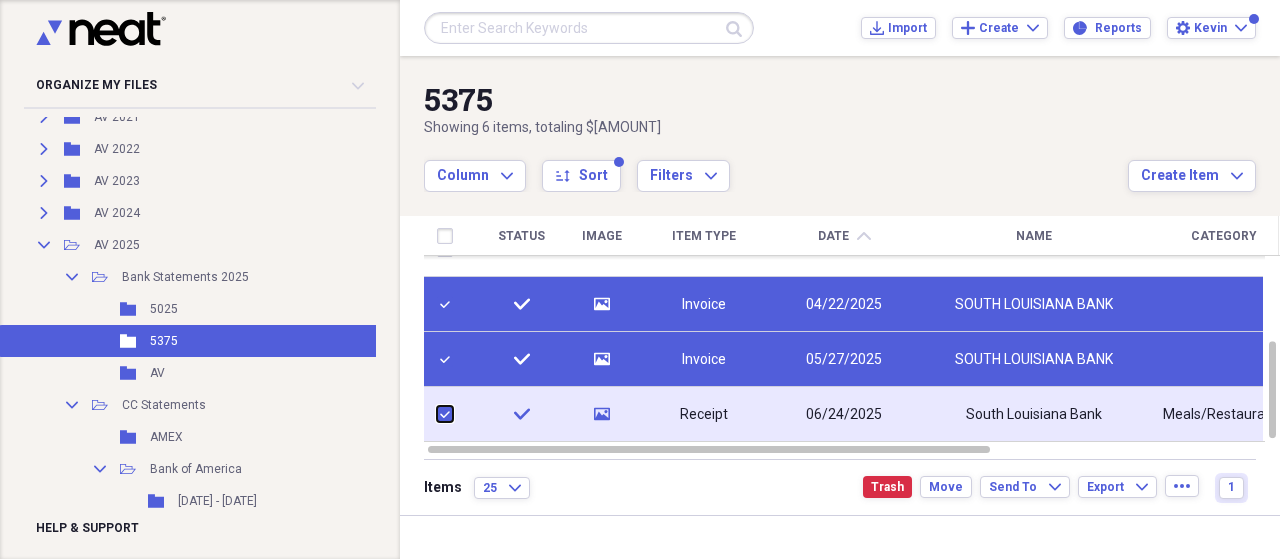 checkbox on "true" 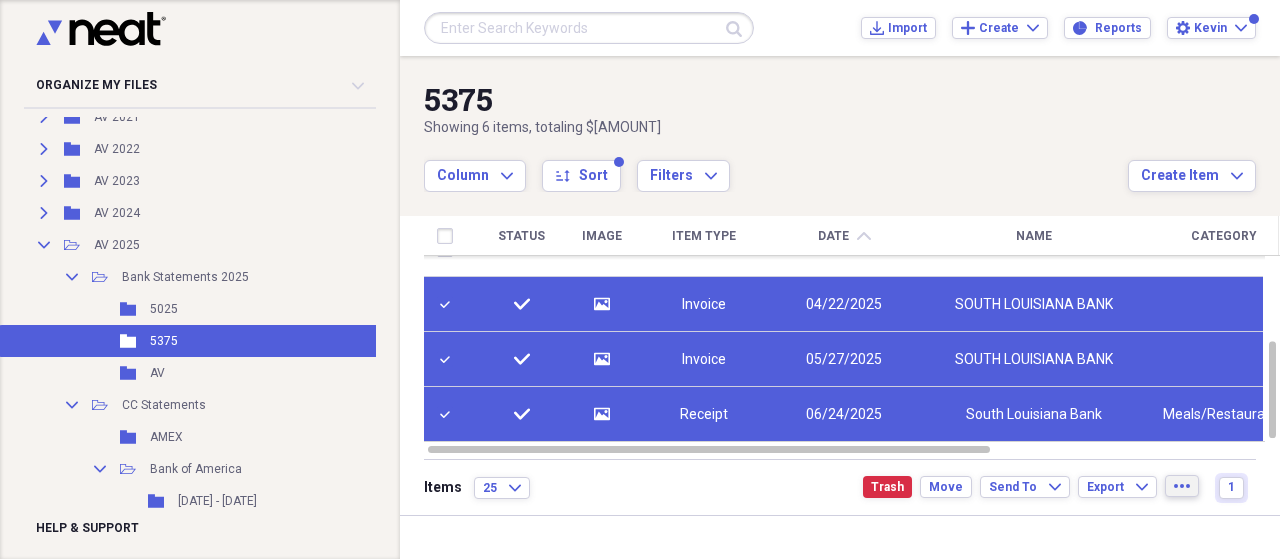 click on "more" at bounding box center (1182, 486) 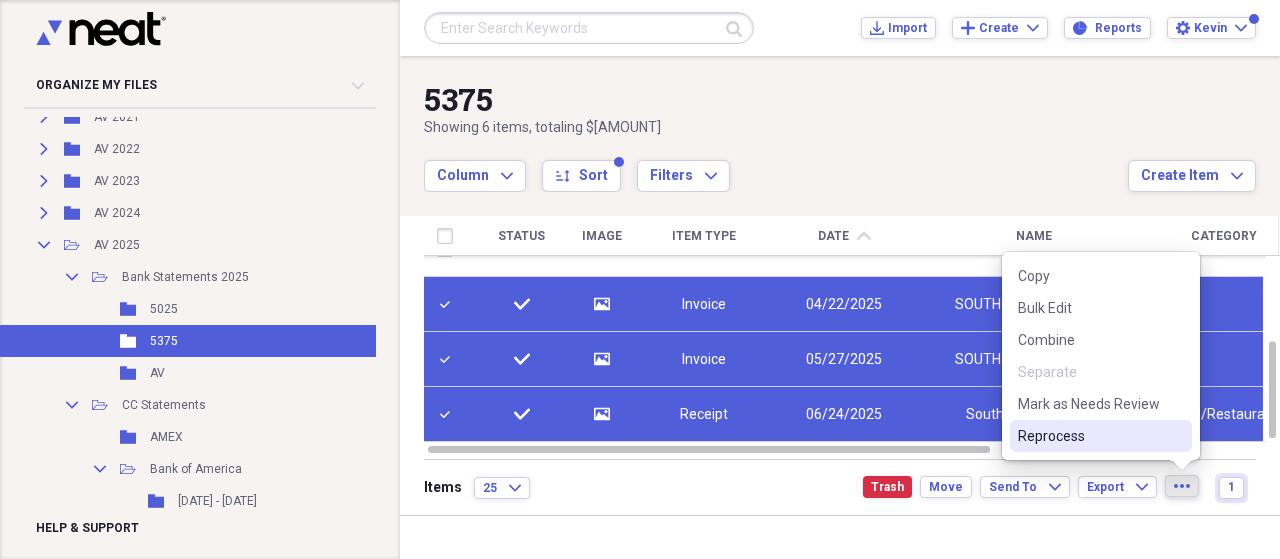 click on "Reprocess" at bounding box center (1089, 436) 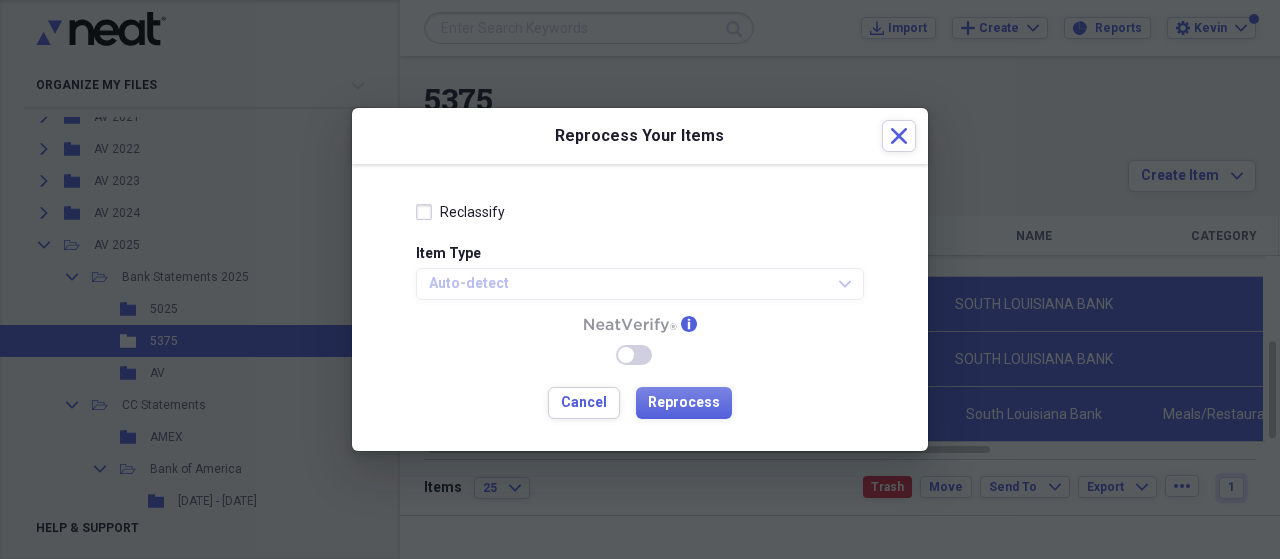 click on "Reclassify" at bounding box center [460, 212] 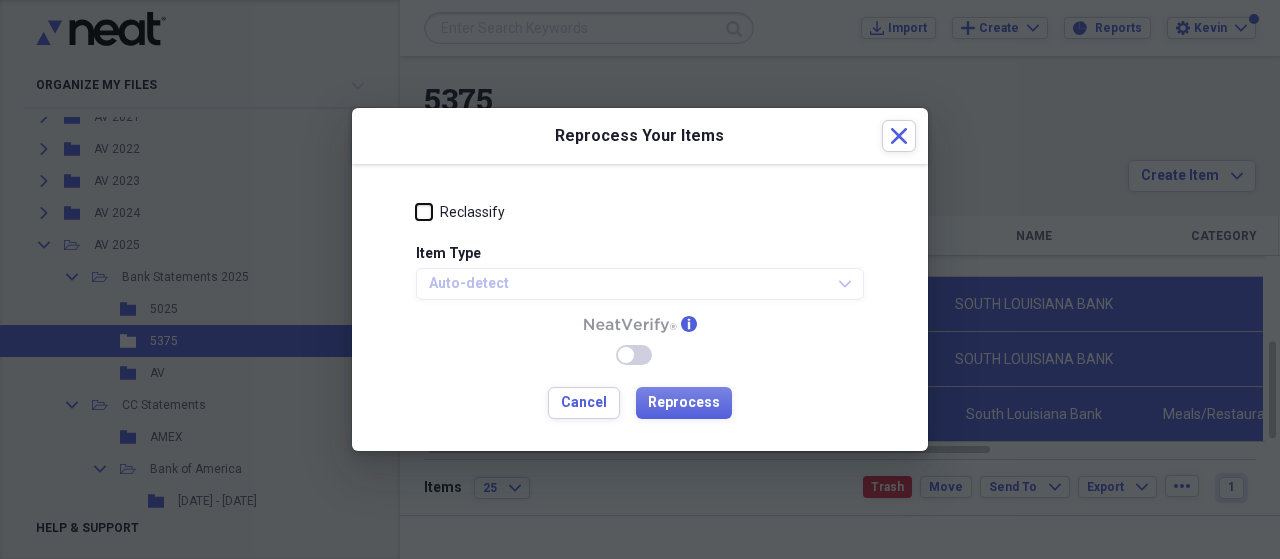 click on "Reclassify" at bounding box center [416, 212] 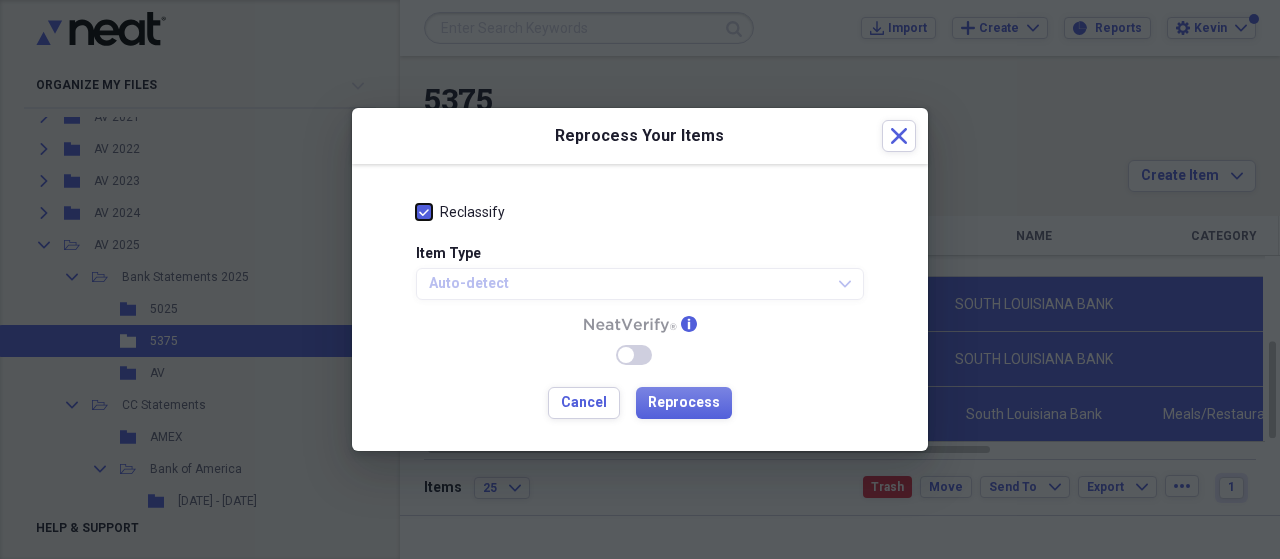 checkbox on "true" 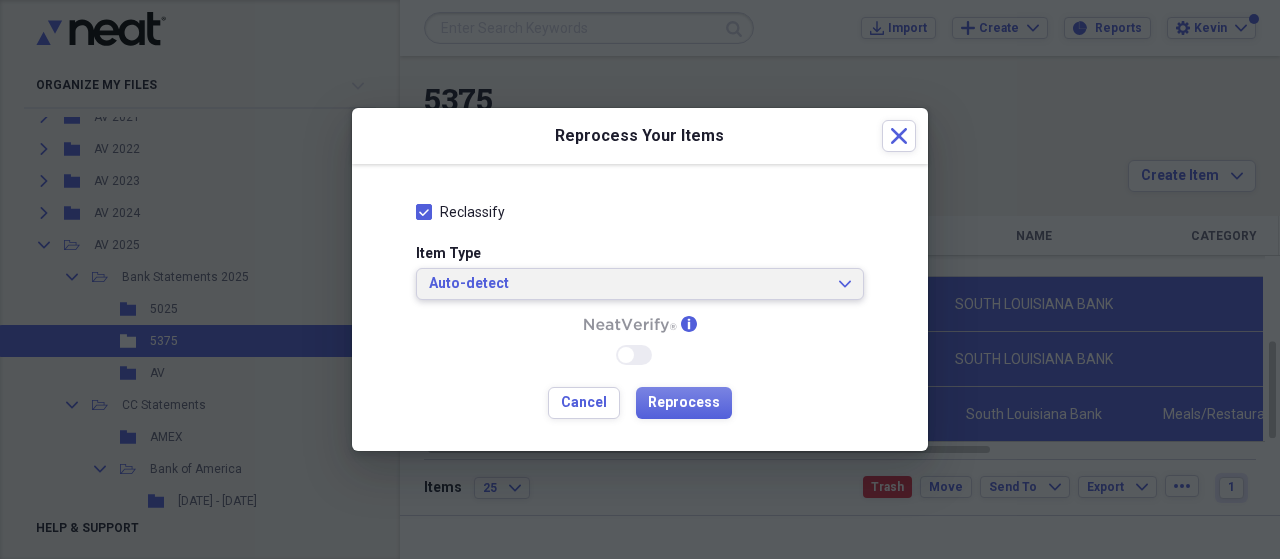 click on "Expand" 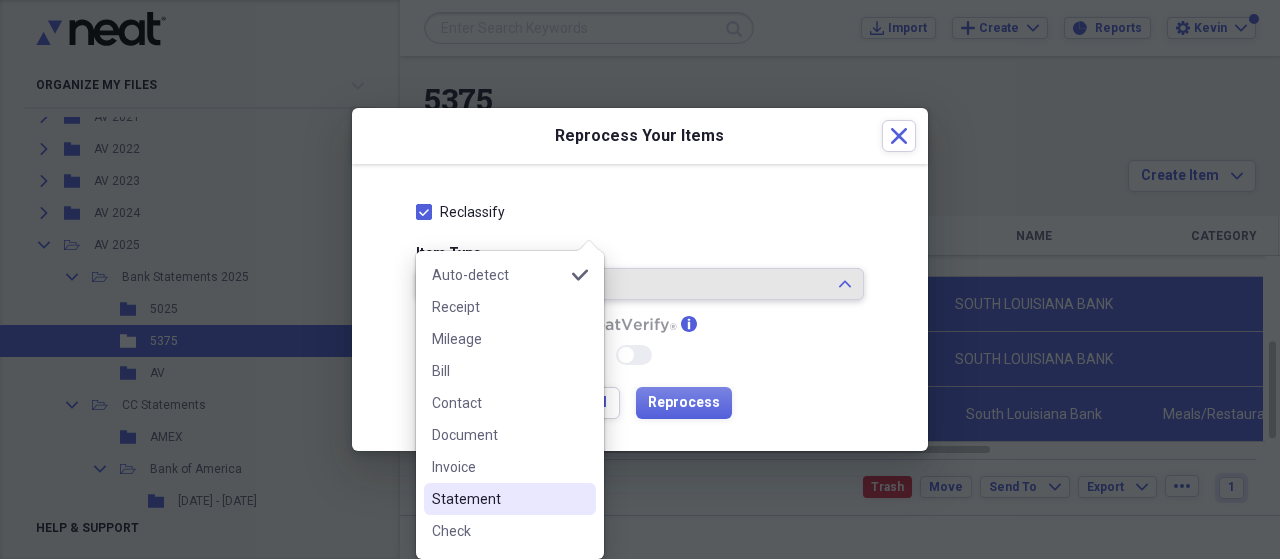 click on "Statement" at bounding box center [498, 499] 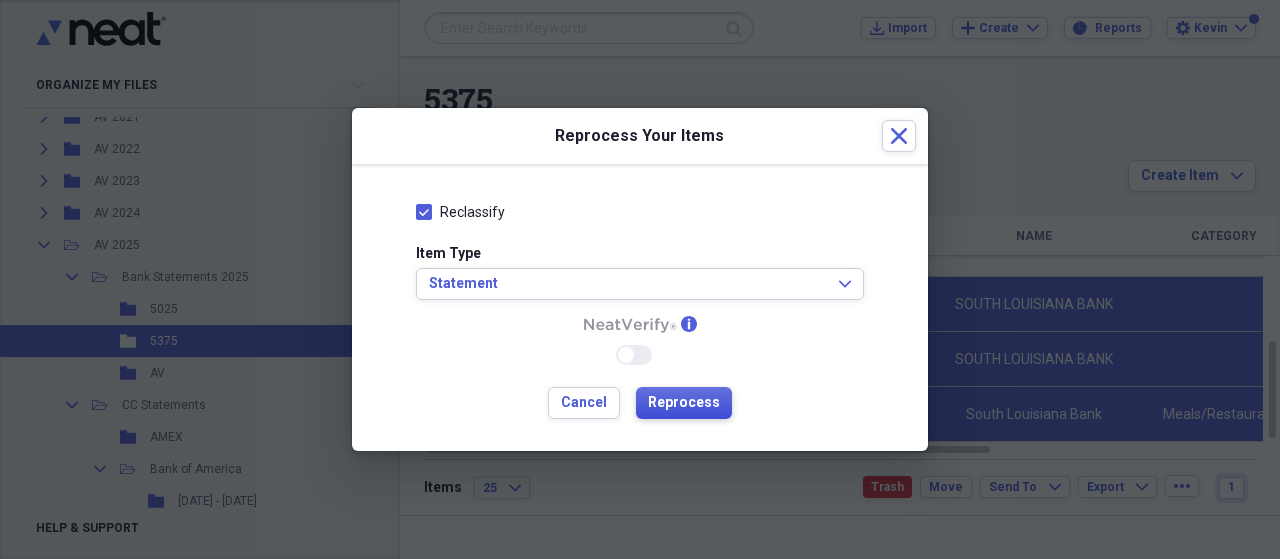 click on "Reprocess" at bounding box center (684, 403) 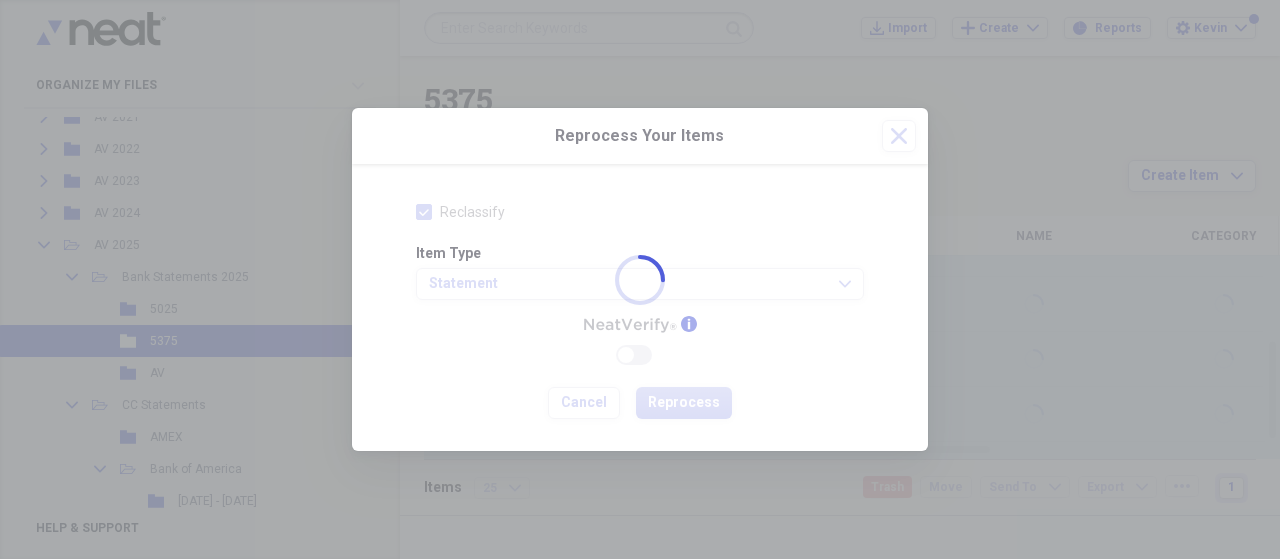 checkbox on "false" 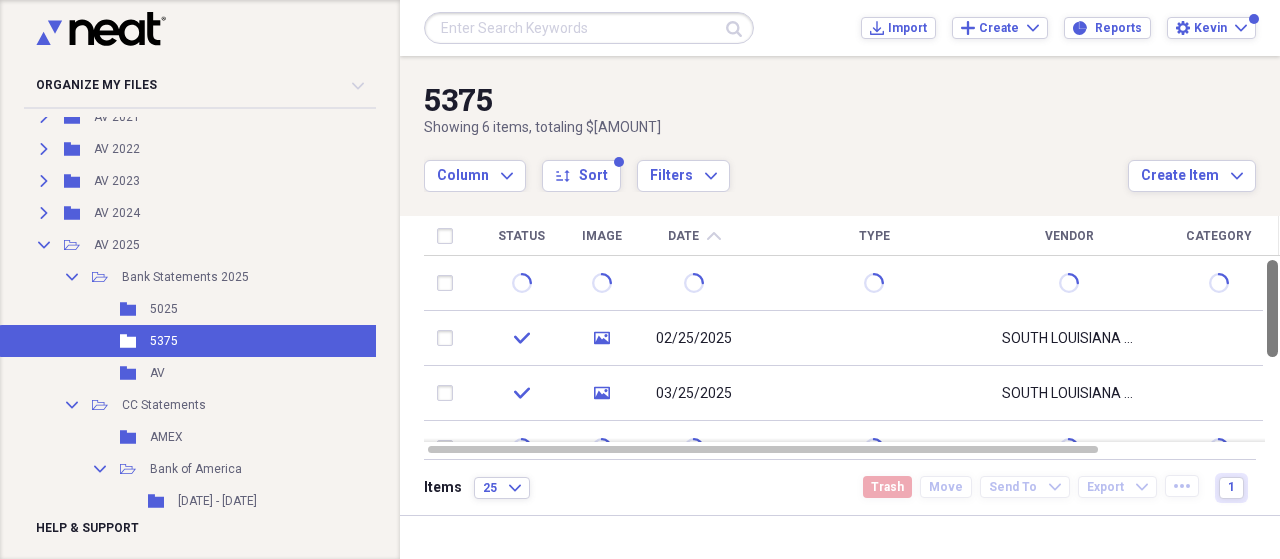 drag, startPoint x: 1269, startPoint y: 418, endPoint x: 1279, endPoint y: 323, distance: 95.524864 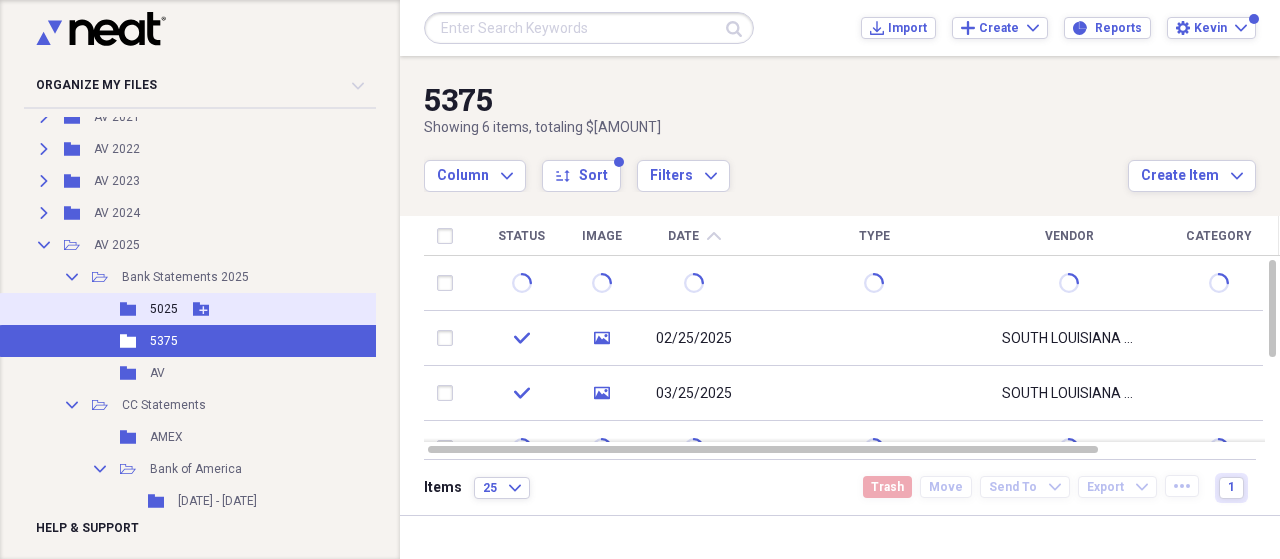 click on "Folder [NUMBER] Add Folder" at bounding box center (211, 309) 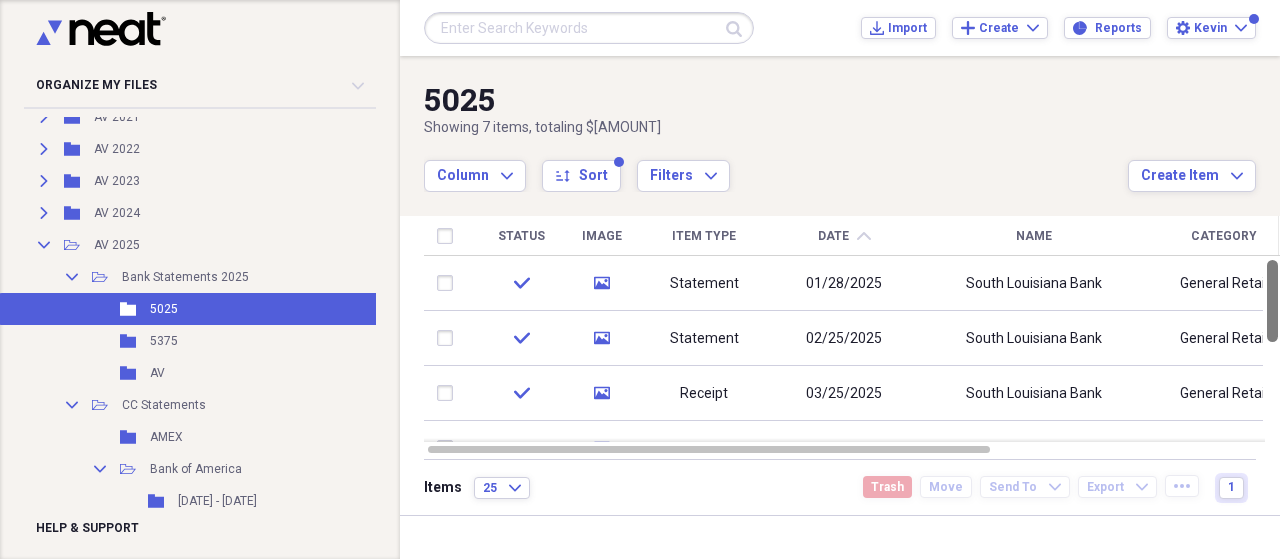 drag, startPoint x: 1273, startPoint y: 402, endPoint x: 1279, endPoint y: 279, distance: 123.146255 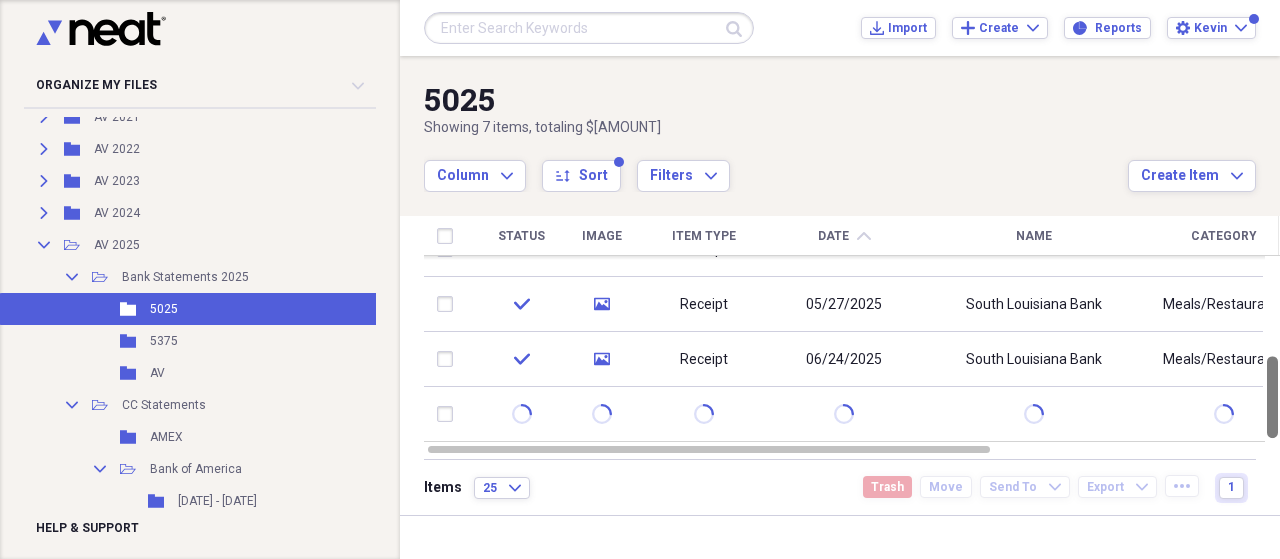 drag, startPoint x: 1269, startPoint y: 277, endPoint x: 1266, endPoint y: 413, distance: 136.03308 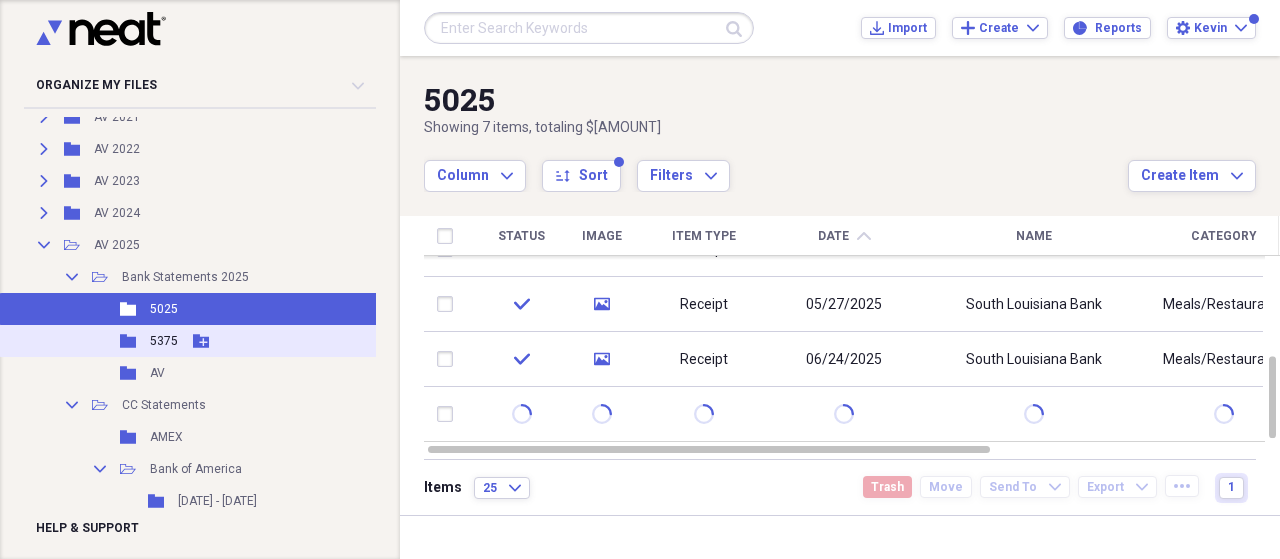 click on "Folder [NUMBER] Add Folder" at bounding box center [211, 341] 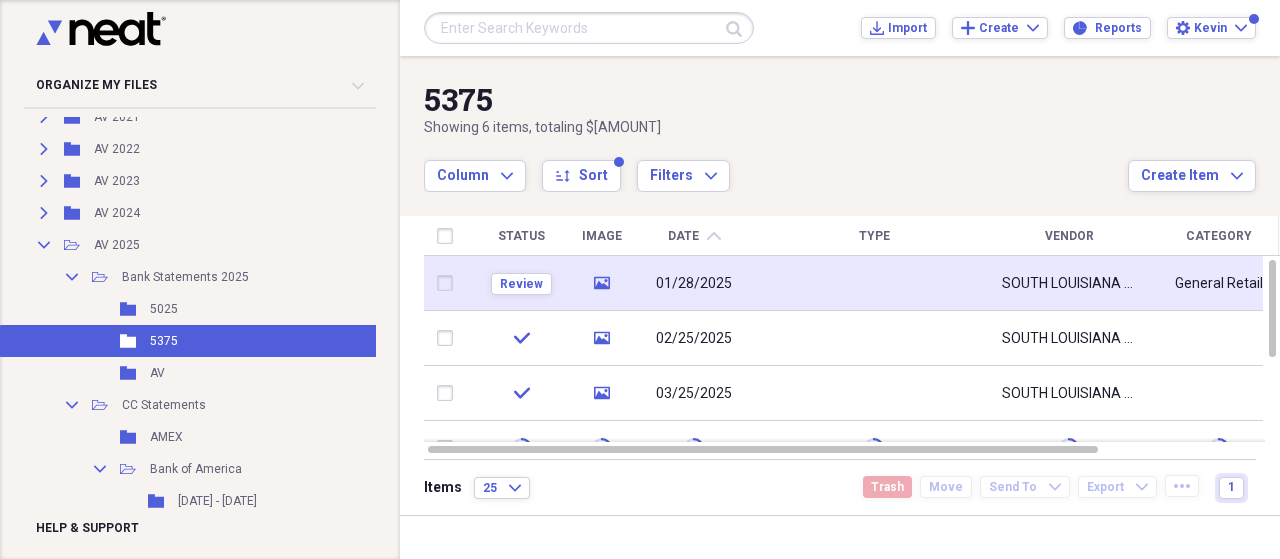 click at bounding box center [874, 283] 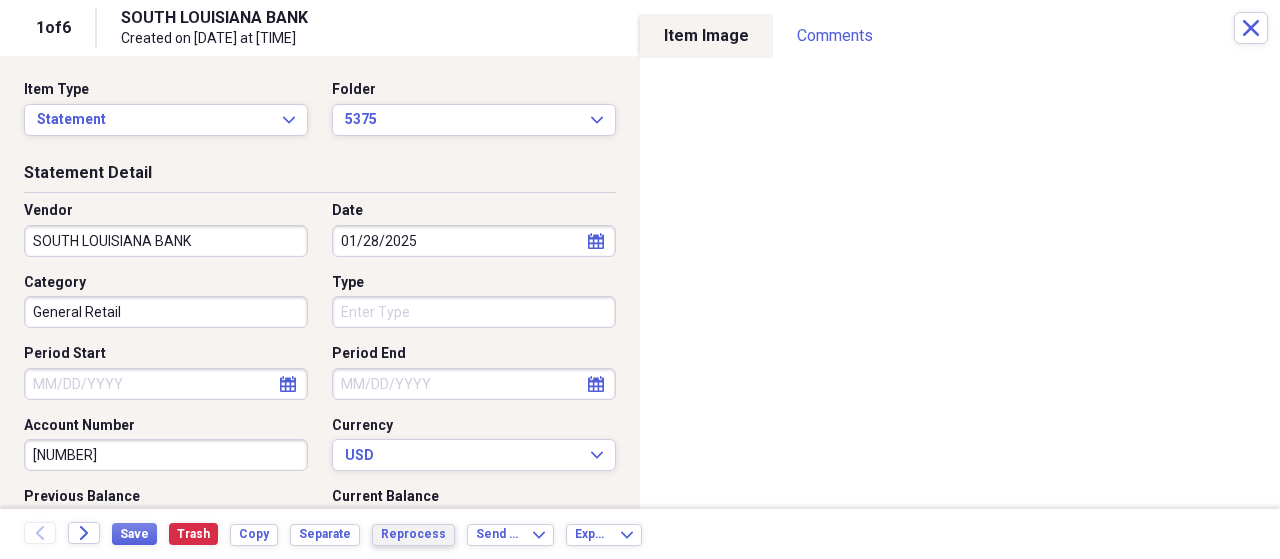click on "Reprocess" at bounding box center (413, 534) 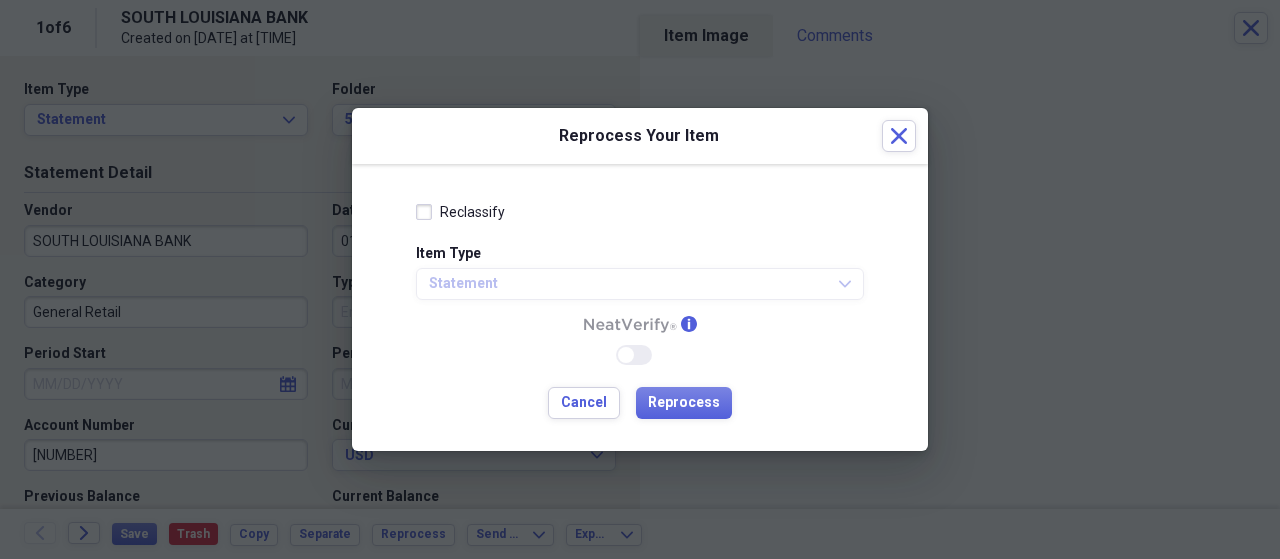 click at bounding box center [640, 279] 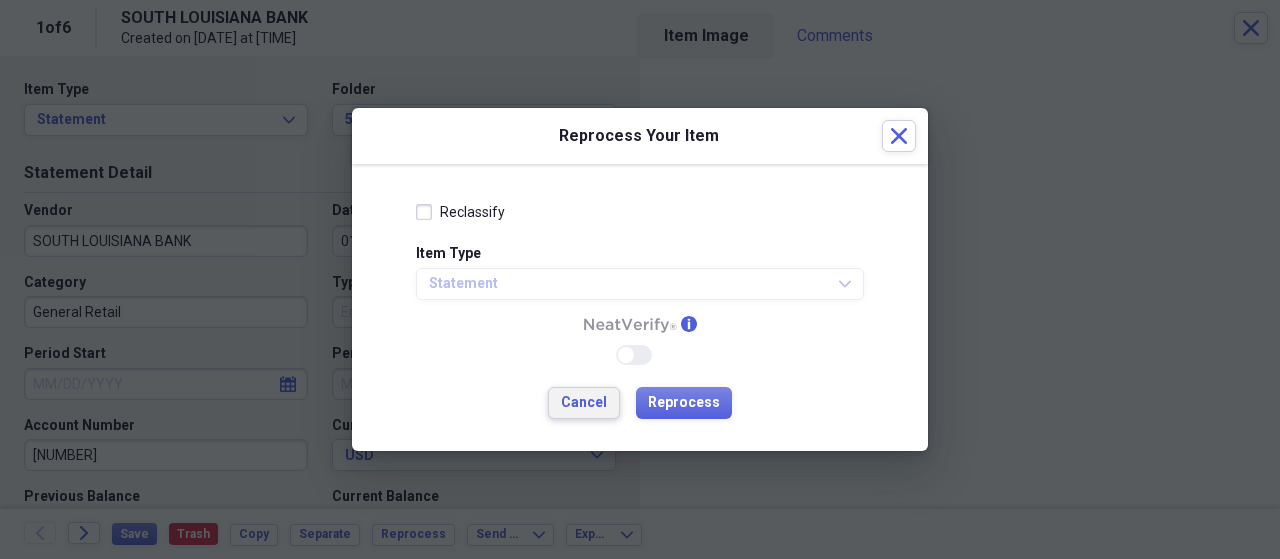 click on "Cancel" at bounding box center [584, 403] 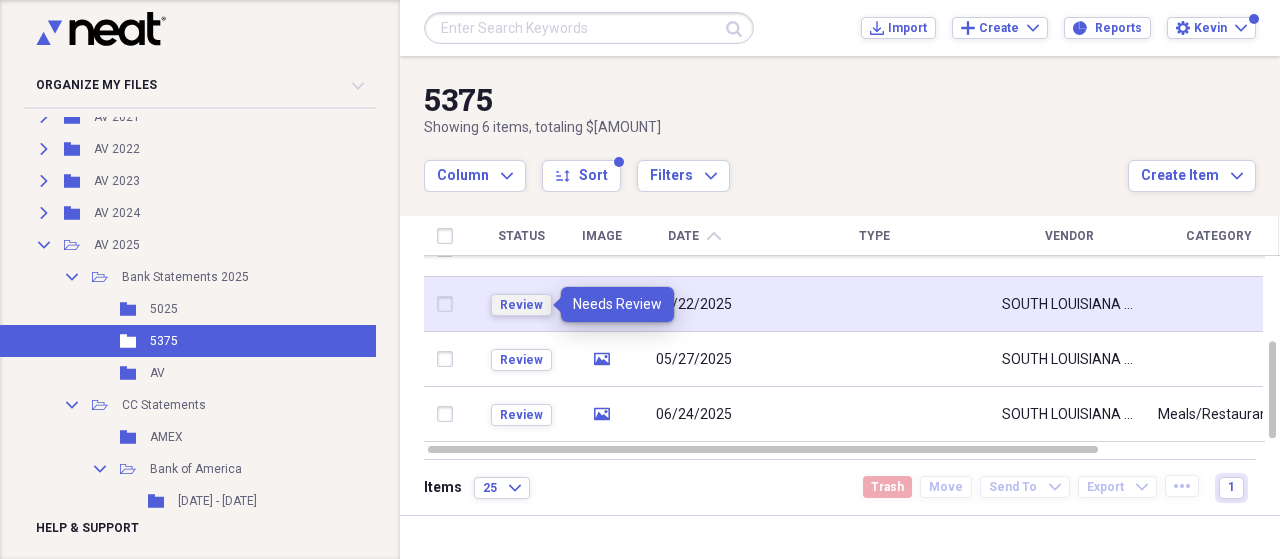 click on "Review" at bounding box center (521, 305) 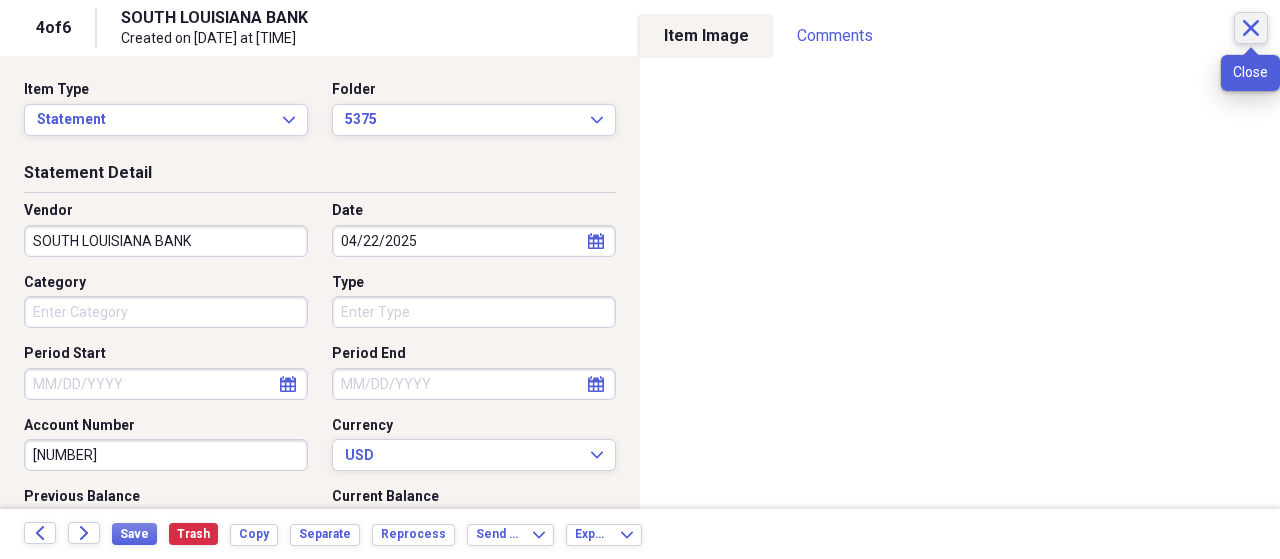 click 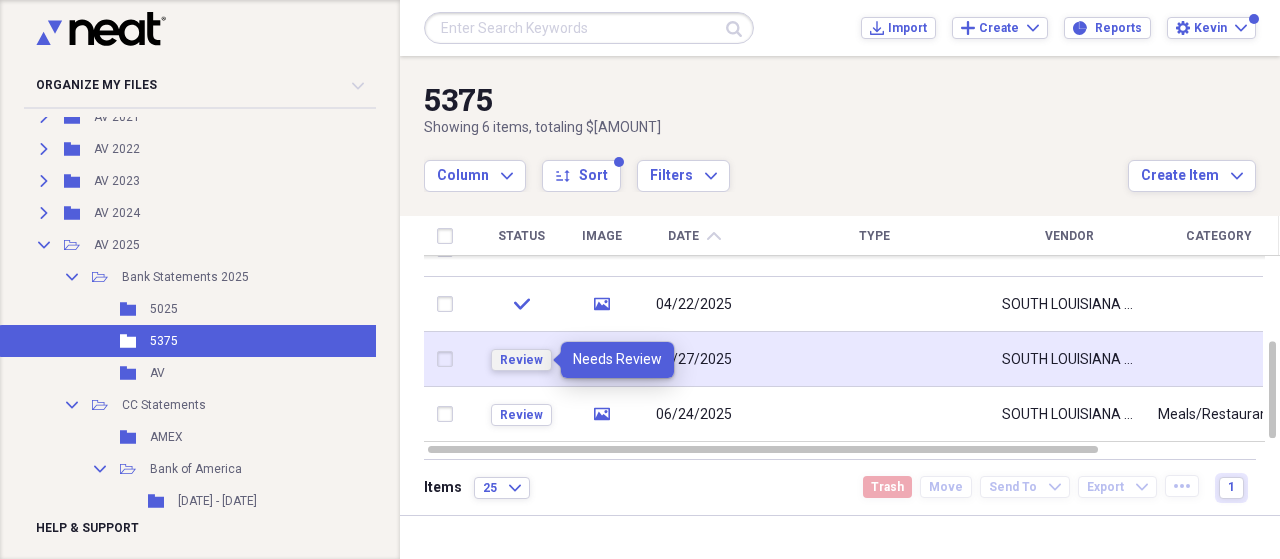 click on "Review" at bounding box center (521, 360) 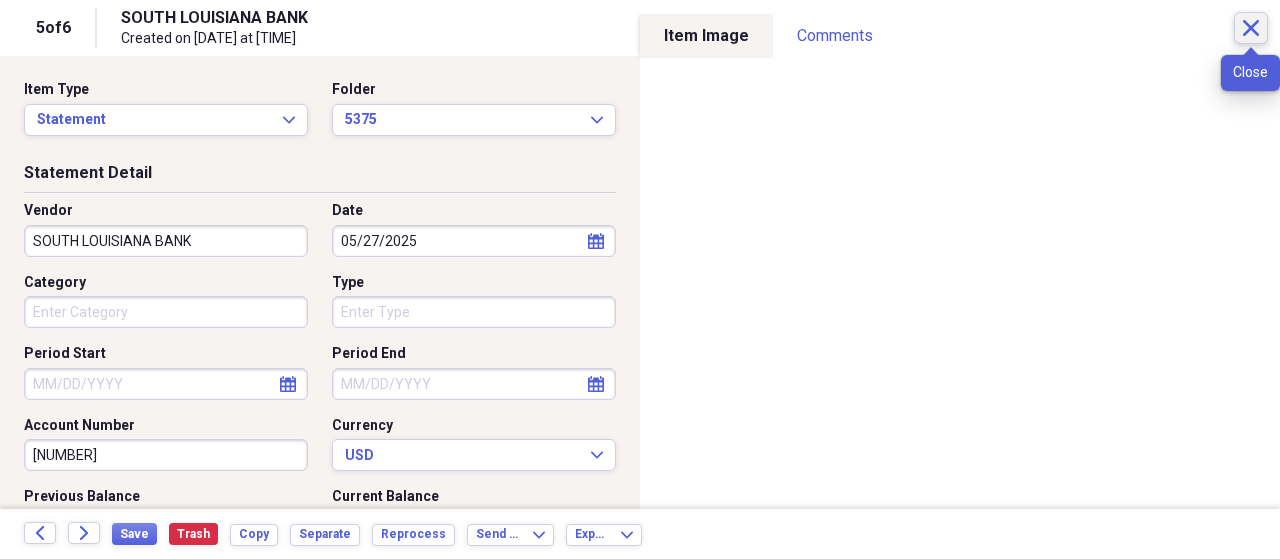 click on "Close" 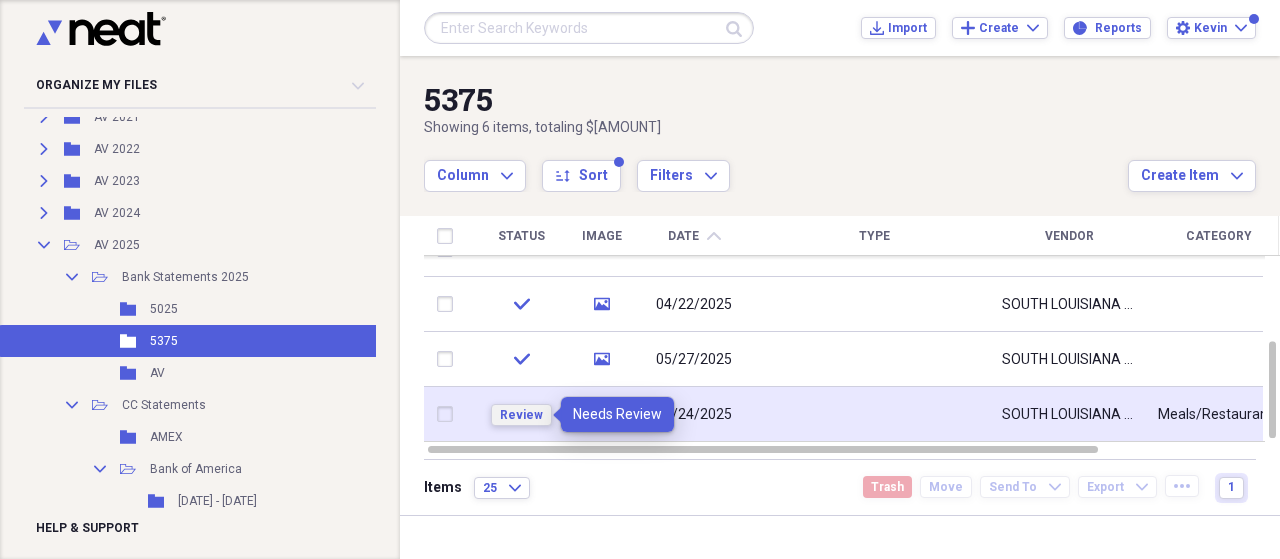 click on "Review" at bounding box center (521, 415) 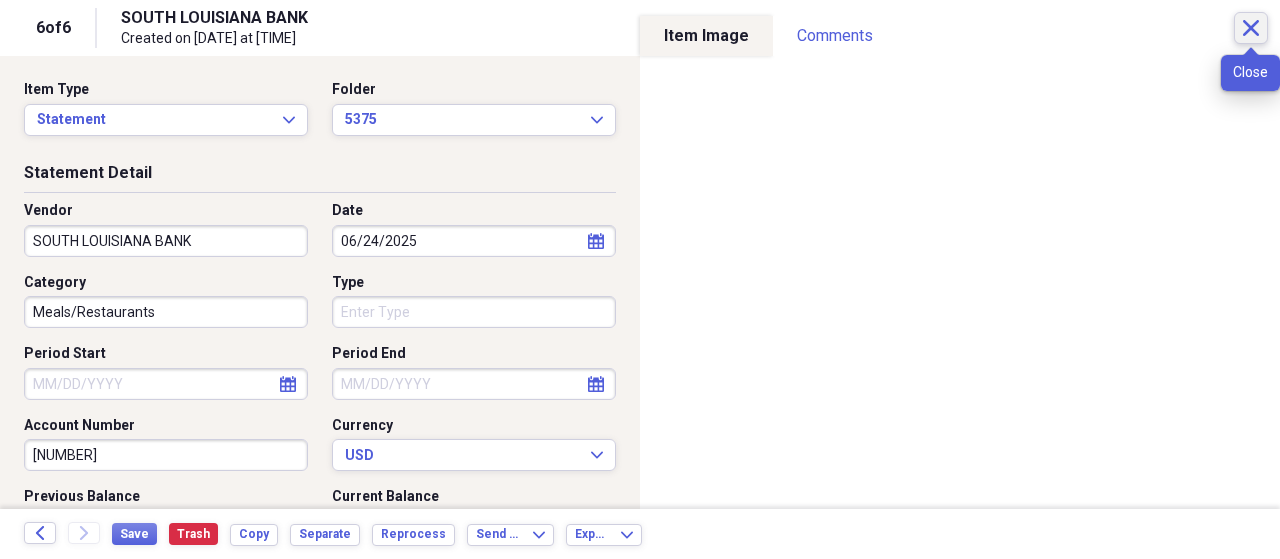 click on "Close" 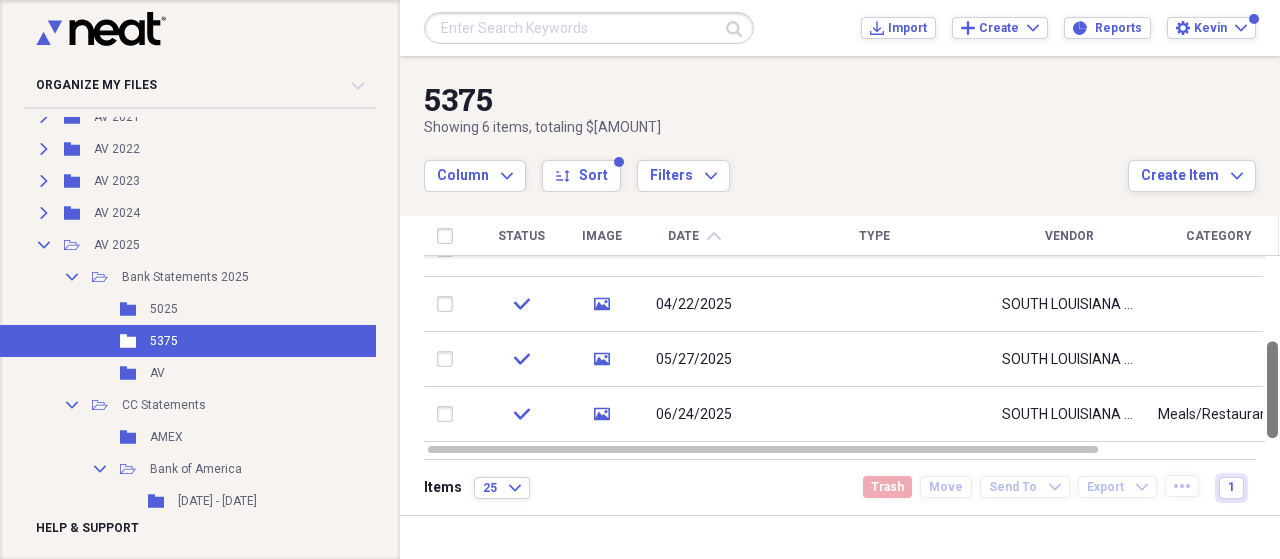 drag, startPoint x: 1274, startPoint y: 295, endPoint x: 1150, endPoint y: 338, distance: 131.24405 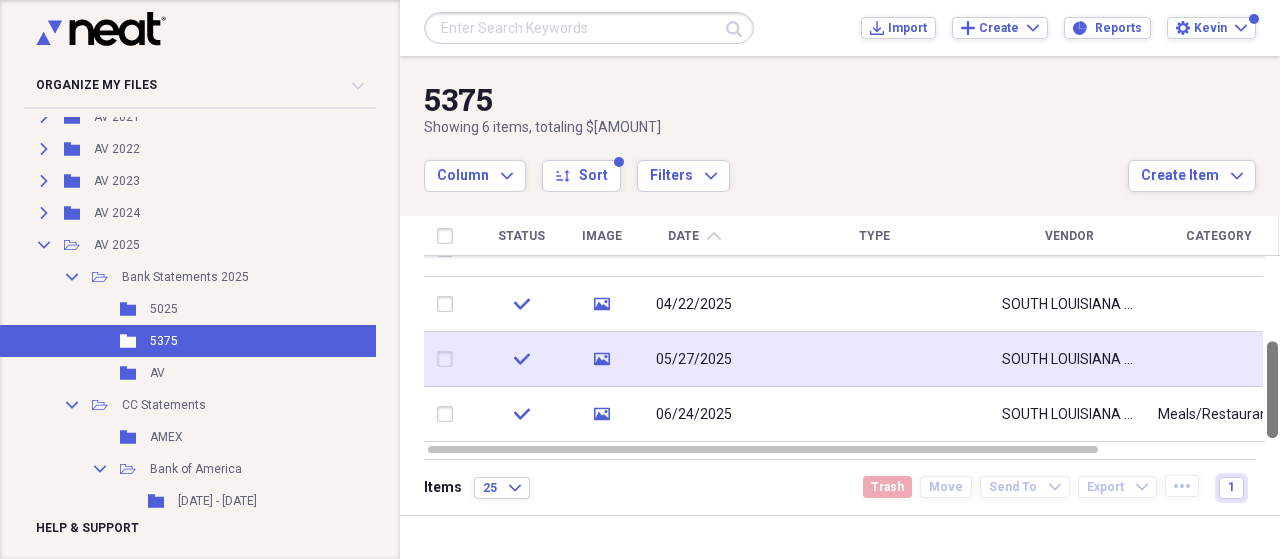 click at bounding box center [1272, 389] 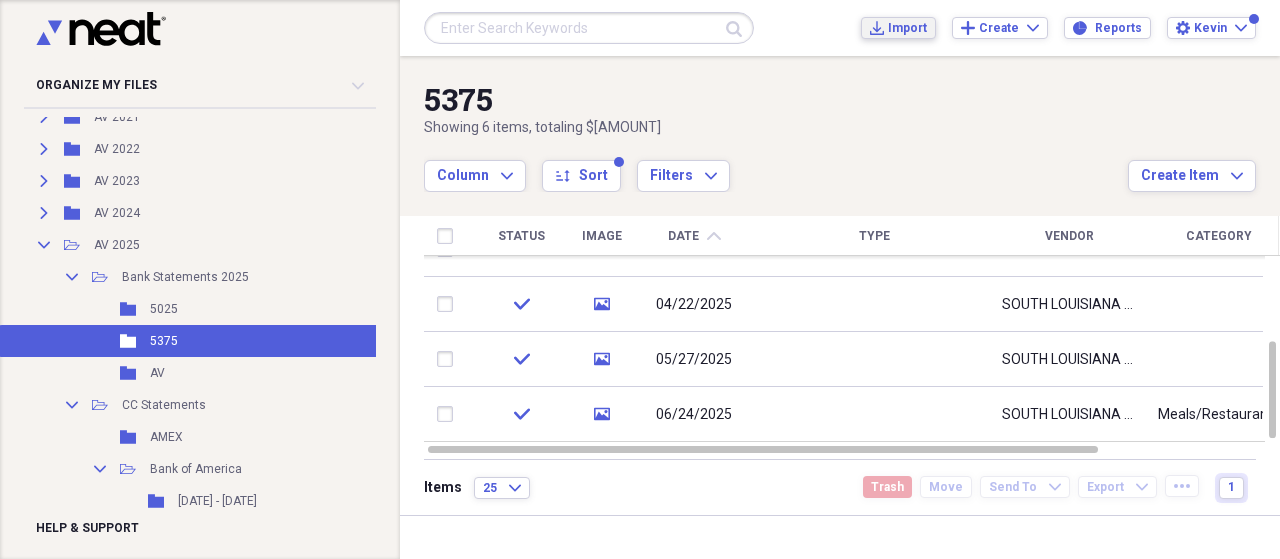 click on "Import" at bounding box center (907, 28) 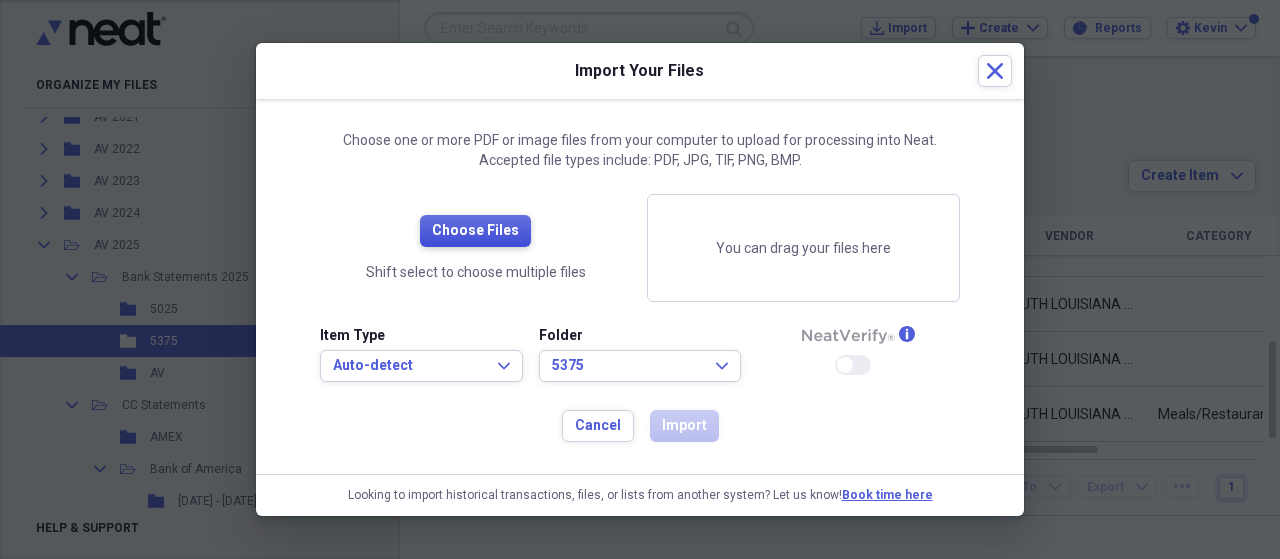 click on "Choose Files" at bounding box center (475, 231) 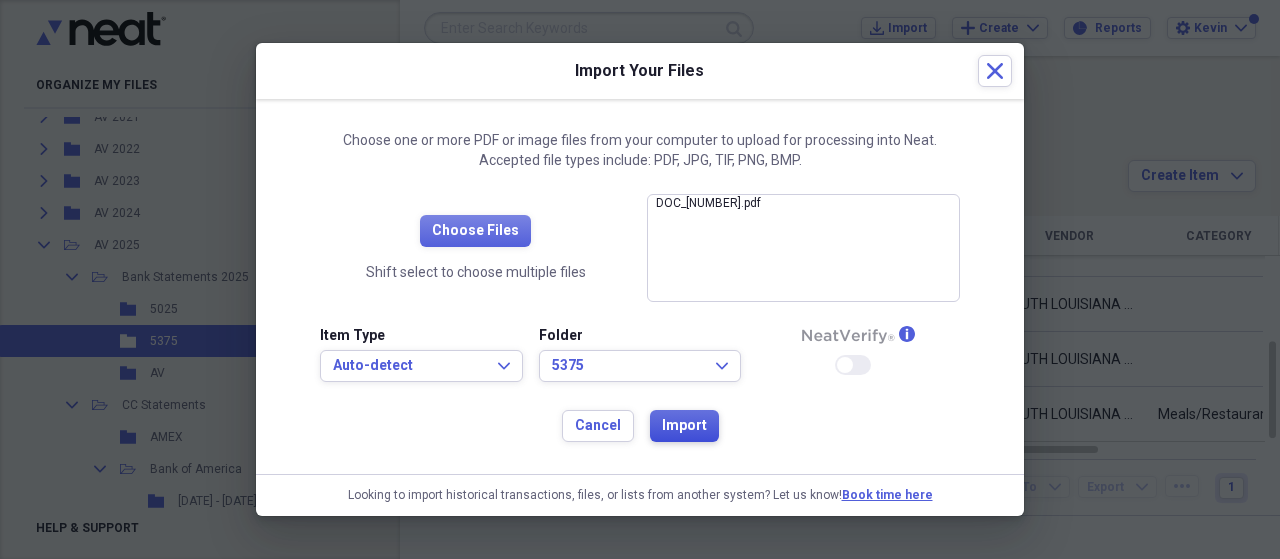 click on "Import" at bounding box center (684, 426) 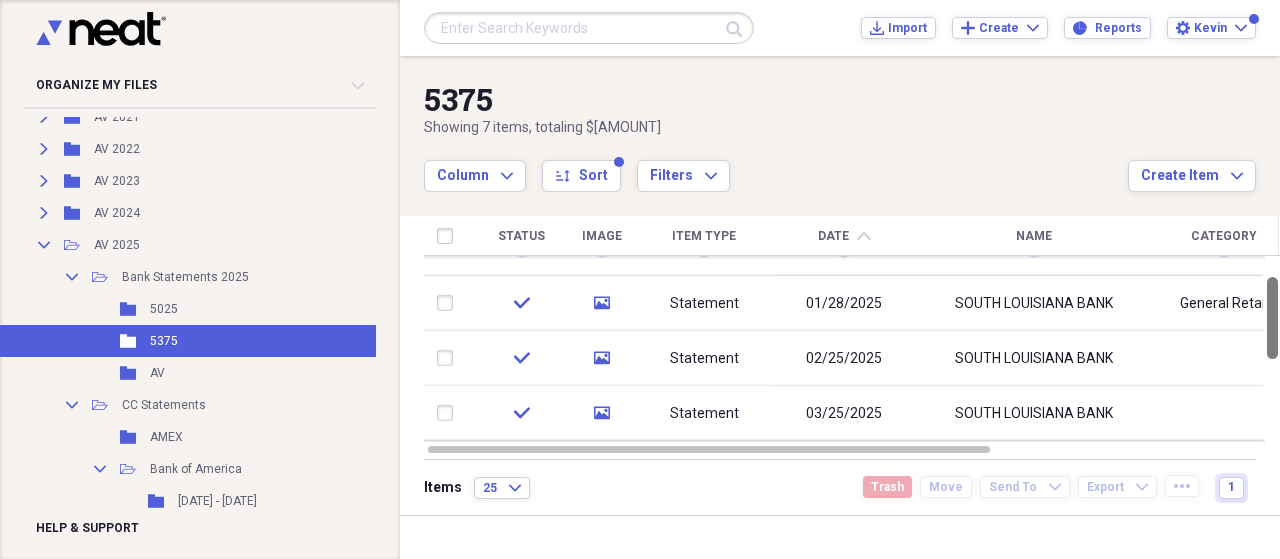 drag, startPoint x: 1272, startPoint y: 288, endPoint x: 1272, endPoint y: 305, distance: 17 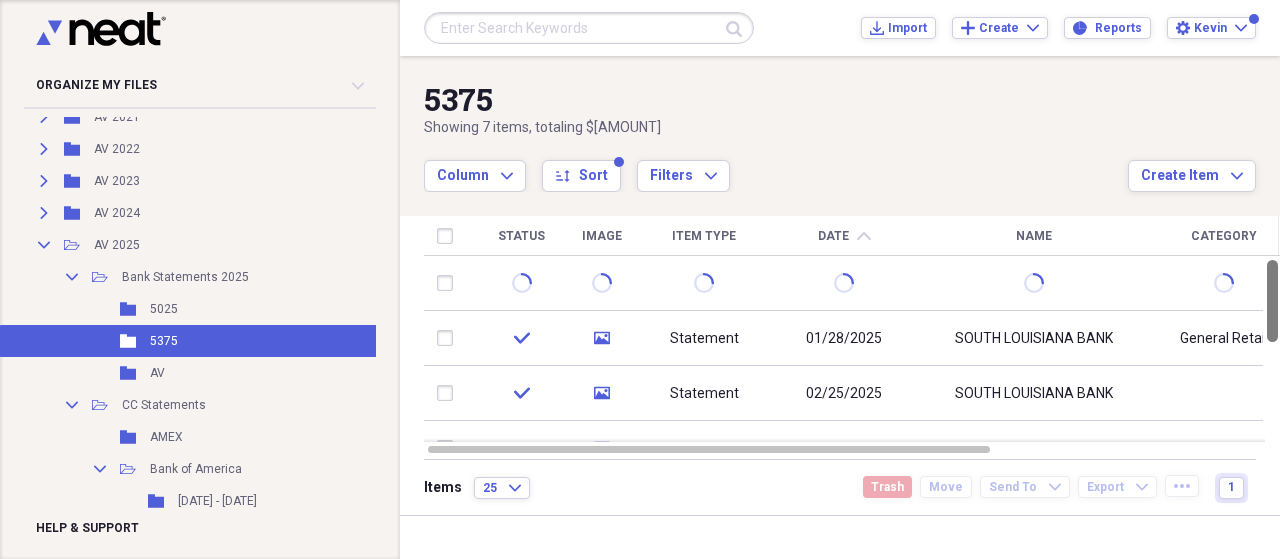 drag, startPoint x: 1272, startPoint y: 305, endPoint x: 1272, endPoint y: 269, distance: 36 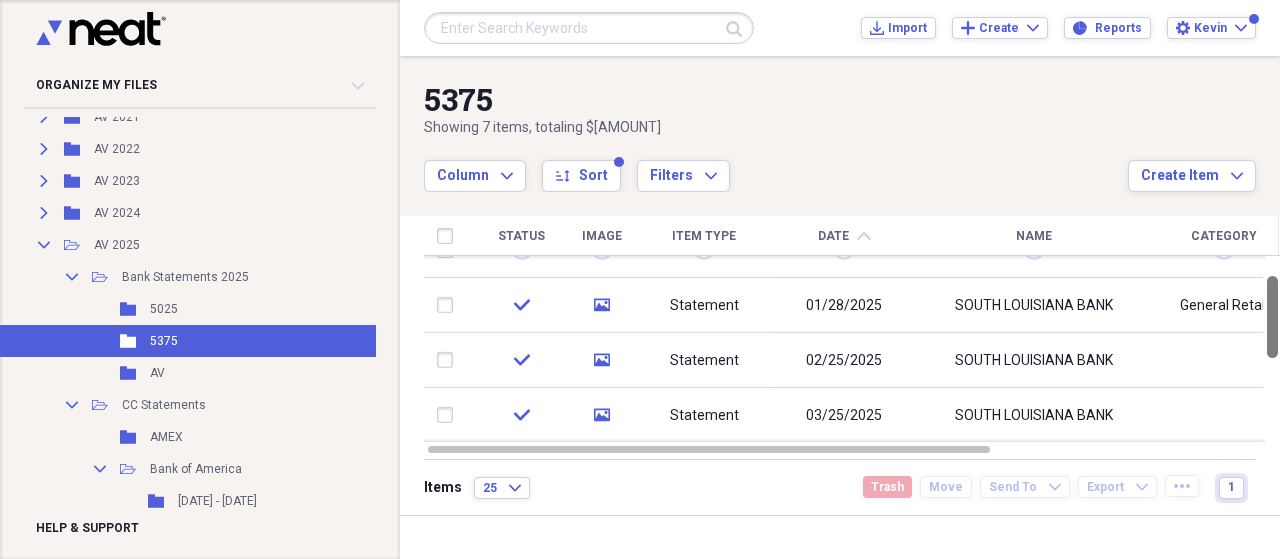drag, startPoint x: 1272, startPoint y: 299, endPoint x: 1271, endPoint y: 315, distance: 16.03122 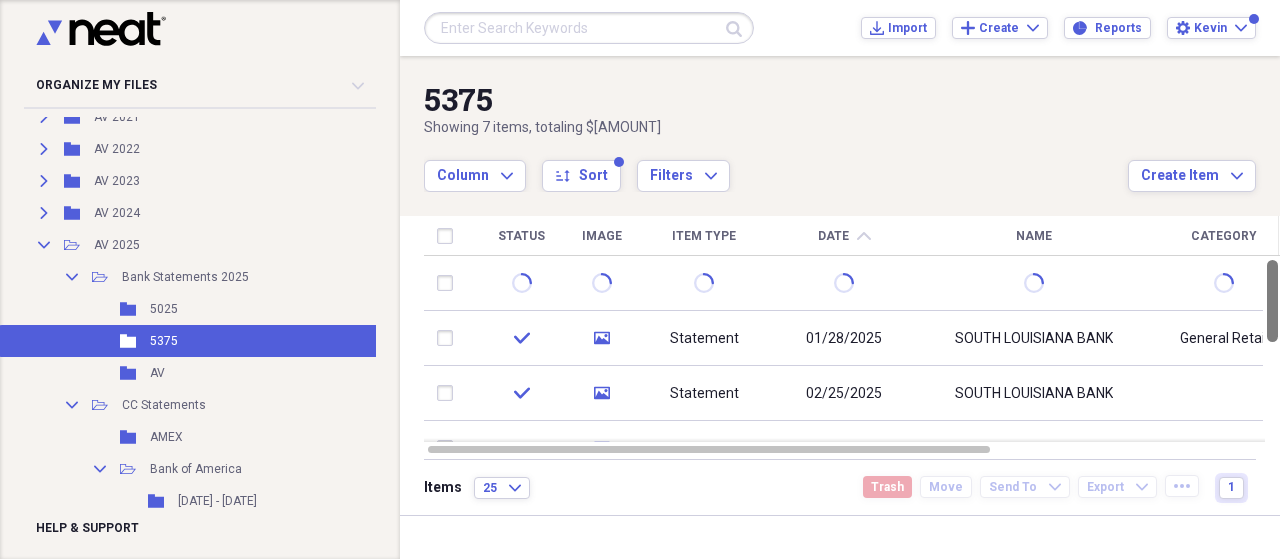 drag, startPoint x: 1272, startPoint y: 311, endPoint x: 1272, endPoint y: 279, distance: 32 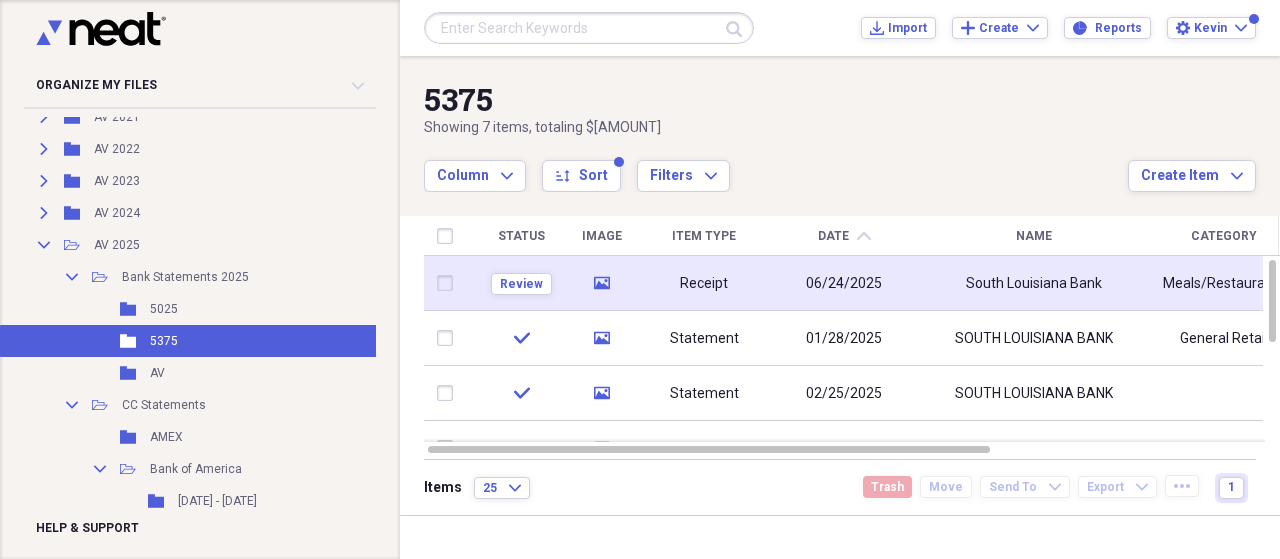click on "South Louisiana Bank" at bounding box center (1034, 283) 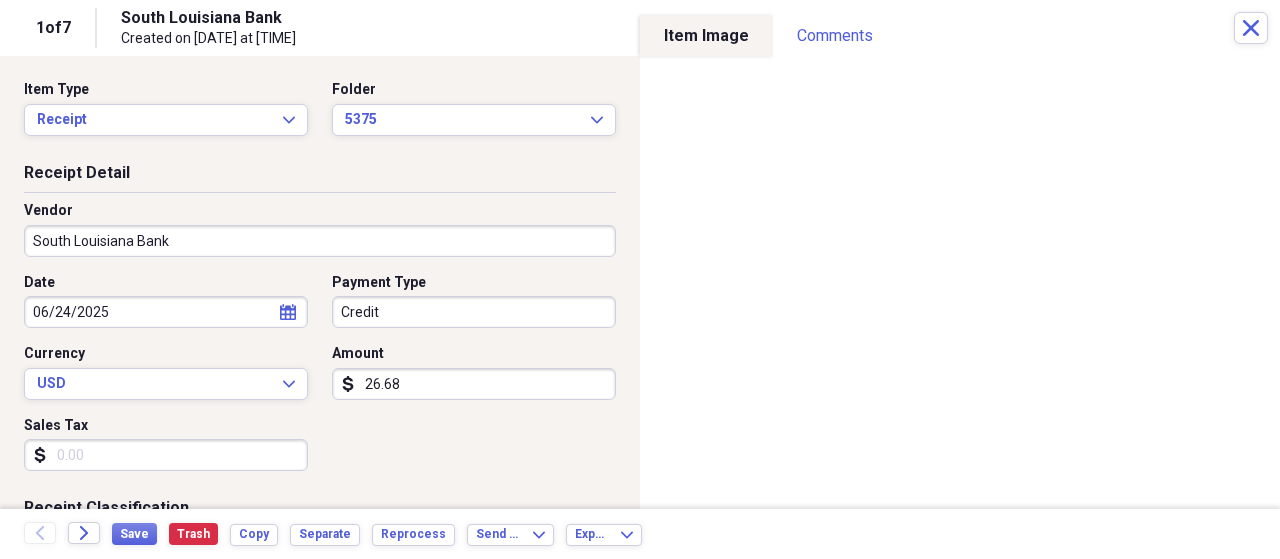 click 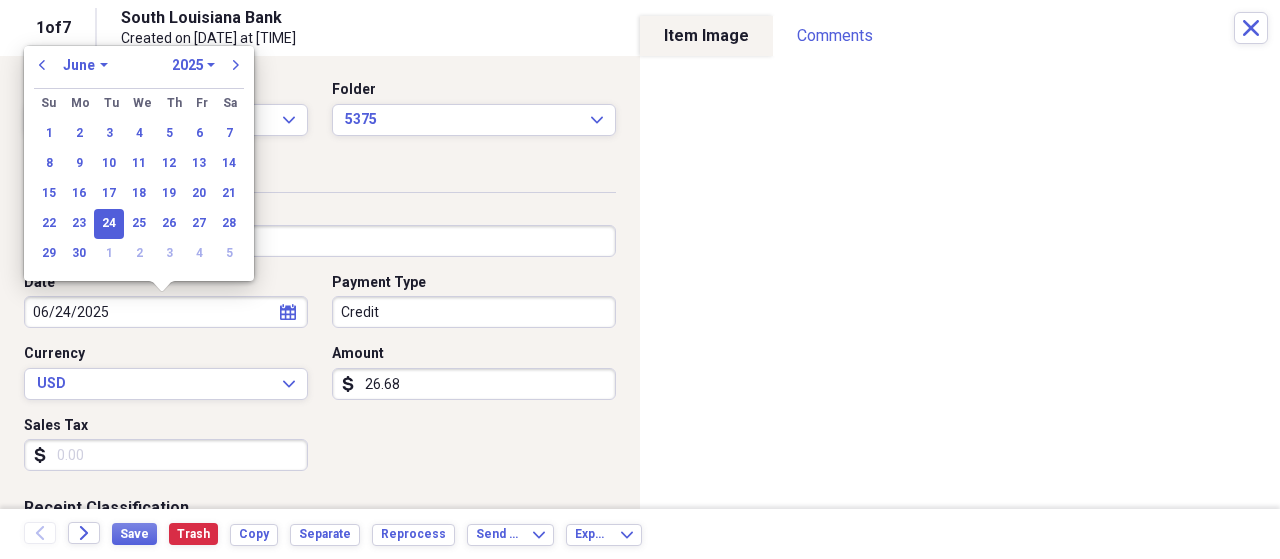 click on "January February March April May June July August September October November December" at bounding box center [85, 65] 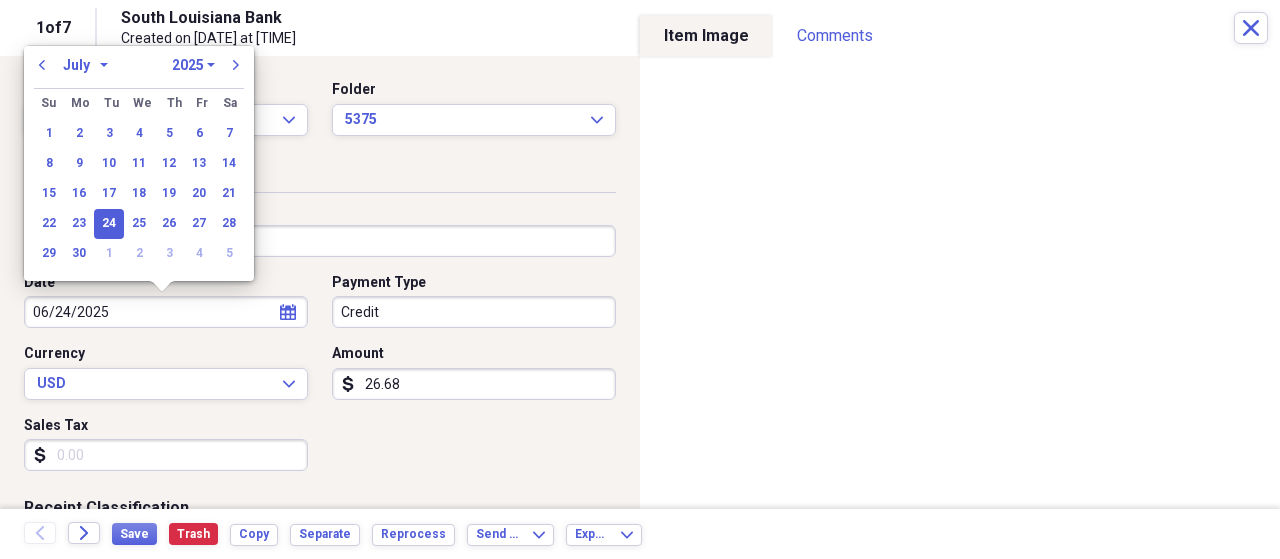 click on "January February March April May June July August September October November December" at bounding box center (85, 65) 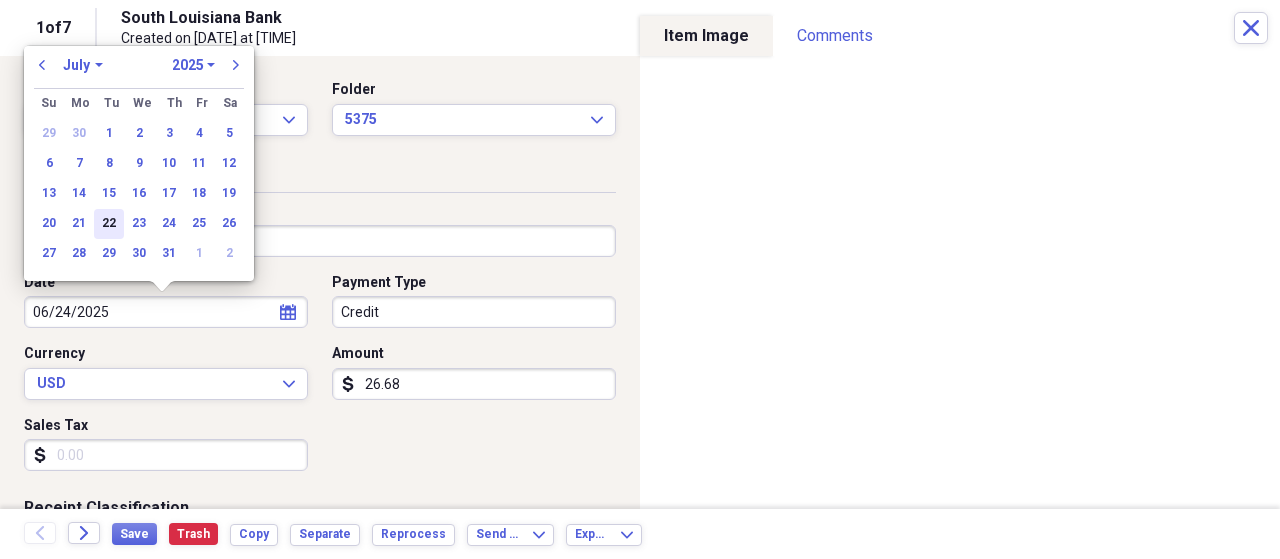 click on "22" at bounding box center [109, 224] 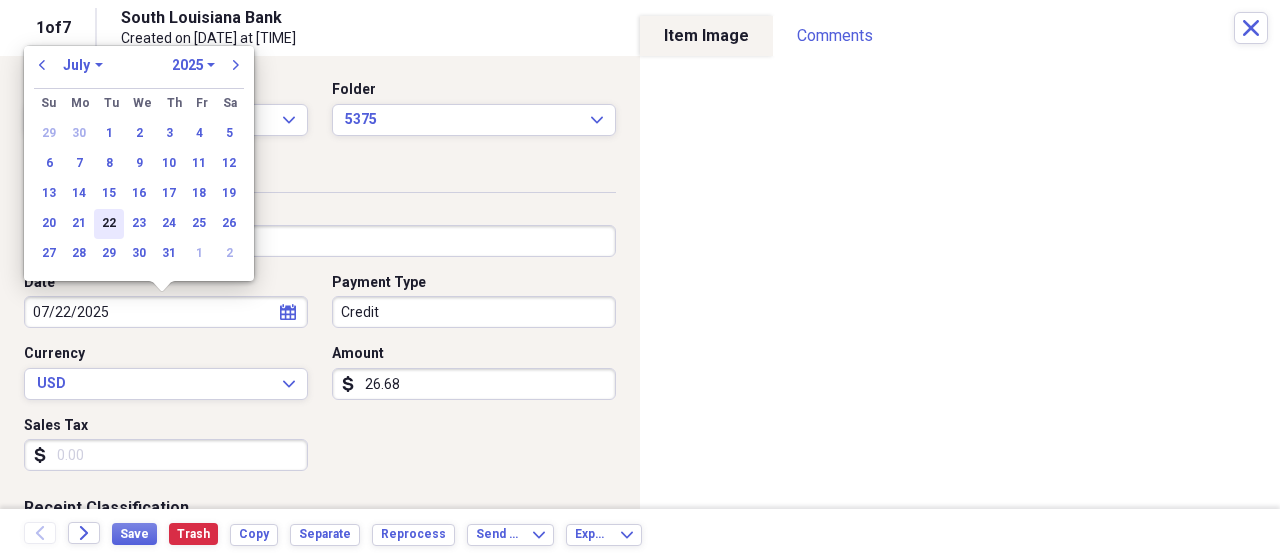 type on "07/22/2025" 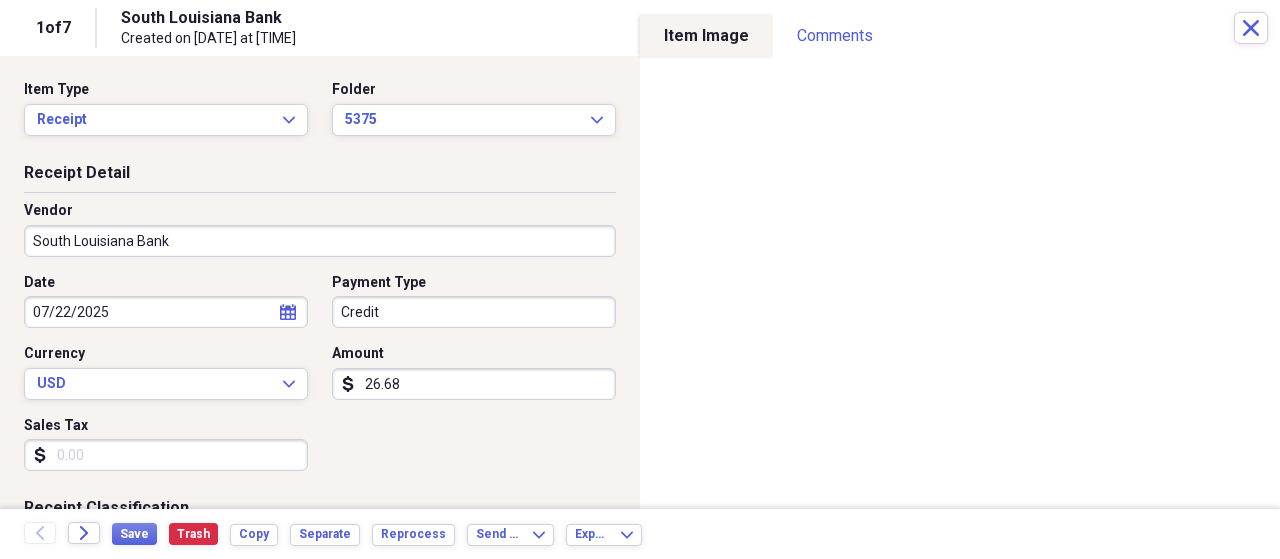 click on "South Louisiana Bank" at bounding box center (320, 241) 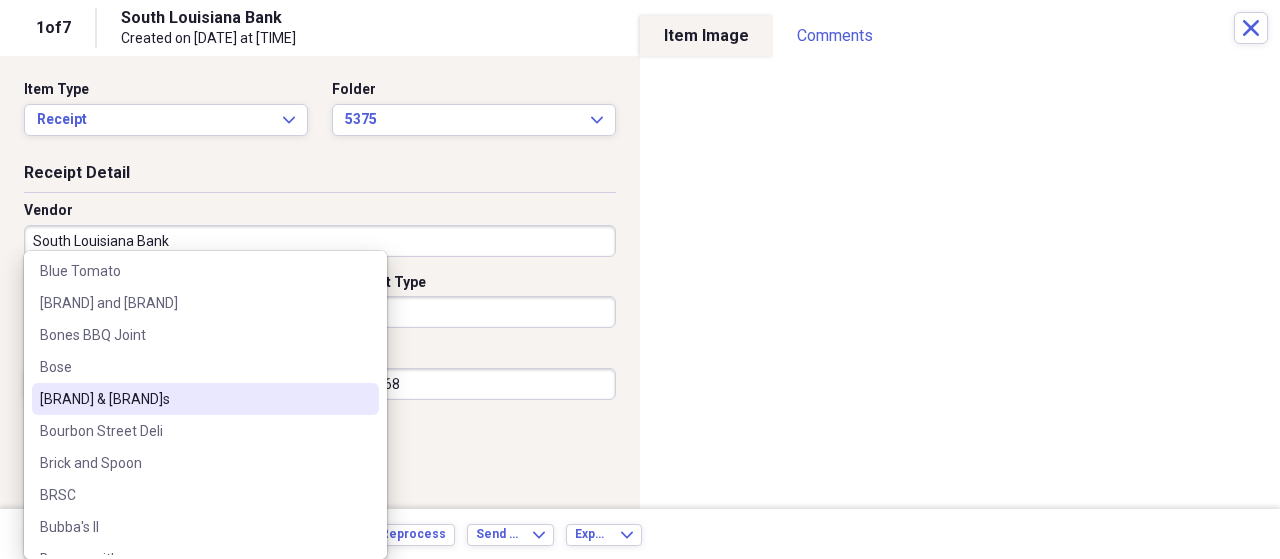 scroll, scrollTop: 3000, scrollLeft: 0, axis: vertical 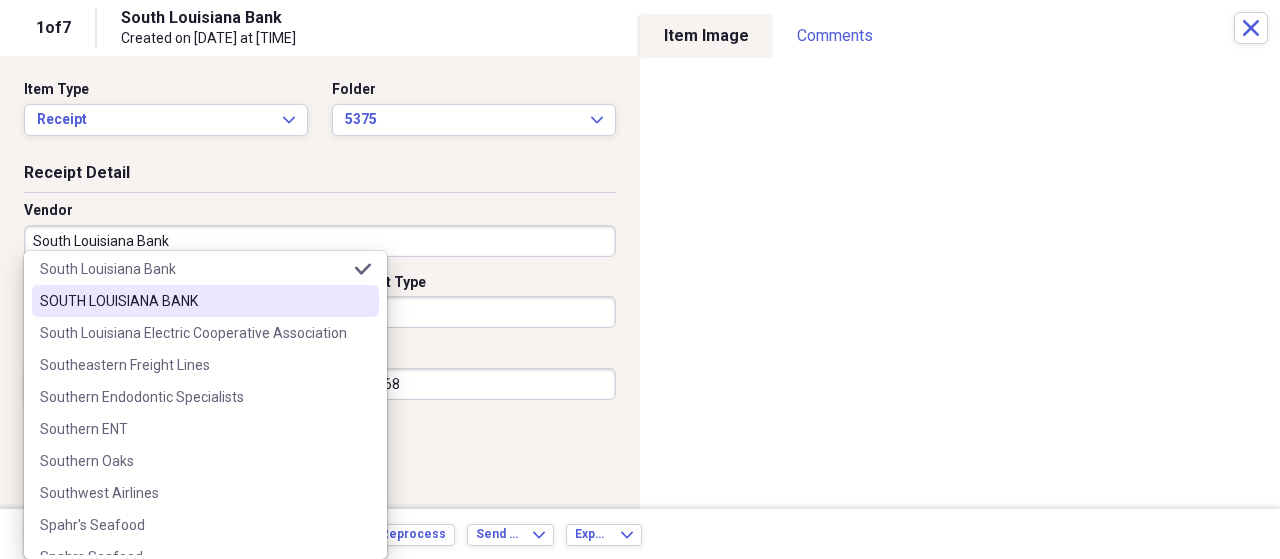 click on "SOUTH LOUISIANA BANK" at bounding box center [193, 301] 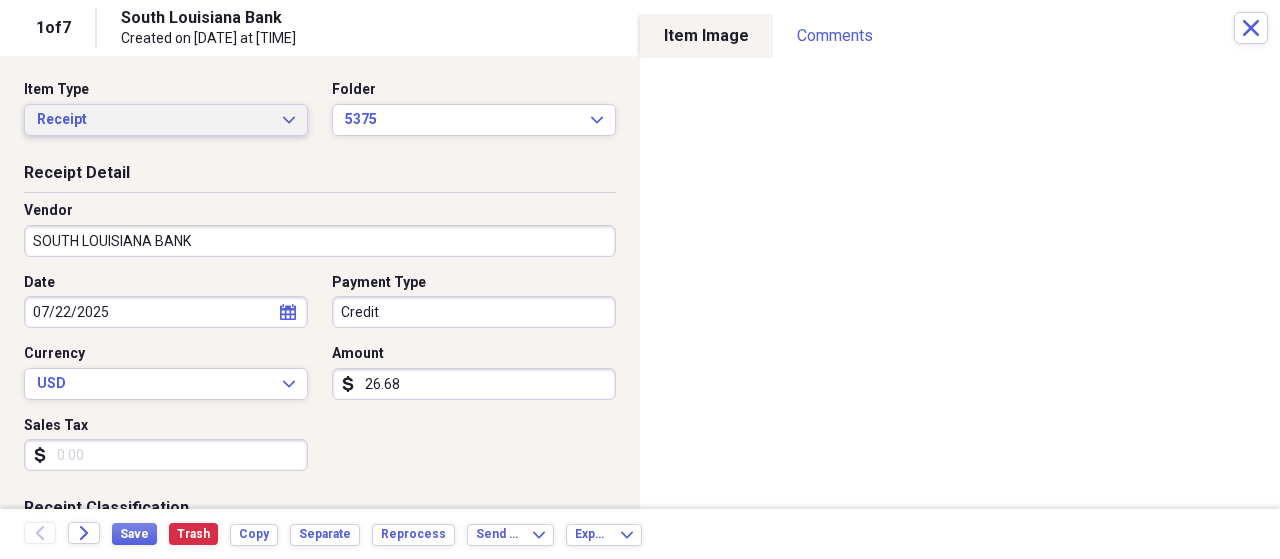 click on "Expand" 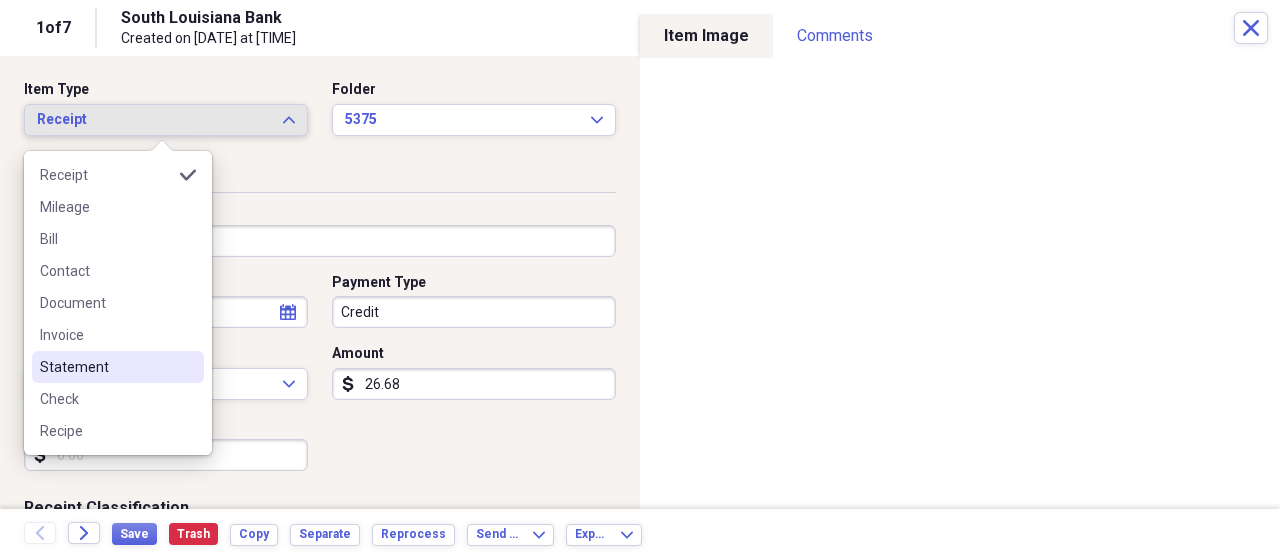 click on "Statement" at bounding box center [118, 367] 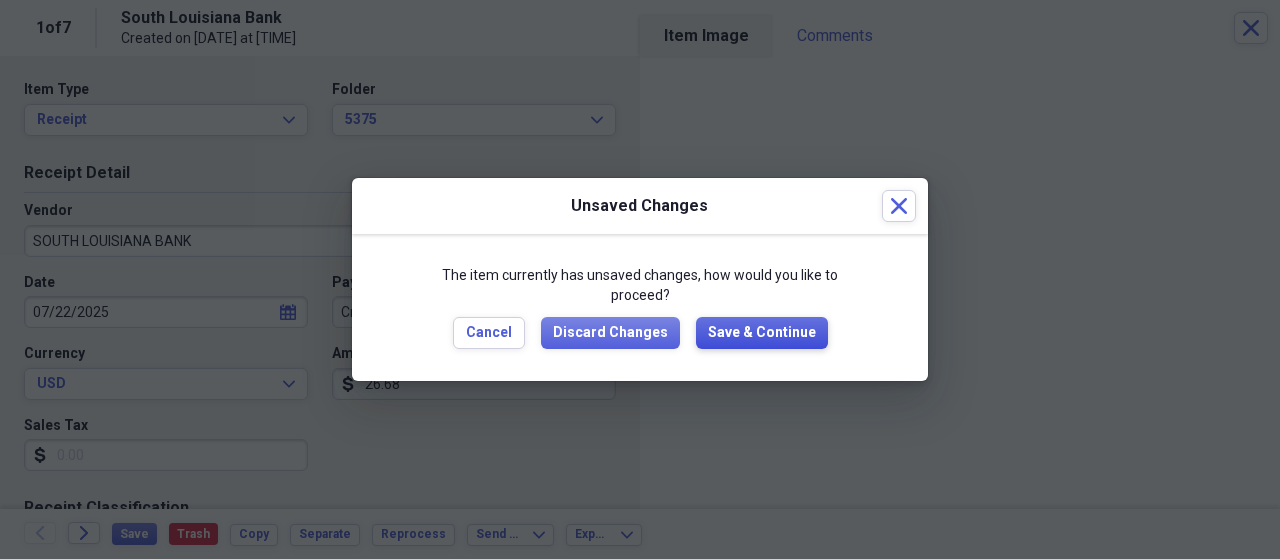 click on "Save & Continue" at bounding box center [762, 333] 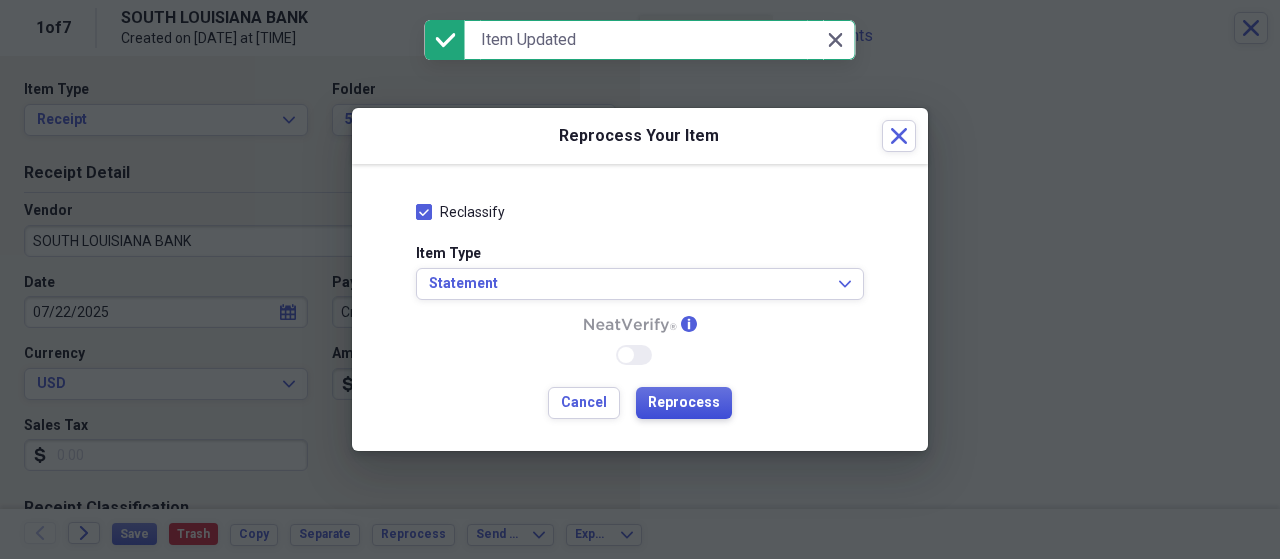 click on "Reprocess" at bounding box center [684, 403] 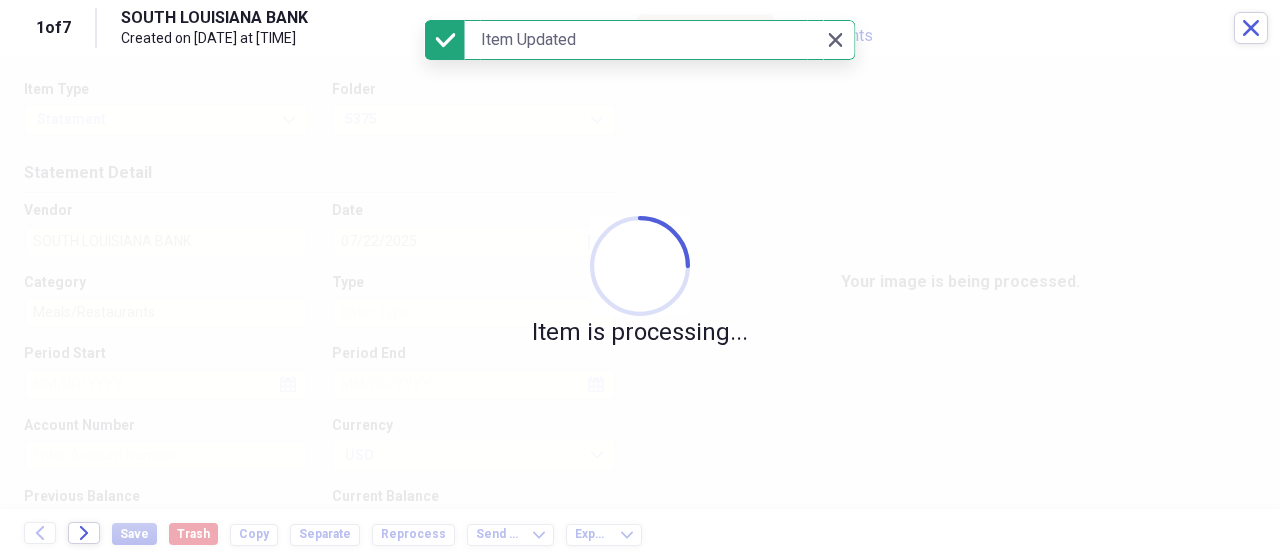 type on "26.68" 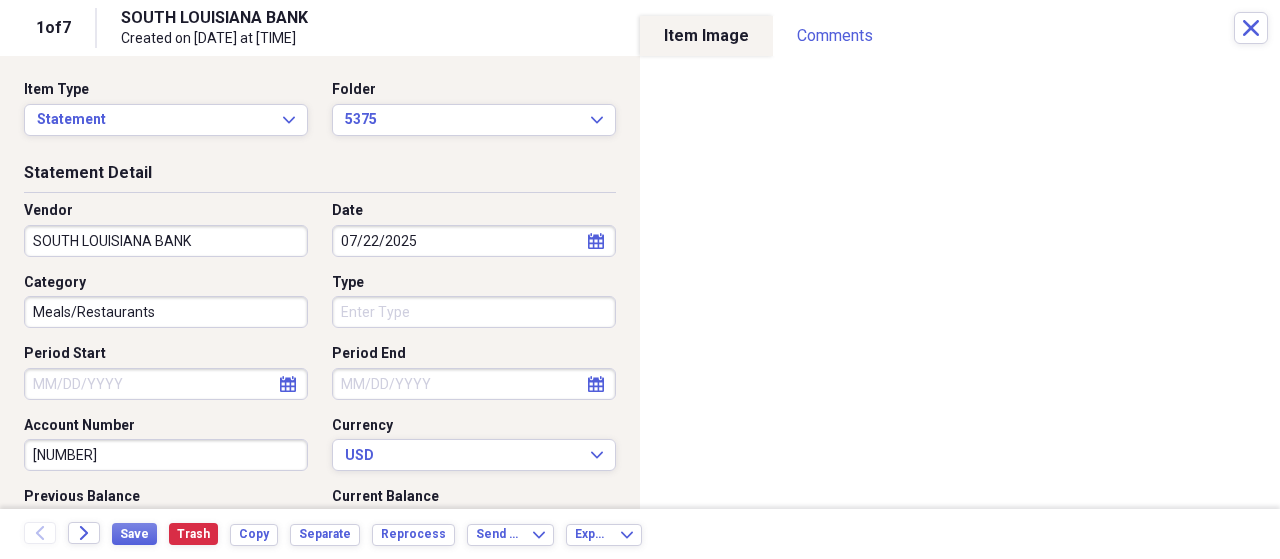 type on "[NUMBER]" 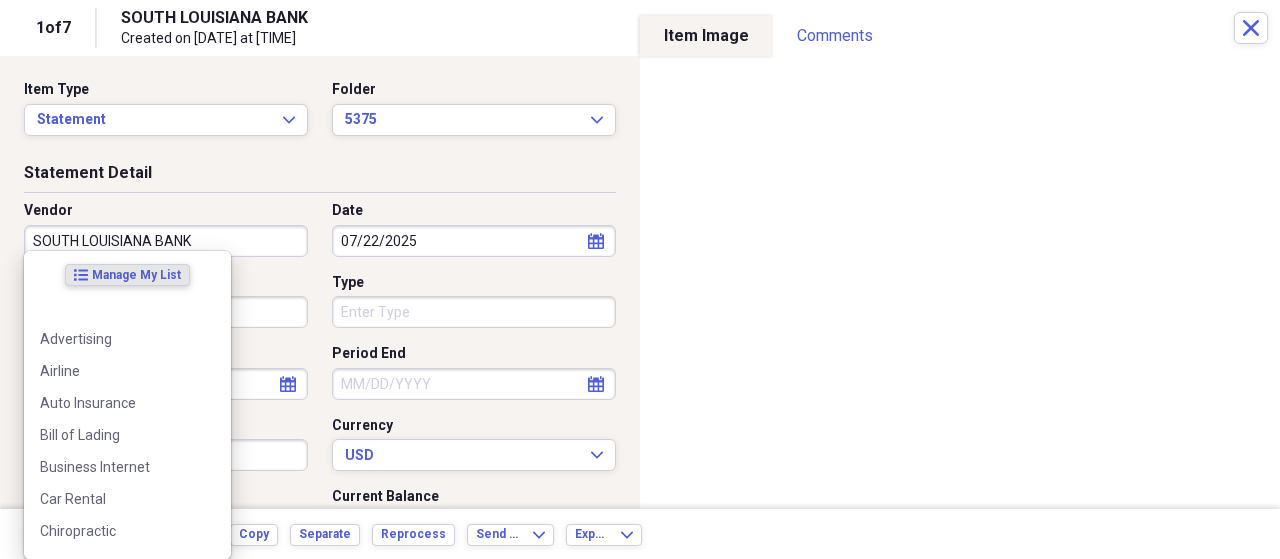 click on "Meals/Restaurants" at bounding box center [166, 312] 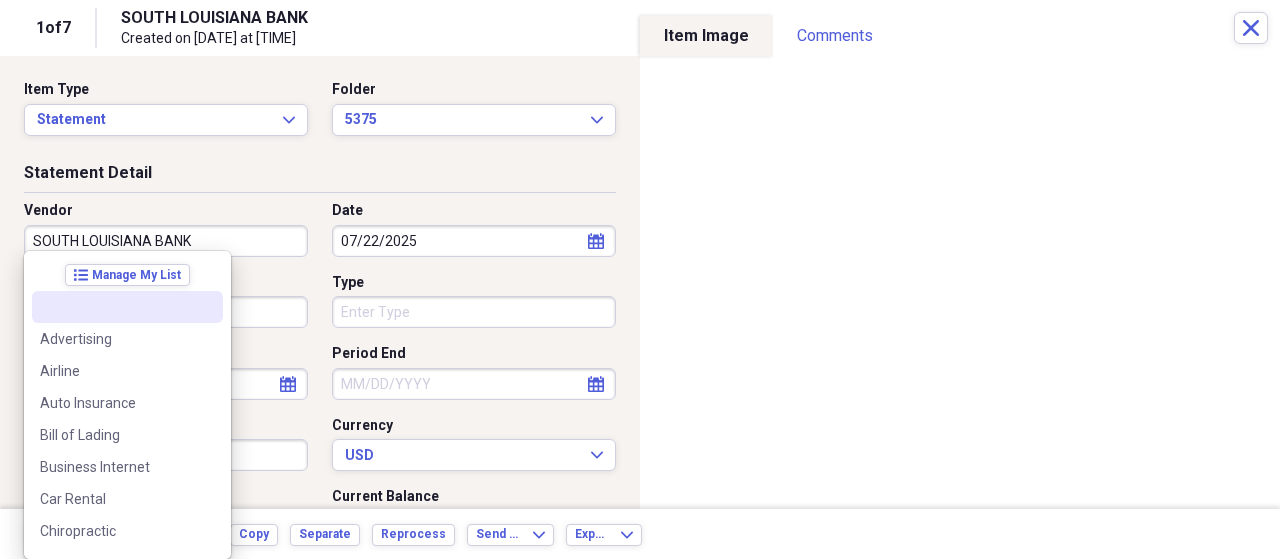 scroll, scrollTop: 7, scrollLeft: 0, axis: vertical 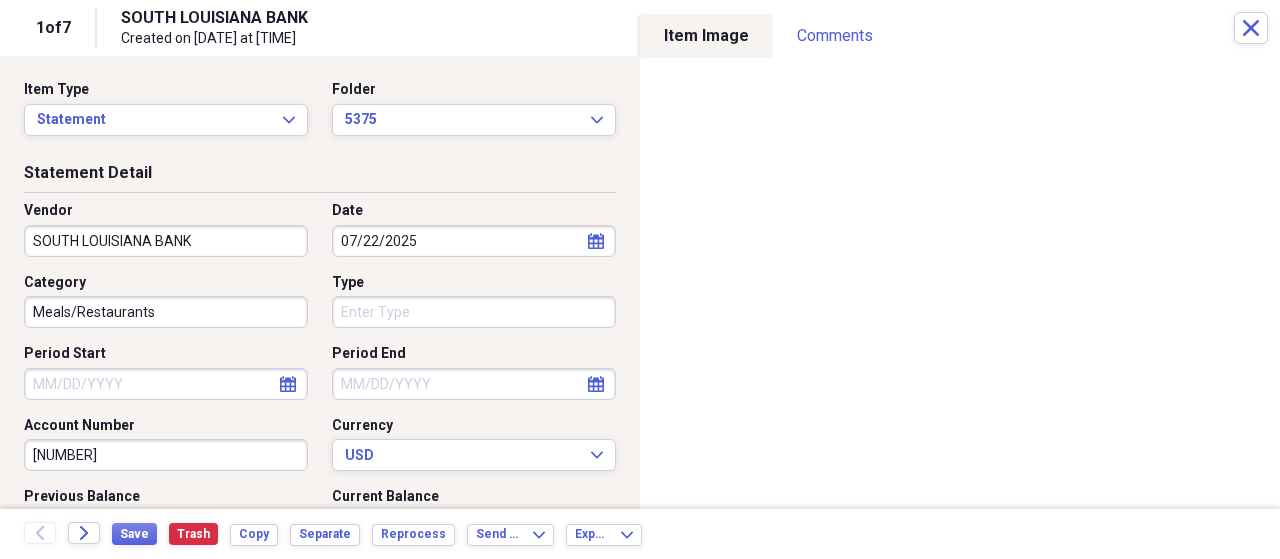 click on "Statement Detail" at bounding box center [320, 177] 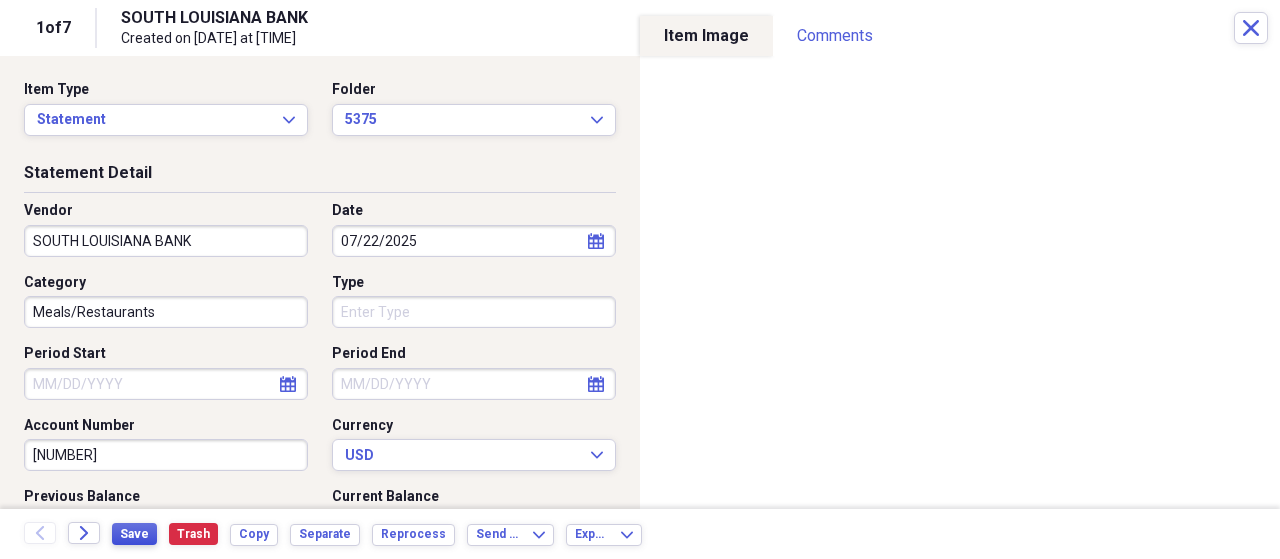 click on "Save" at bounding box center [134, 534] 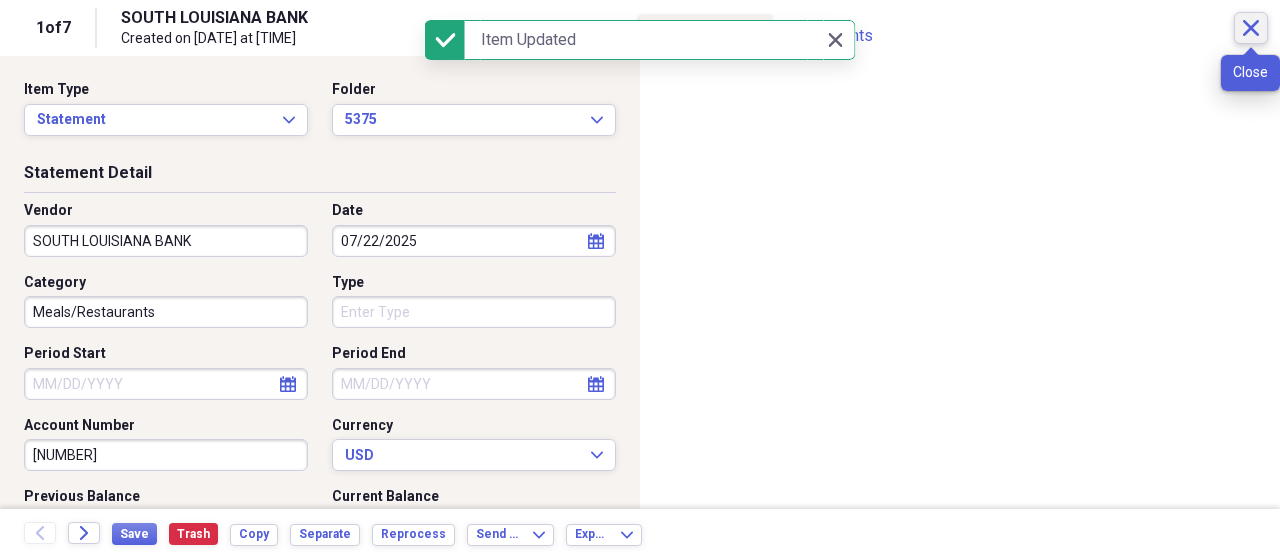 drag, startPoint x: 1258, startPoint y: 27, endPoint x: 1240, endPoint y: 67, distance: 43.863426 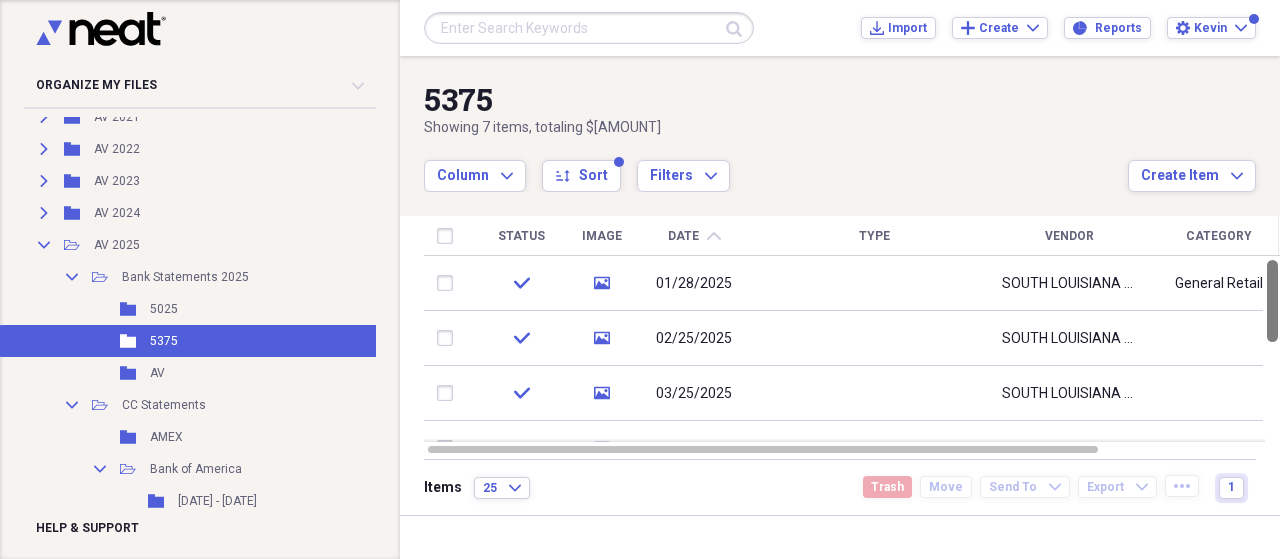 drag, startPoint x: 1272, startPoint y: 420, endPoint x: 1279, endPoint y: 307, distance: 113.216606 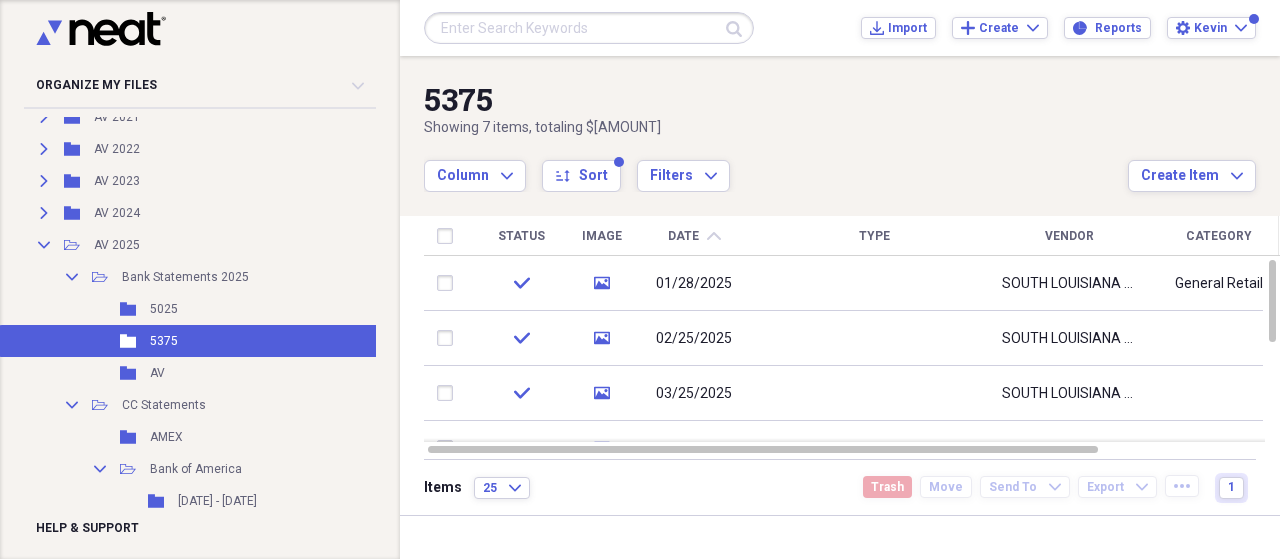 drag, startPoint x: 720, startPoint y: 240, endPoint x: 801, endPoint y: 243, distance: 81.055534 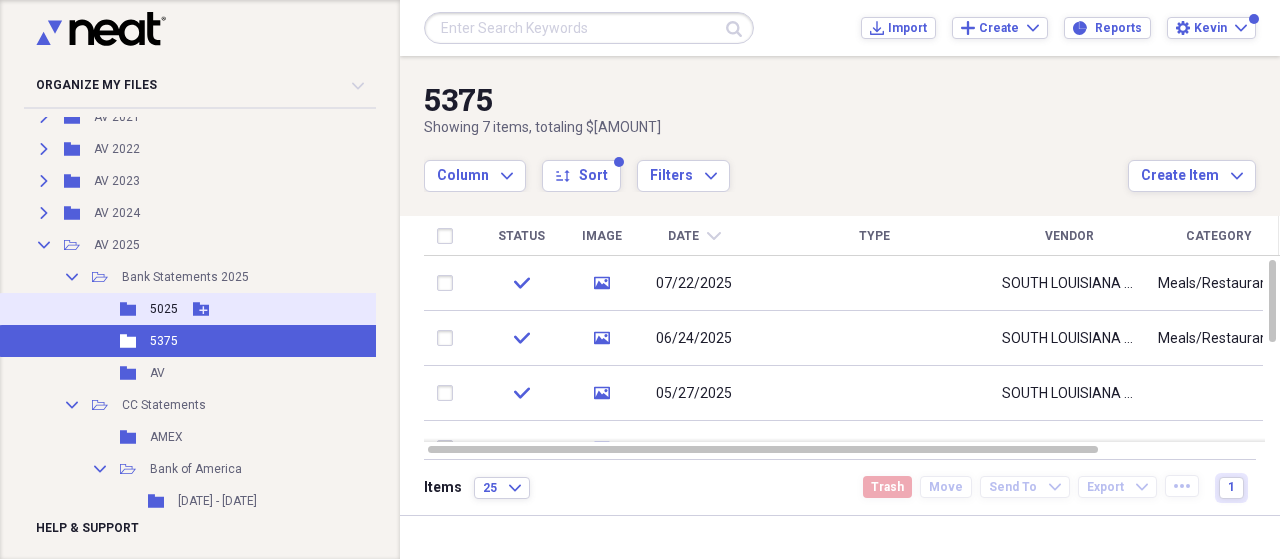 click on "5025" at bounding box center (164, 309) 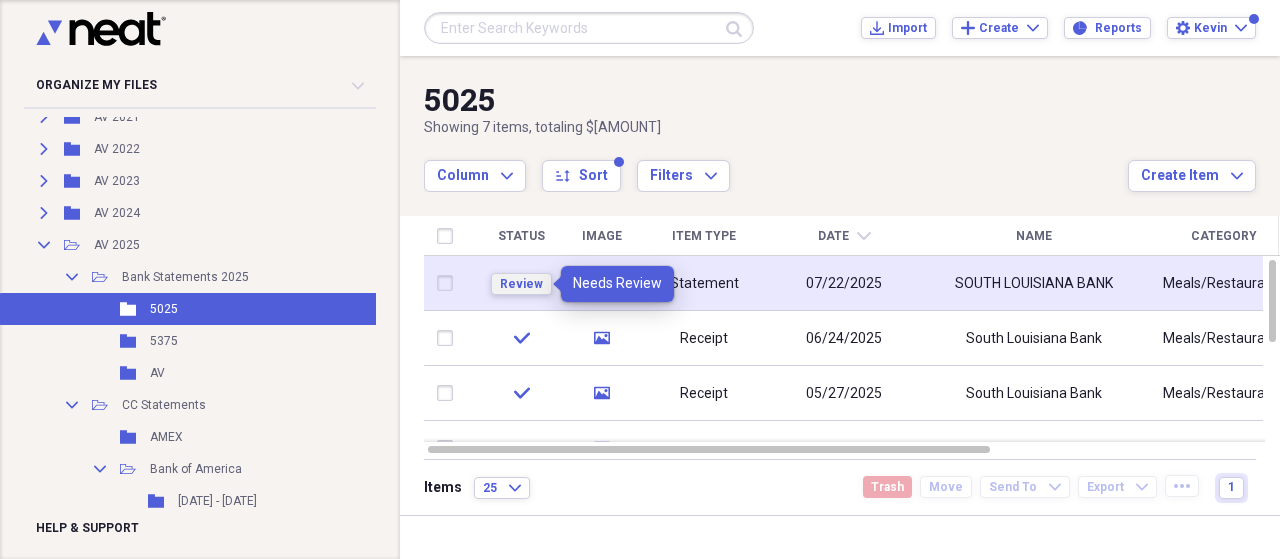 click on "Review" at bounding box center (521, 284) 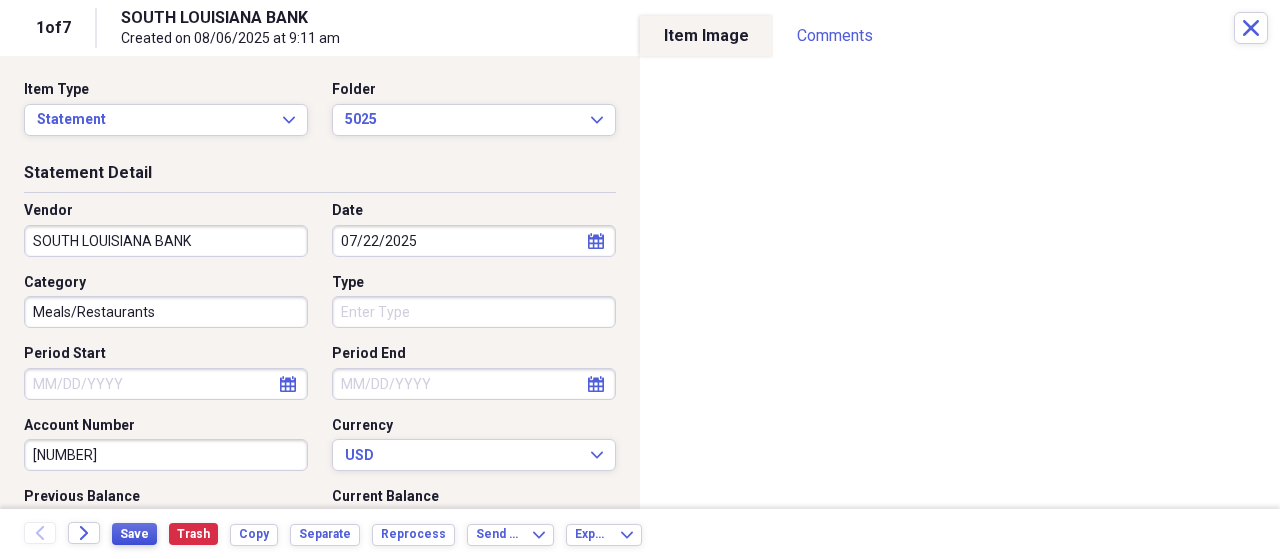 click on "Save" at bounding box center (134, 534) 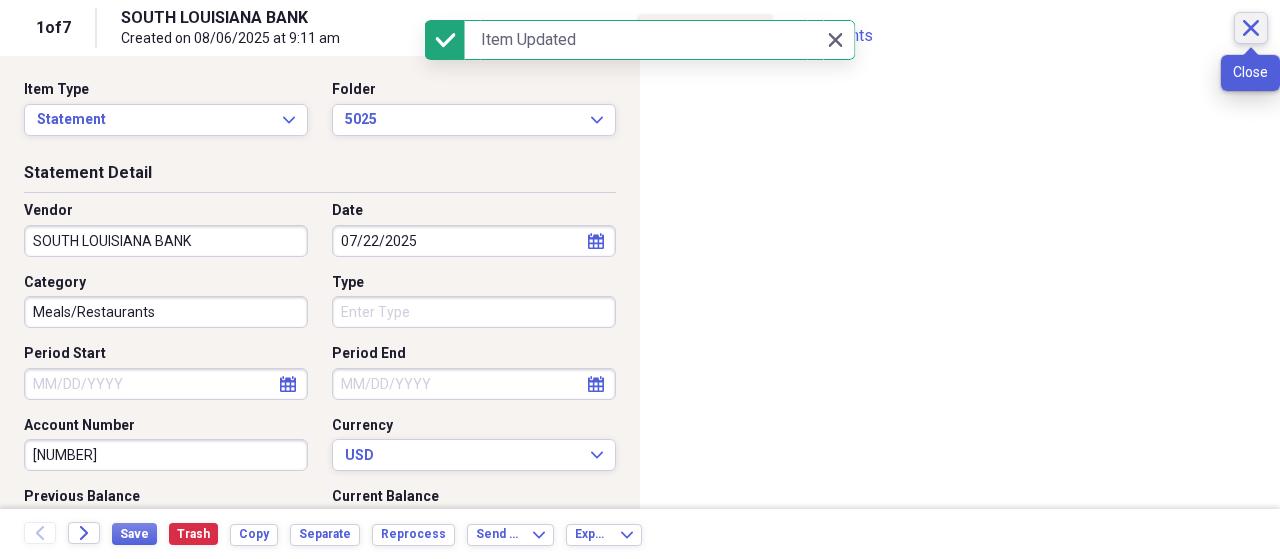 click 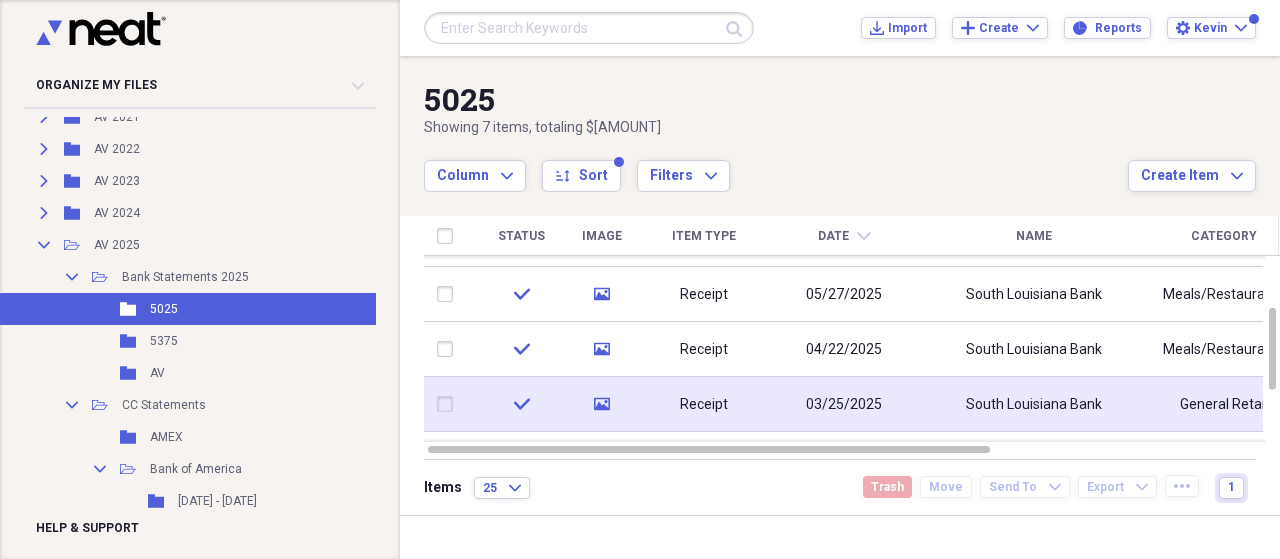 click at bounding box center (449, 404) 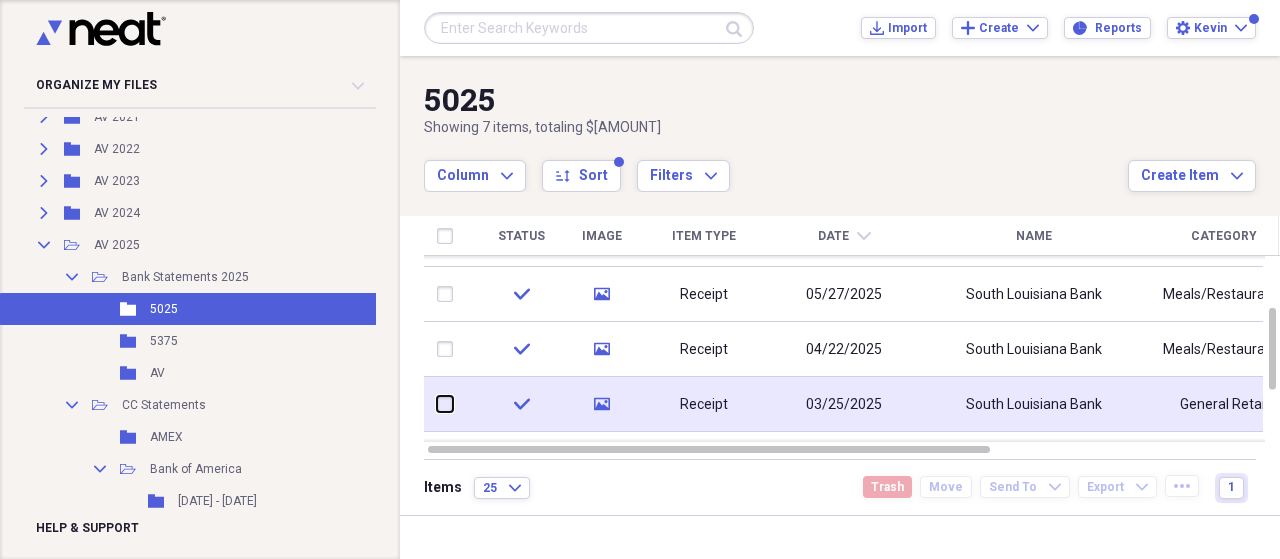 click at bounding box center (437, 404) 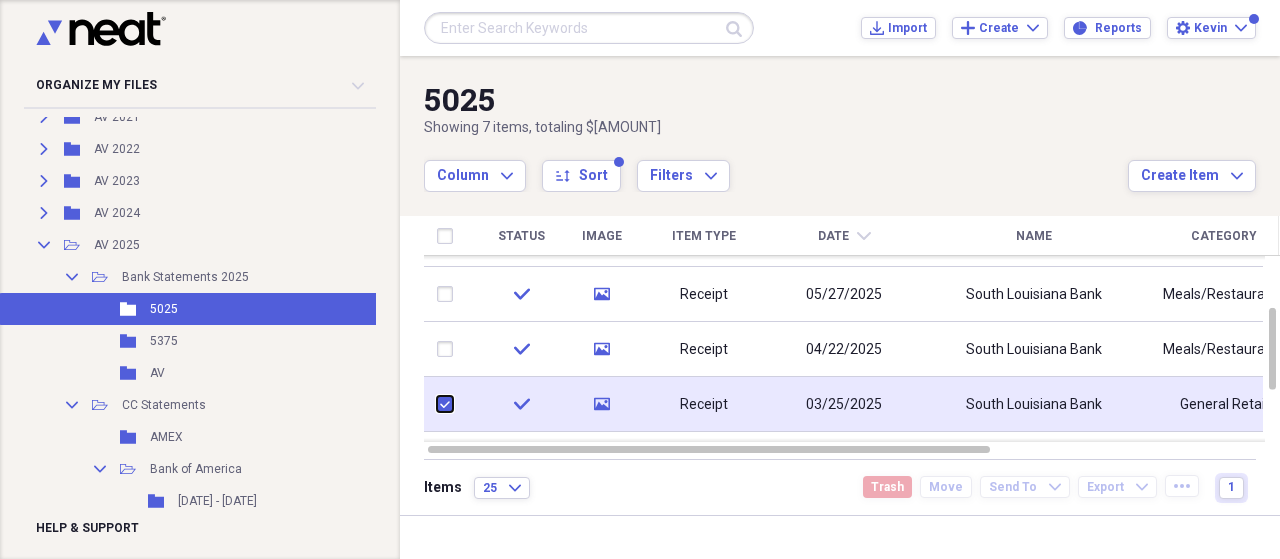 checkbox on "true" 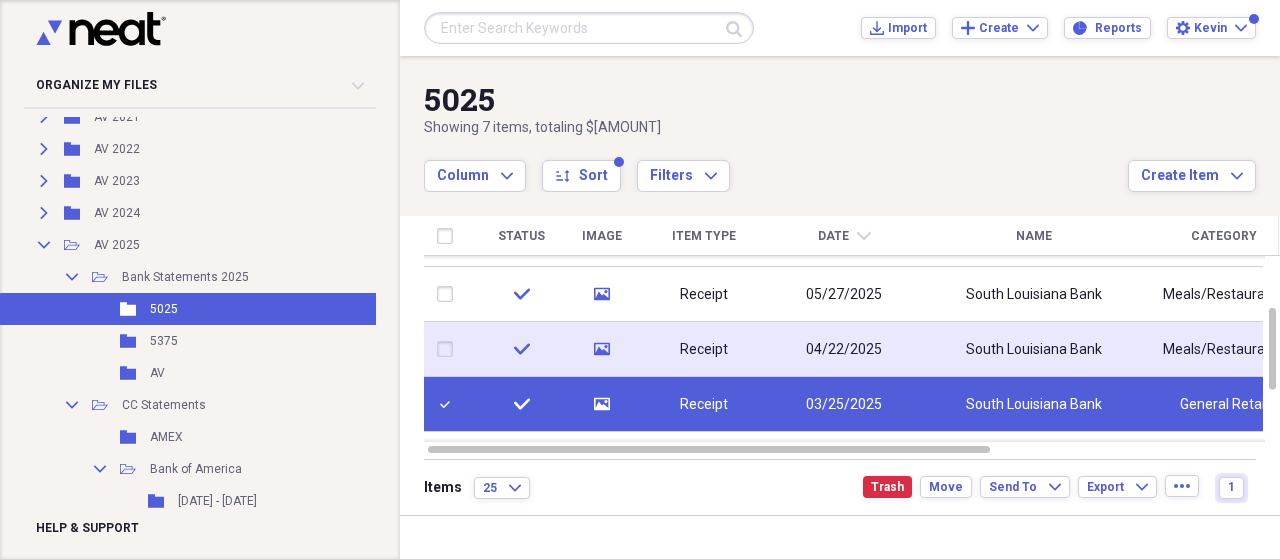 click at bounding box center (449, 349) 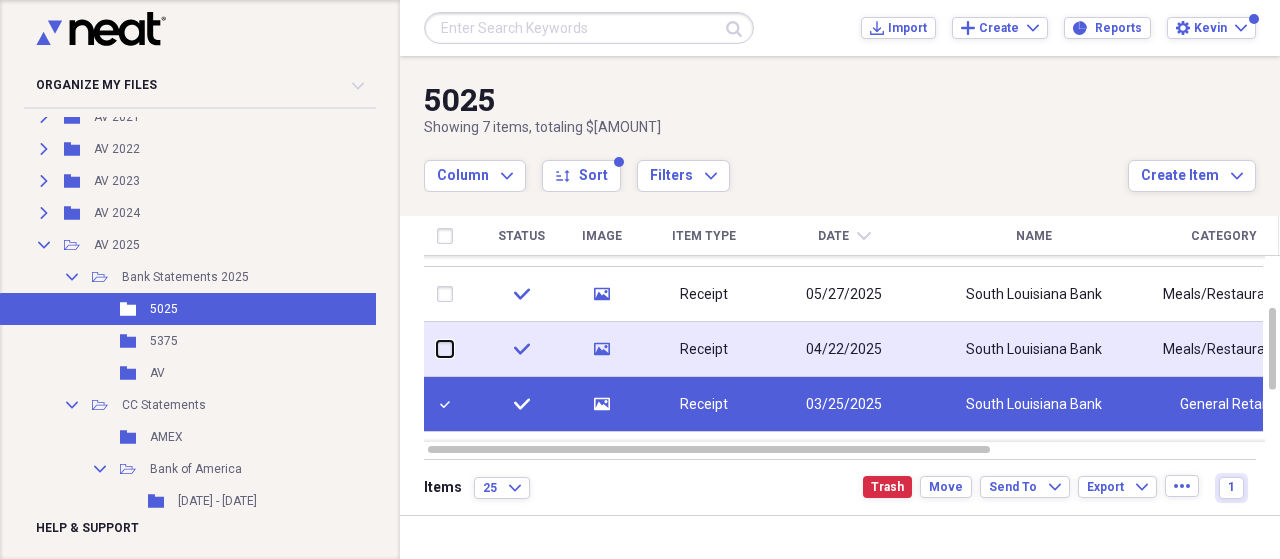 click at bounding box center (437, 349) 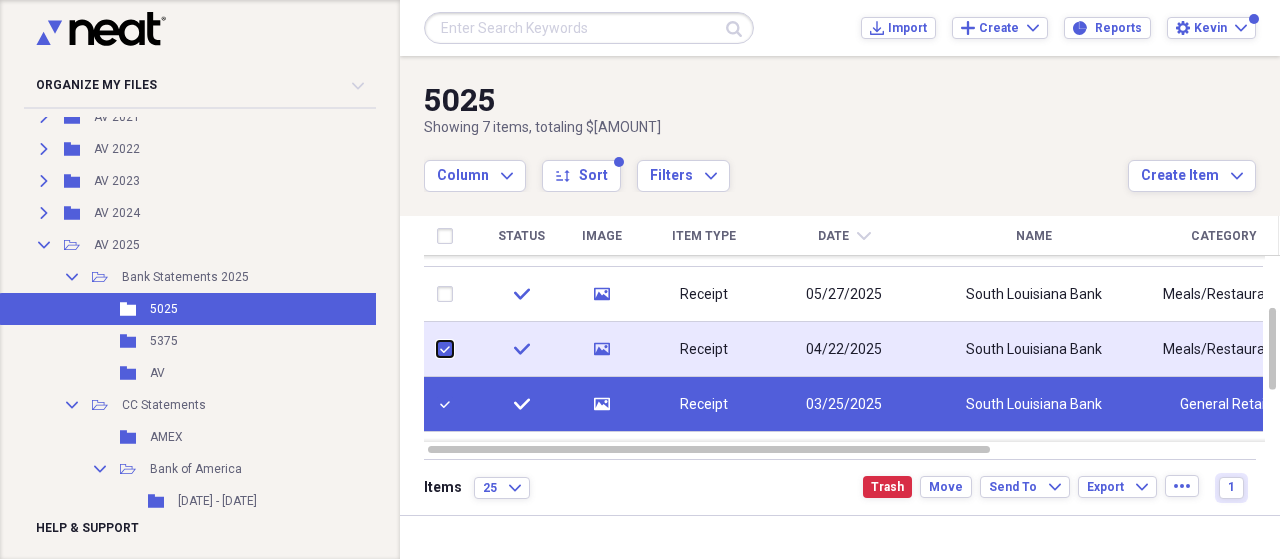 checkbox on "true" 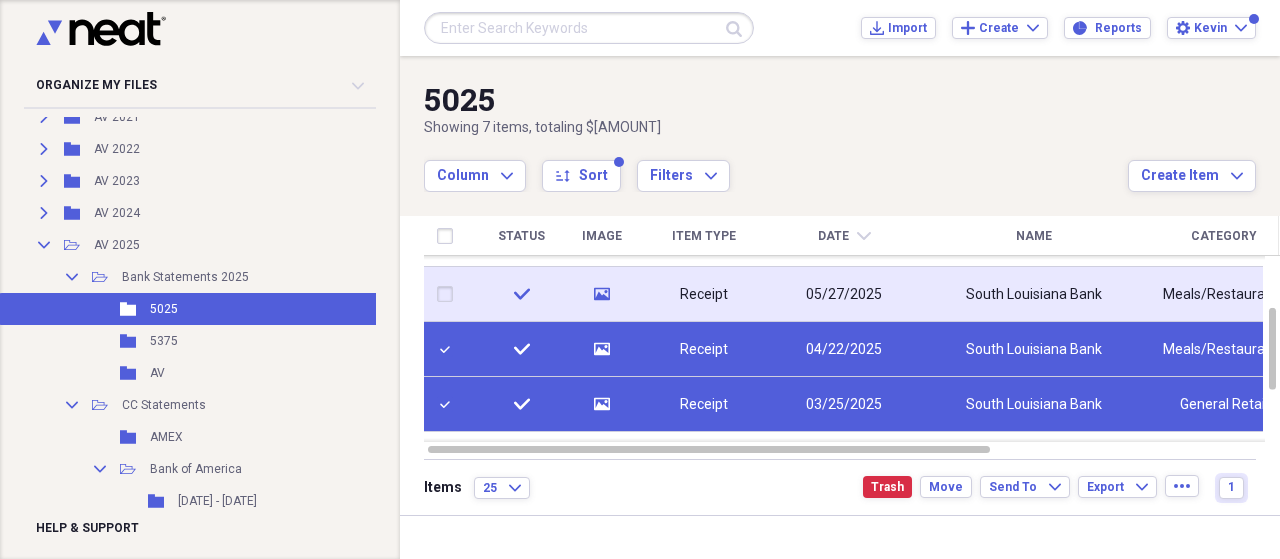 click at bounding box center [449, 294] 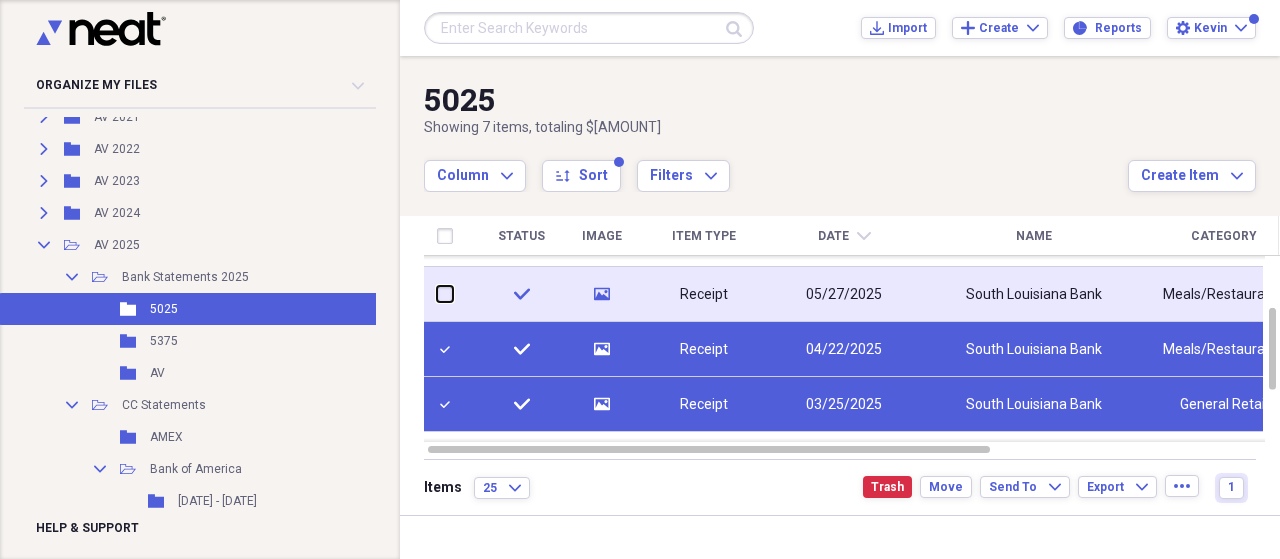 click at bounding box center [437, 294] 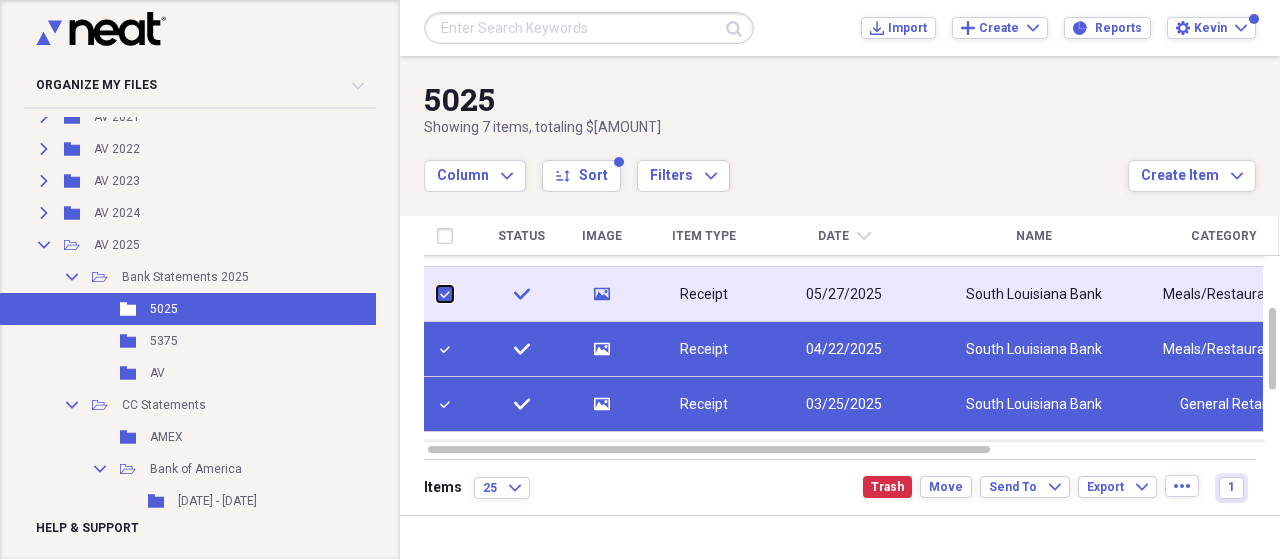 checkbox on "true" 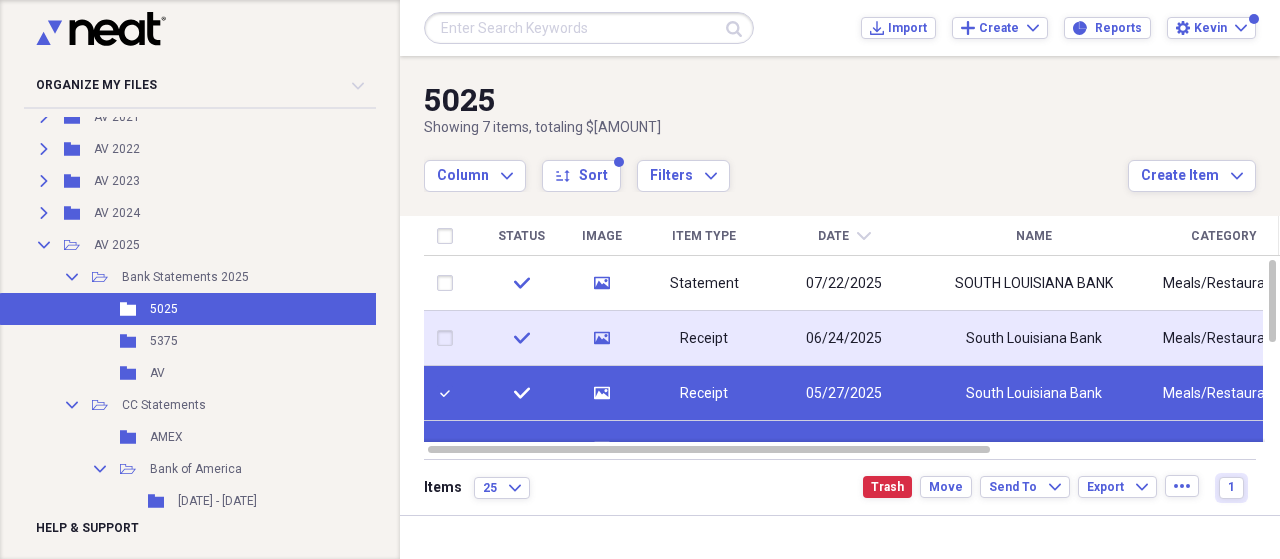click at bounding box center [449, 338] 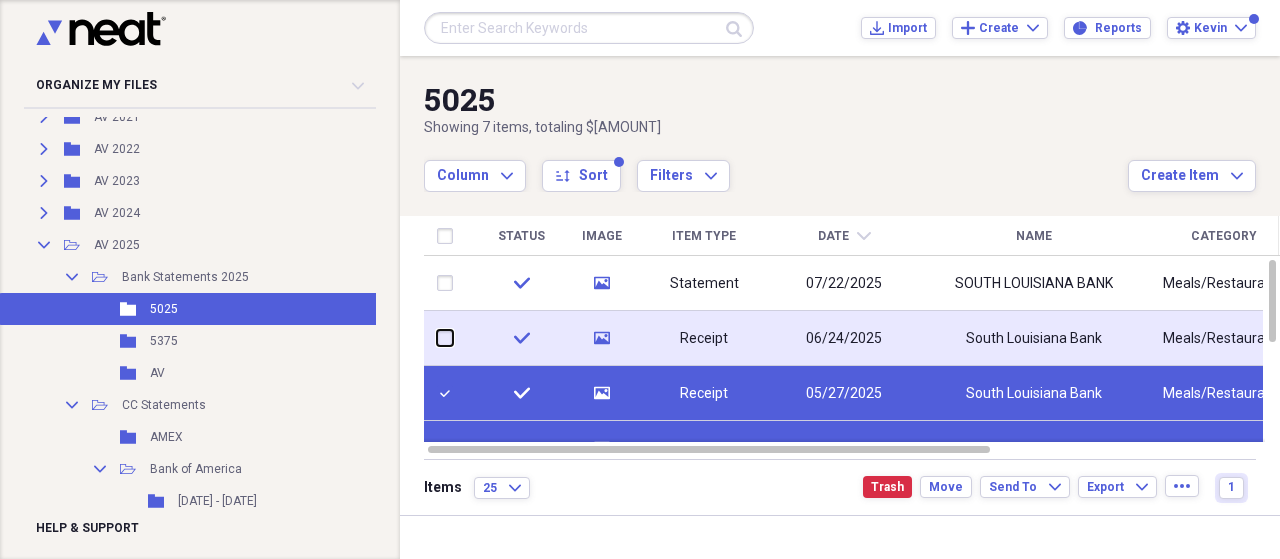 click at bounding box center (437, 338) 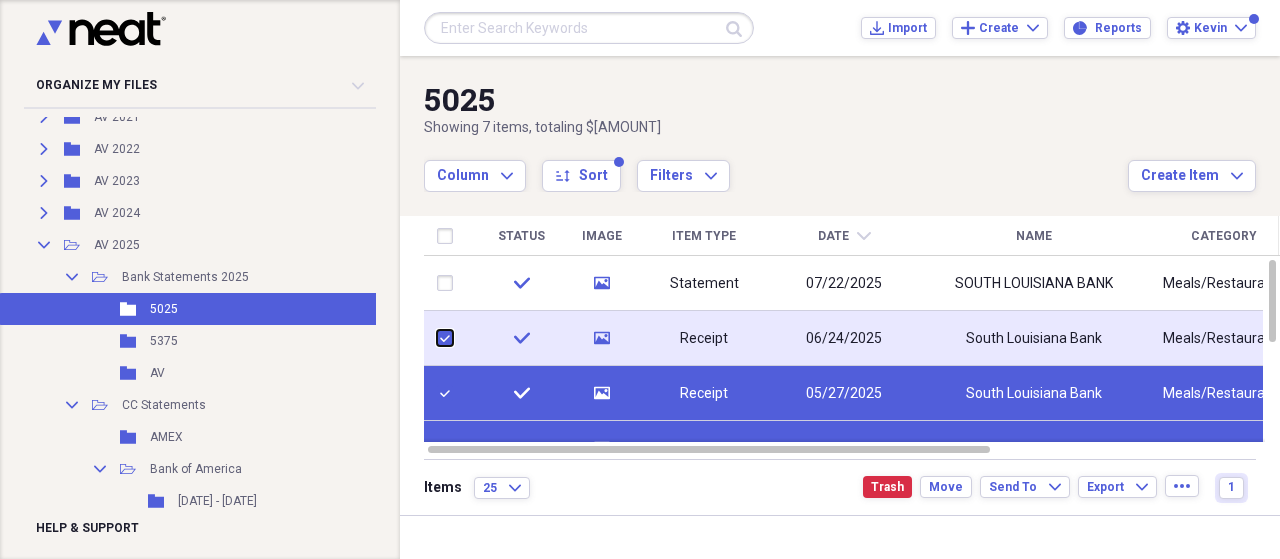 checkbox on "true" 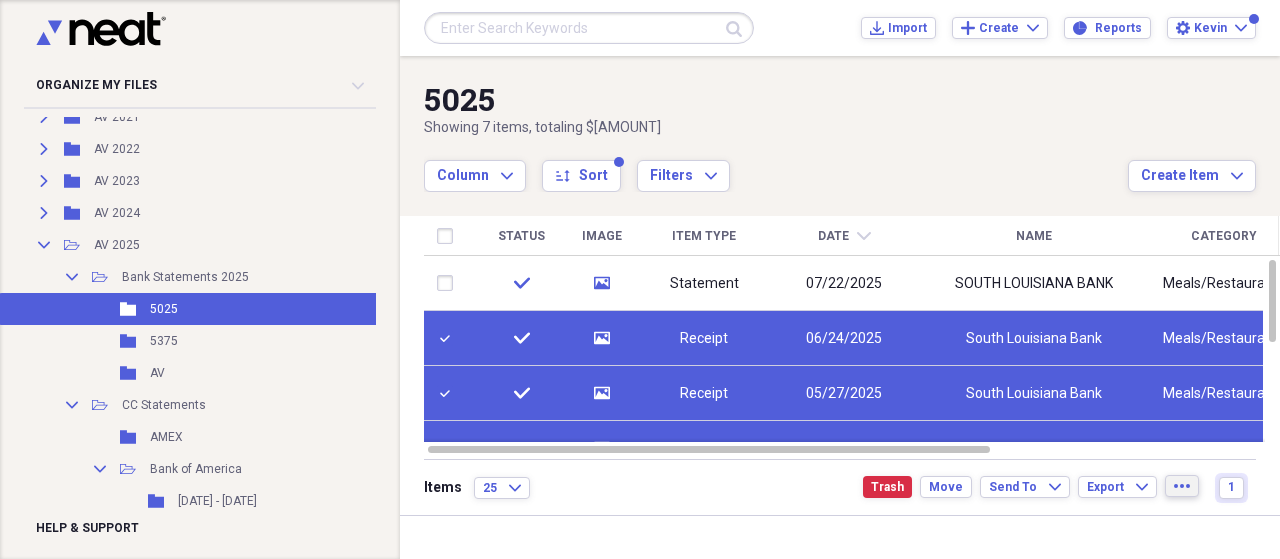 click 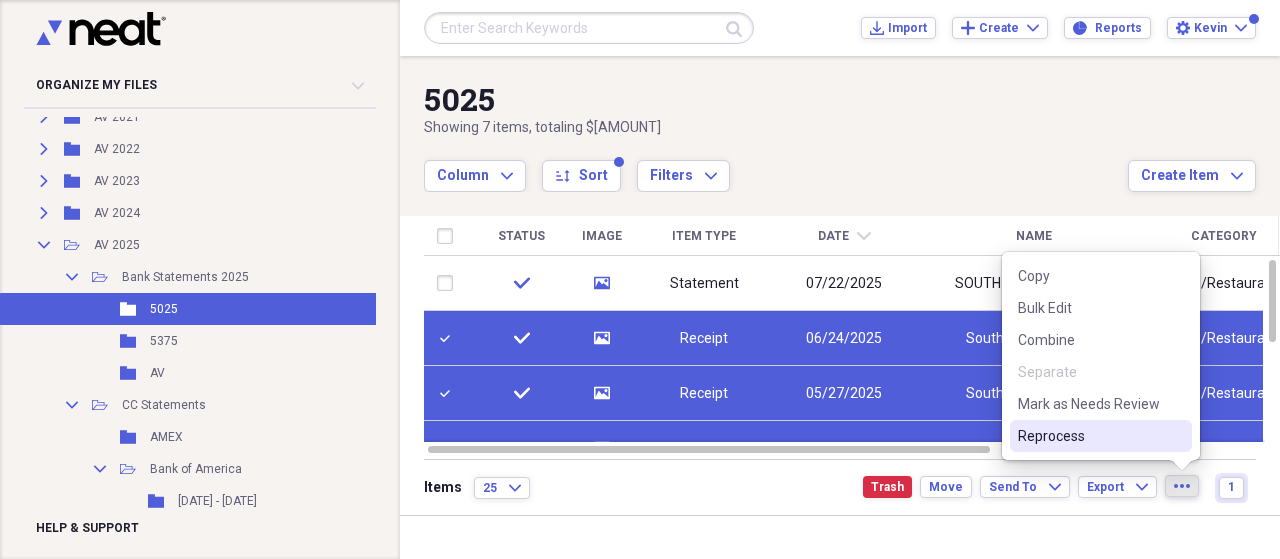 click on "Reprocess" at bounding box center [1089, 436] 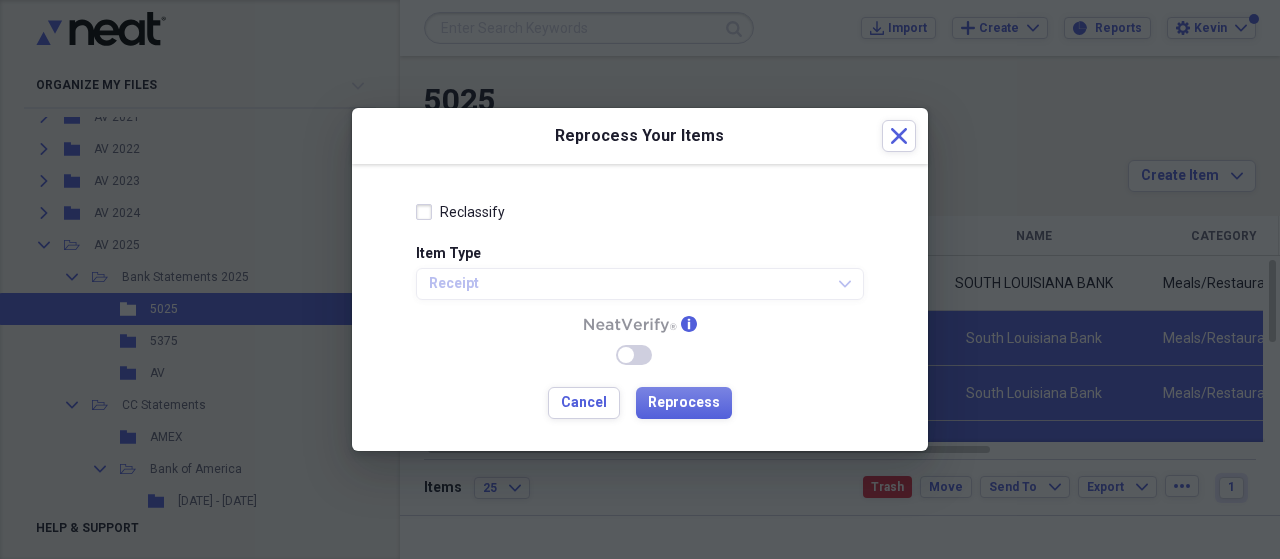 click on "Reclassify" at bounding box center (460, 212) 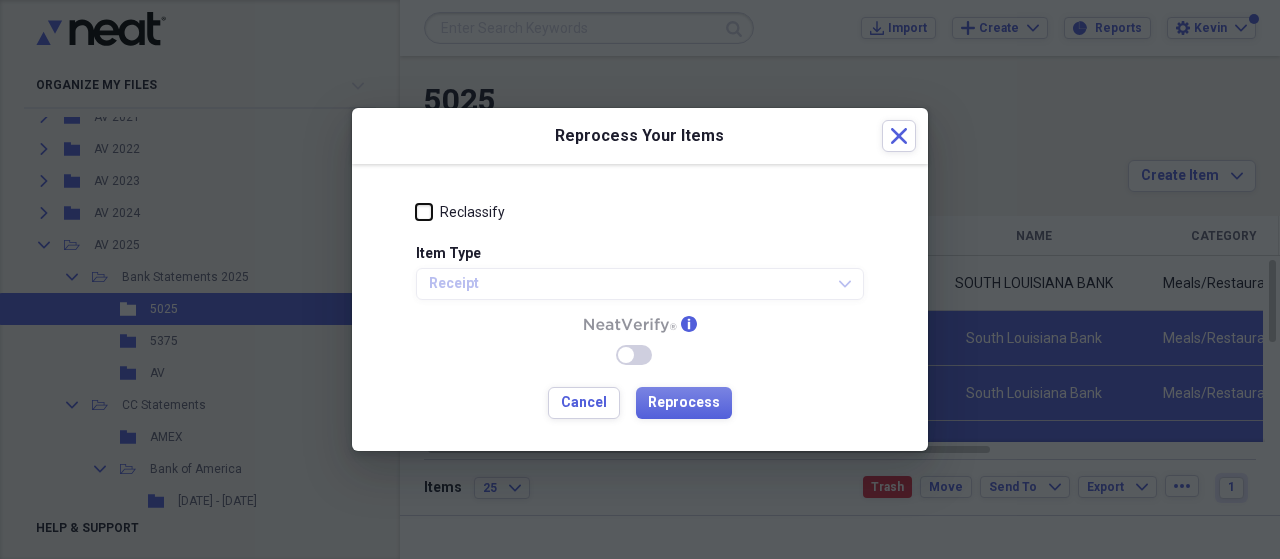 click on "Reclassify" at bounding box center [416, 212] 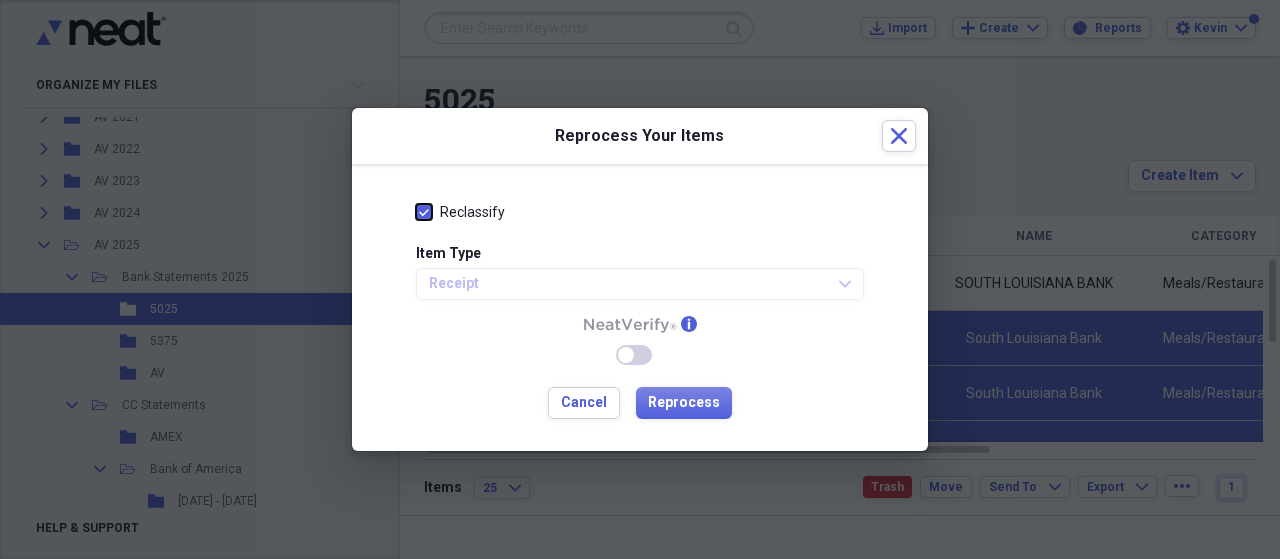 checkbox on "true" 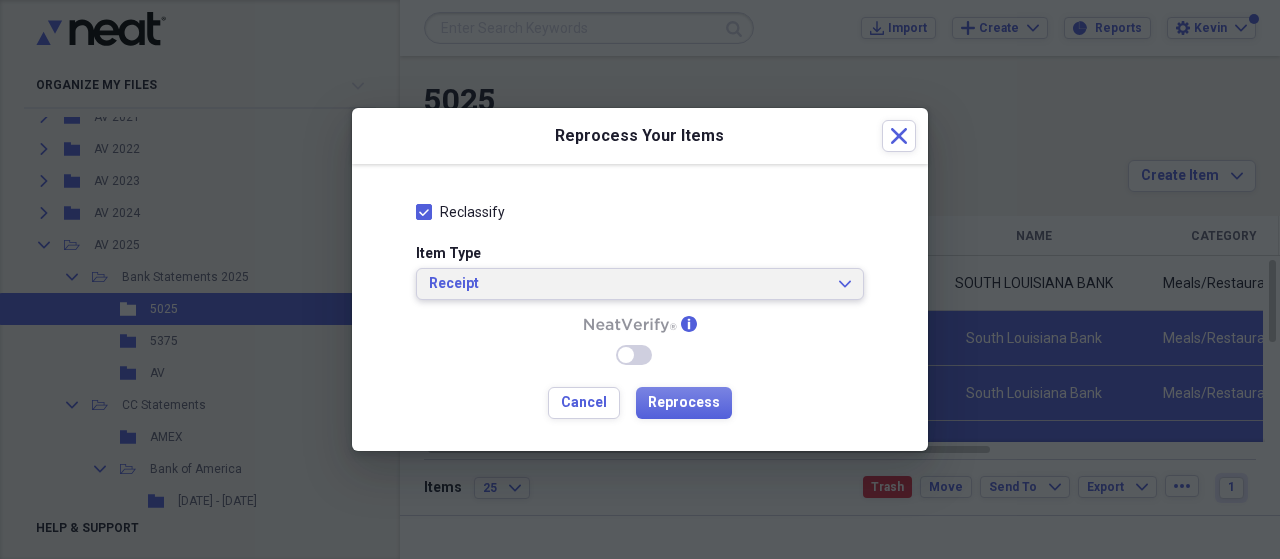click on "Expand" 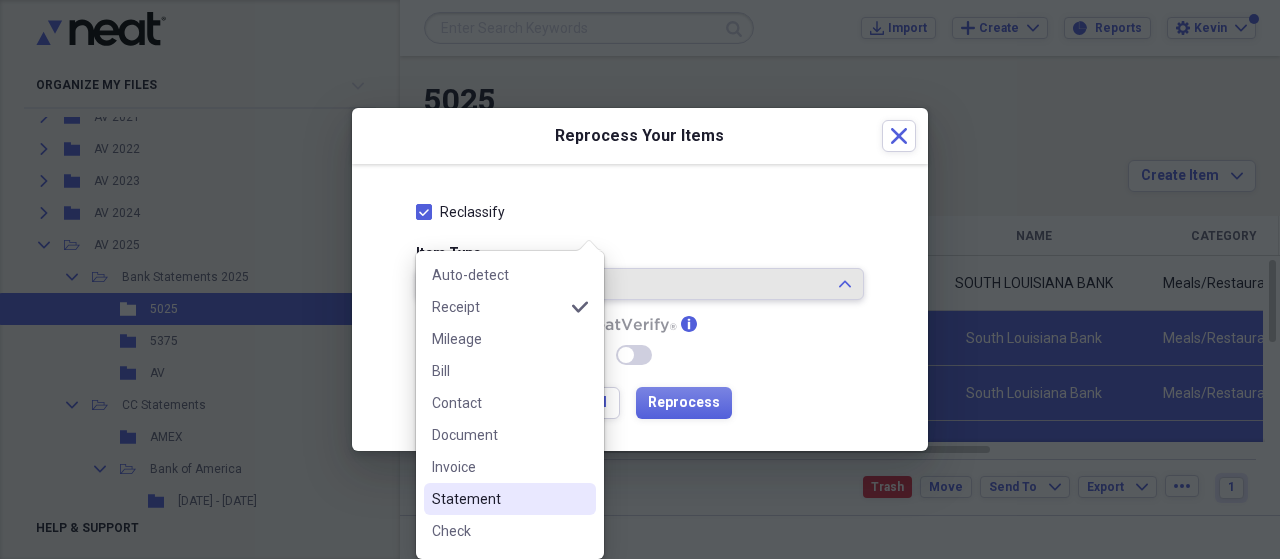click on "Statement" at bounding box center (498, 499) 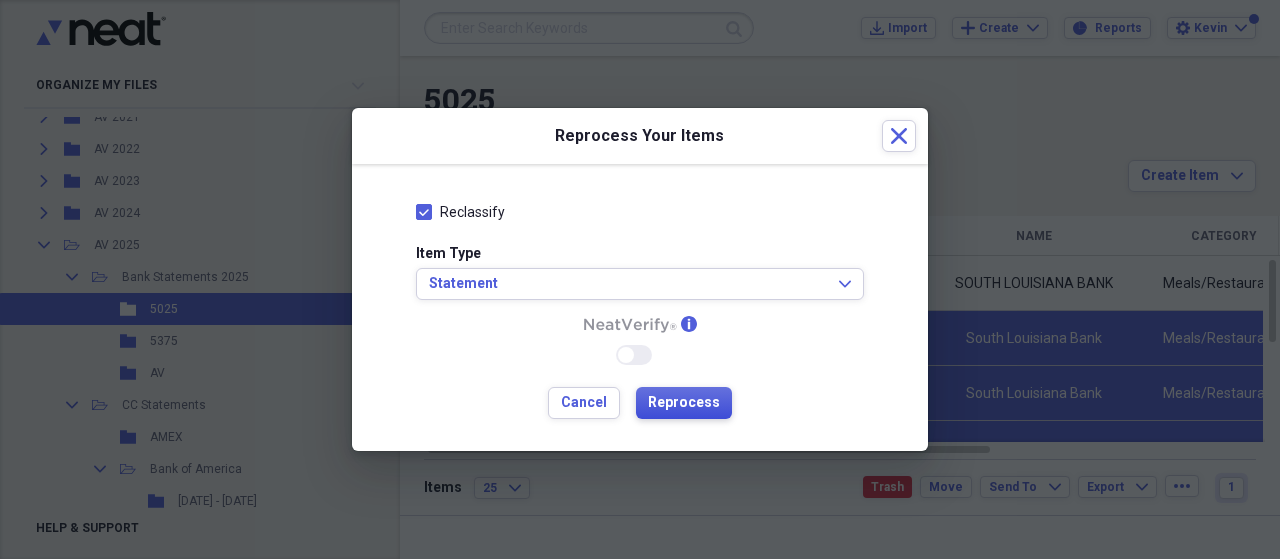 click on "Reprocess" at bounding box center (684, 403) 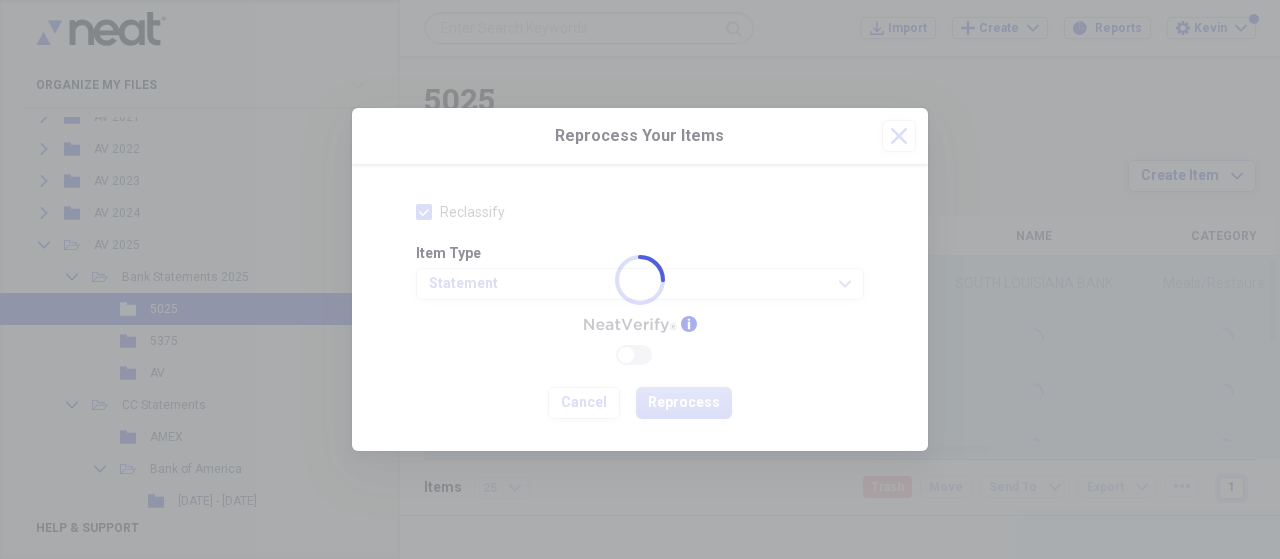 checkbox on "false" 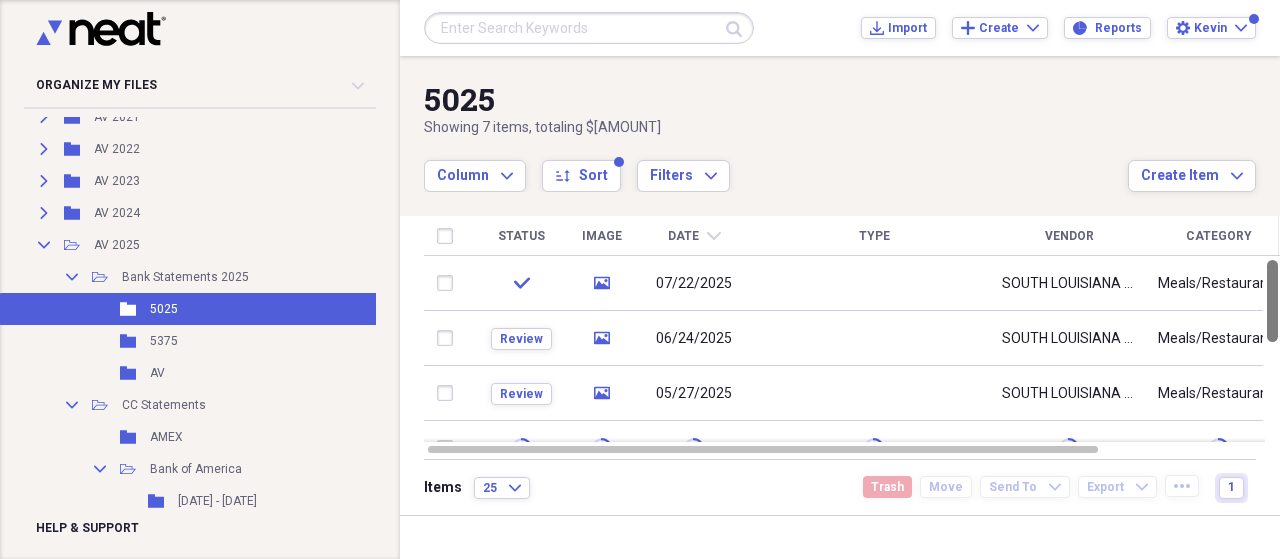 click at bounding box center [1272, 301] 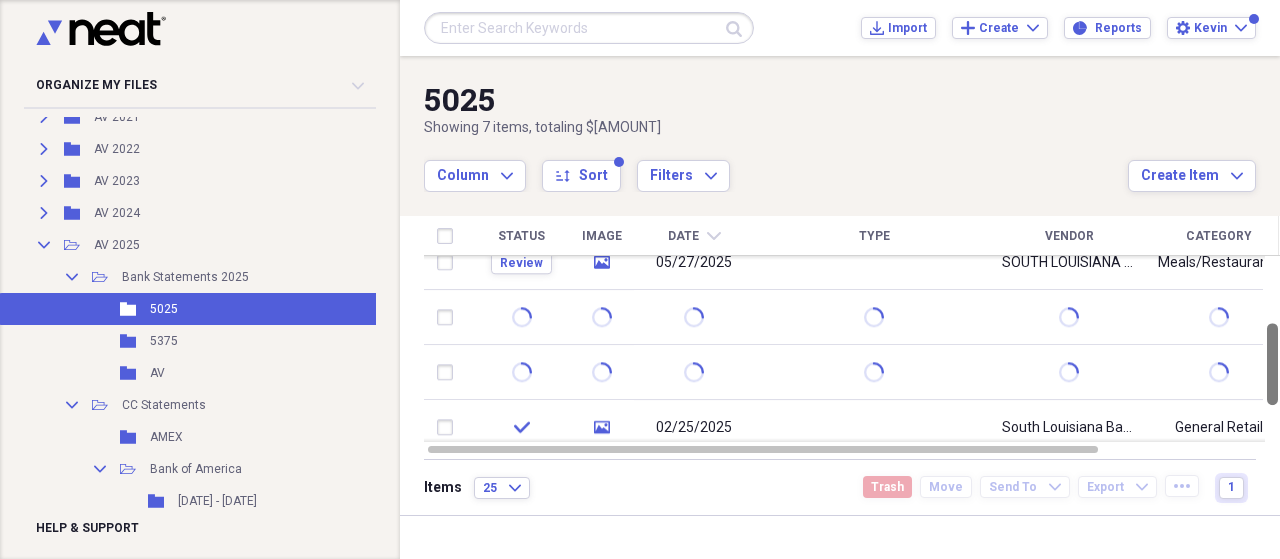 drag, startPoint x: 1270, startPoint y: 297, endPoint x: 1279, endPoint y: 371, distance: 74.54529 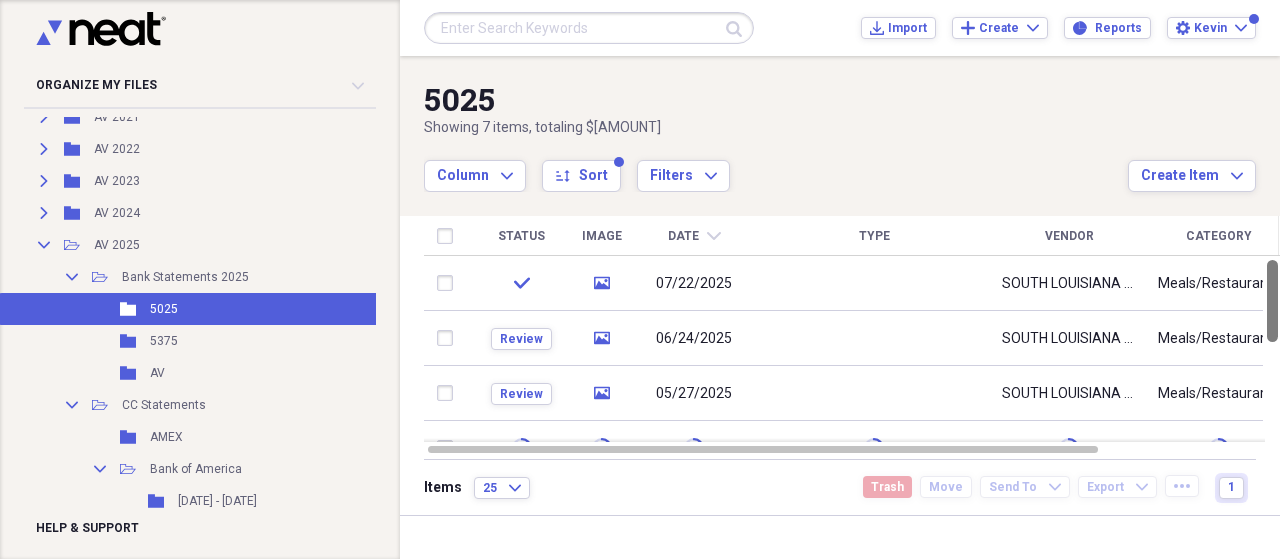 drag, startPoint x: 1272, startPoint y: 332, endPoint x: 1272, endPoint y: 263, distance: 69 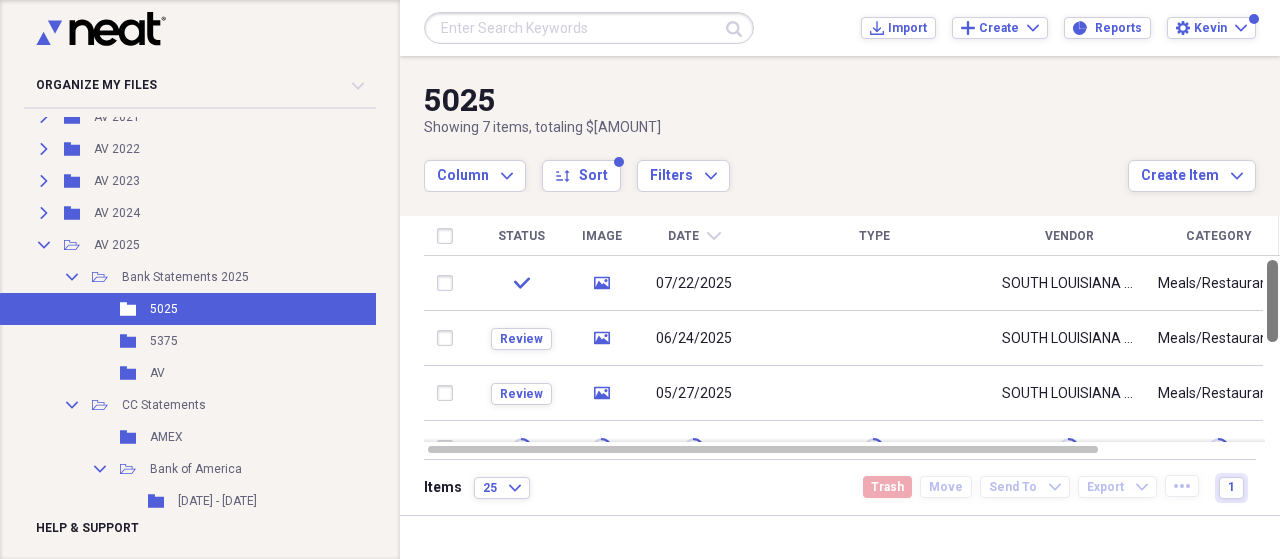click at bounding box center (1272, 301) 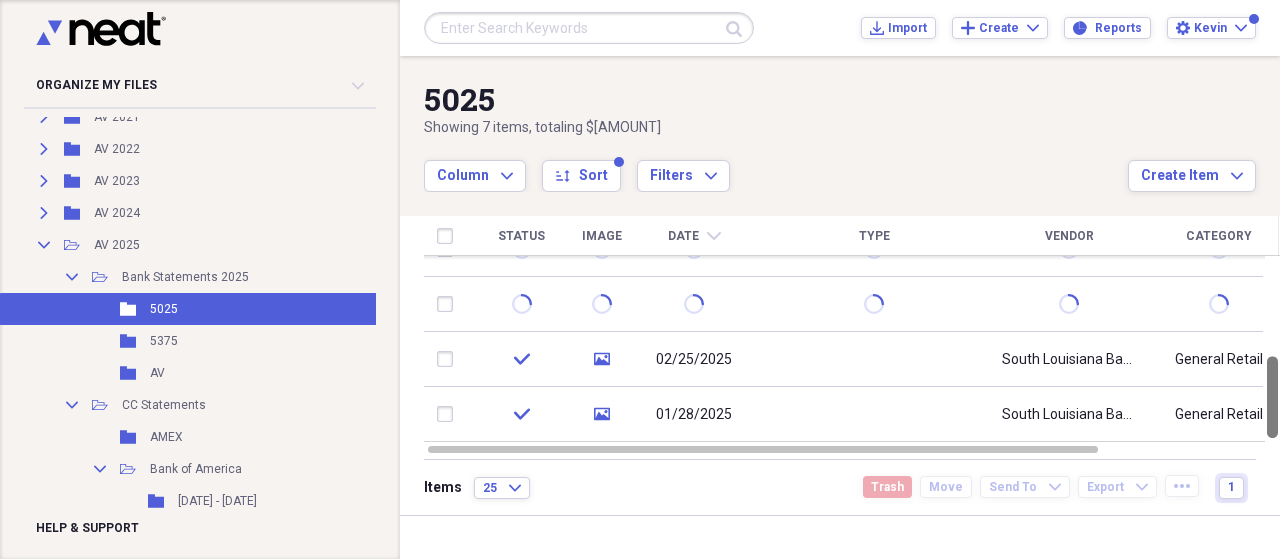 drag, startPoint x: 1274, startPoint y: 269, endPoint x: 1279, endPoint y: 377, distance: 108.11568 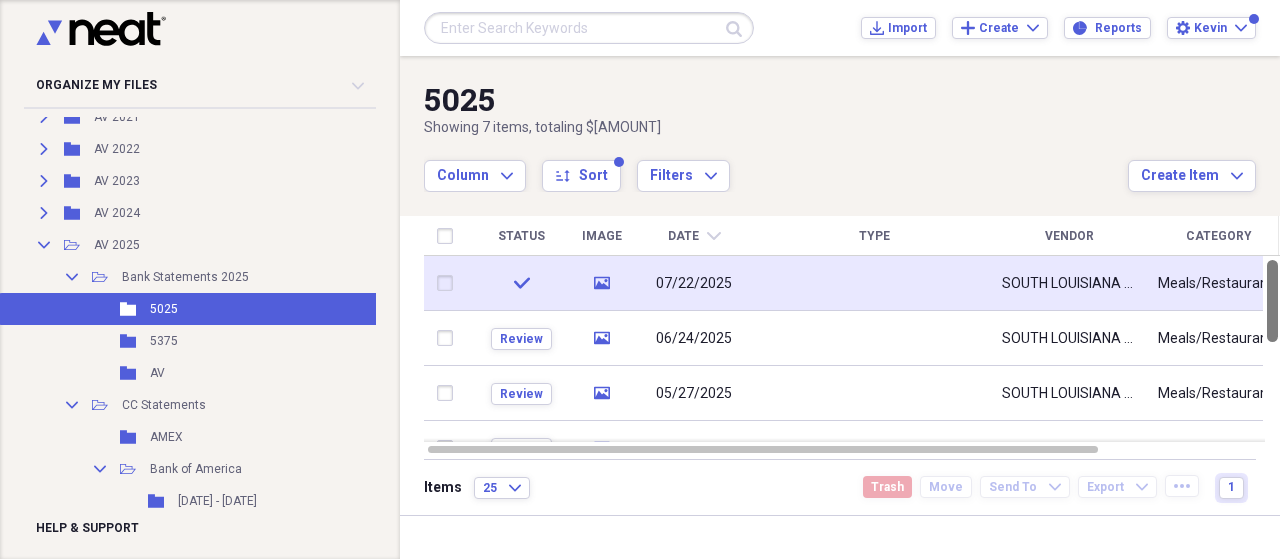 drag, startPoint x: 1270, startPoint y: 399, endPoint x: 1142, endPoint y: 308, distance: 157.05095 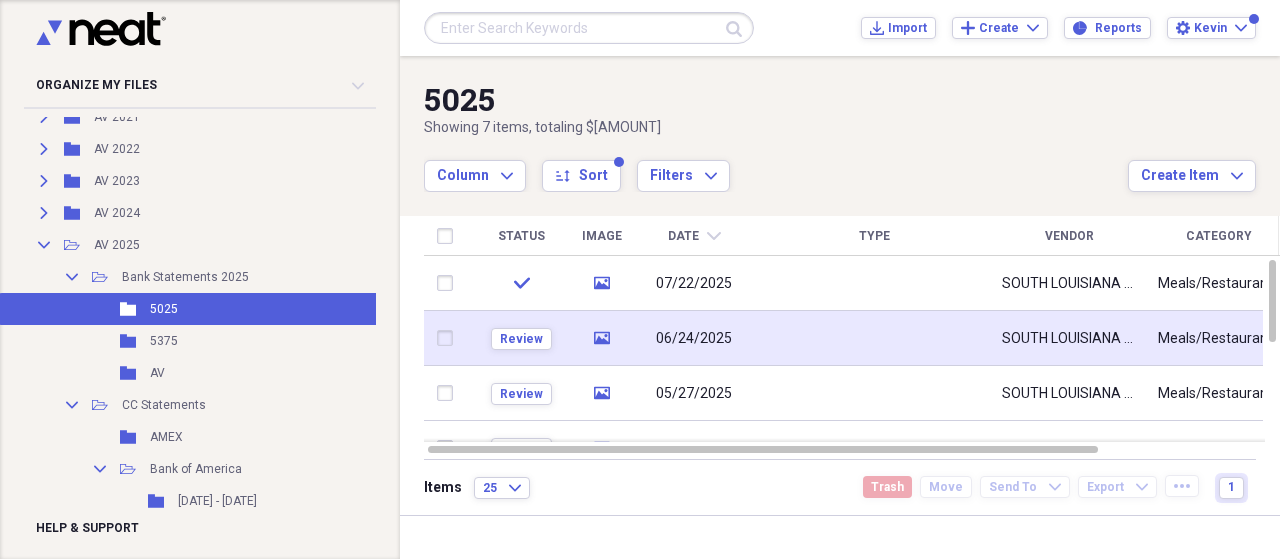 click at bounding box center (449, 338) 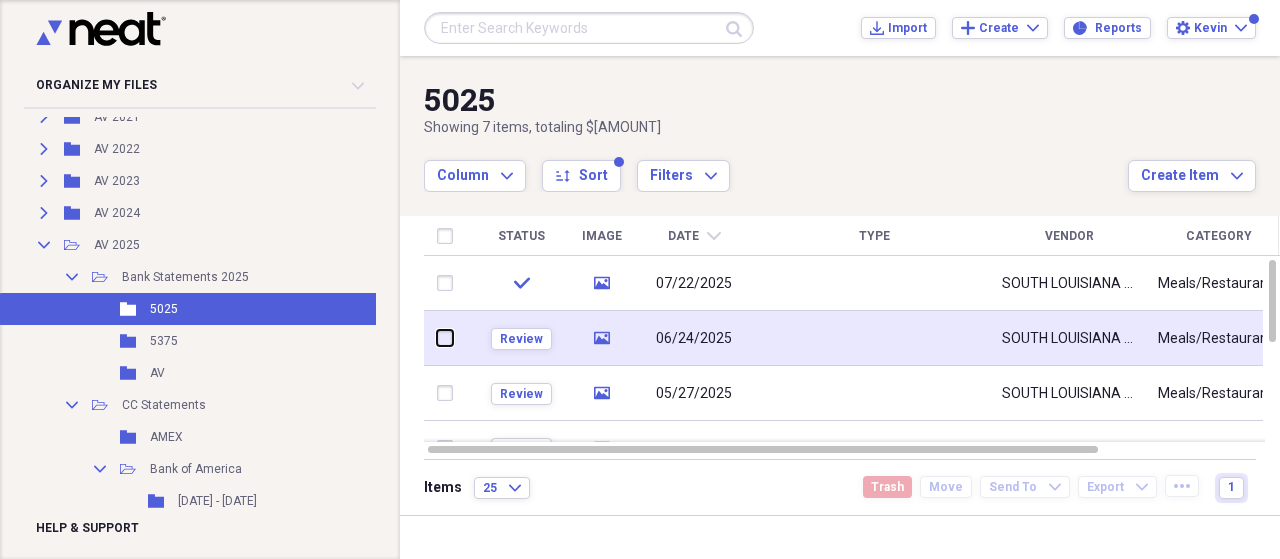 click at bounding box center [437, 338] 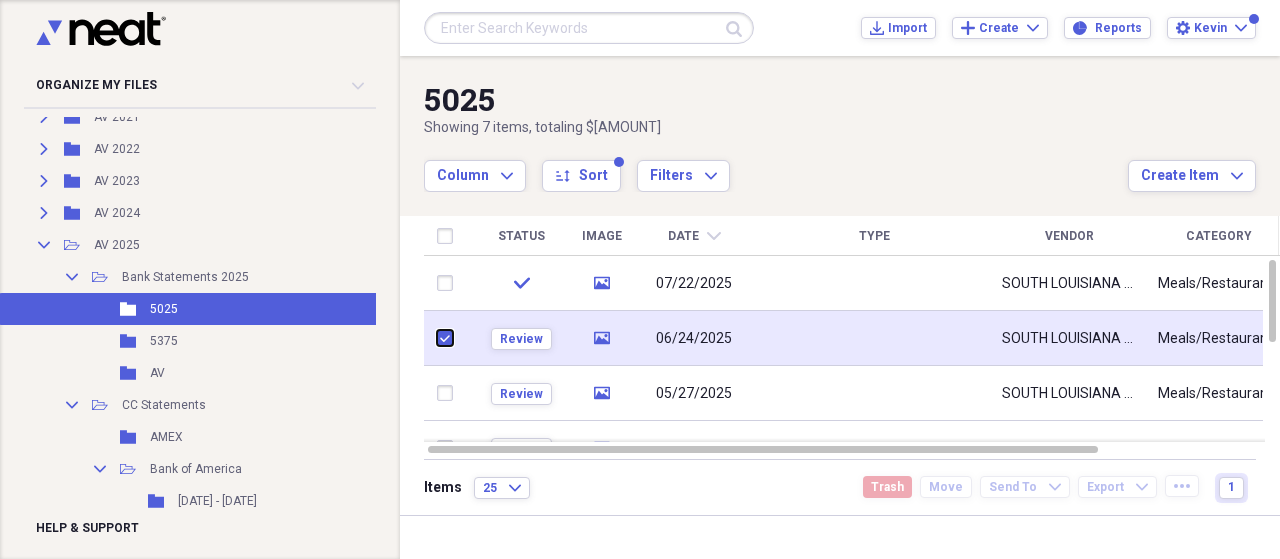 checkbox on "true" 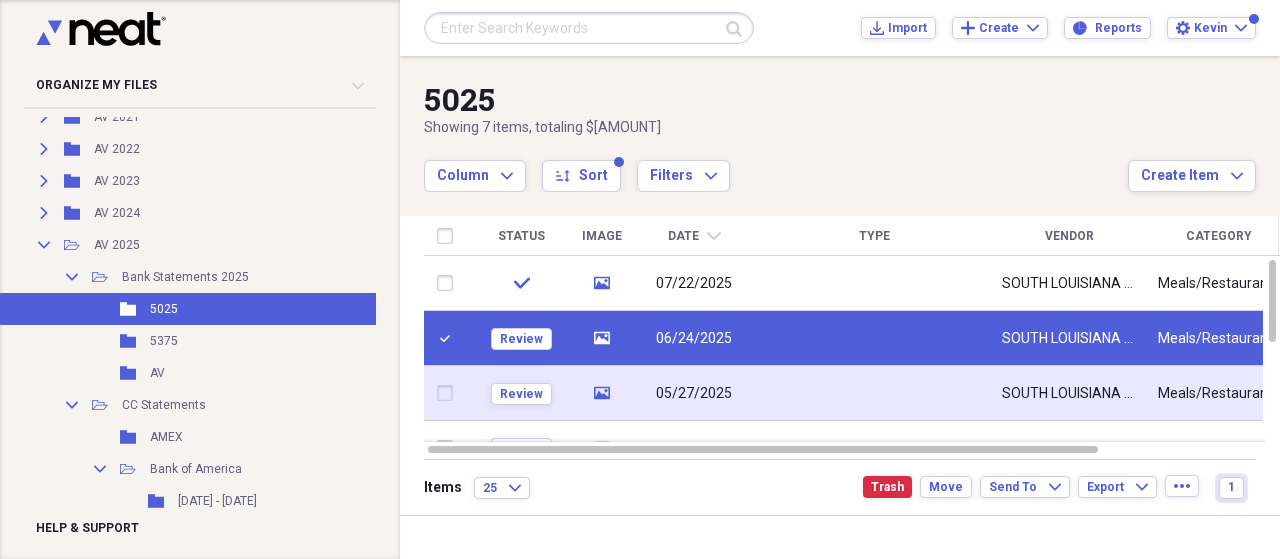 click at bounding box center [449, 393] 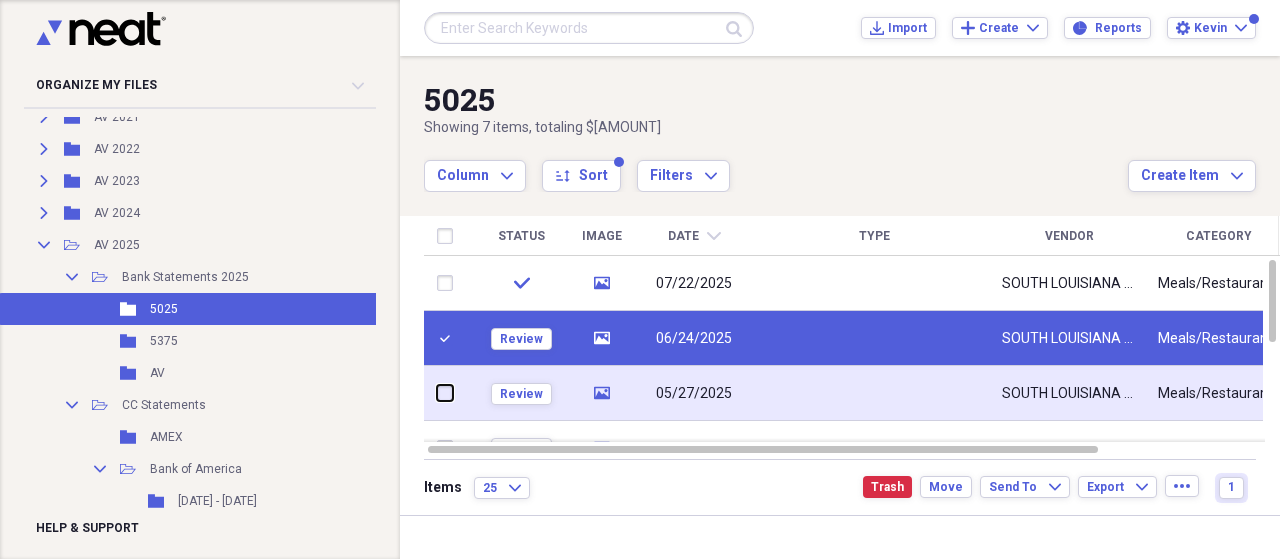 click at bounding box center (437, 393) 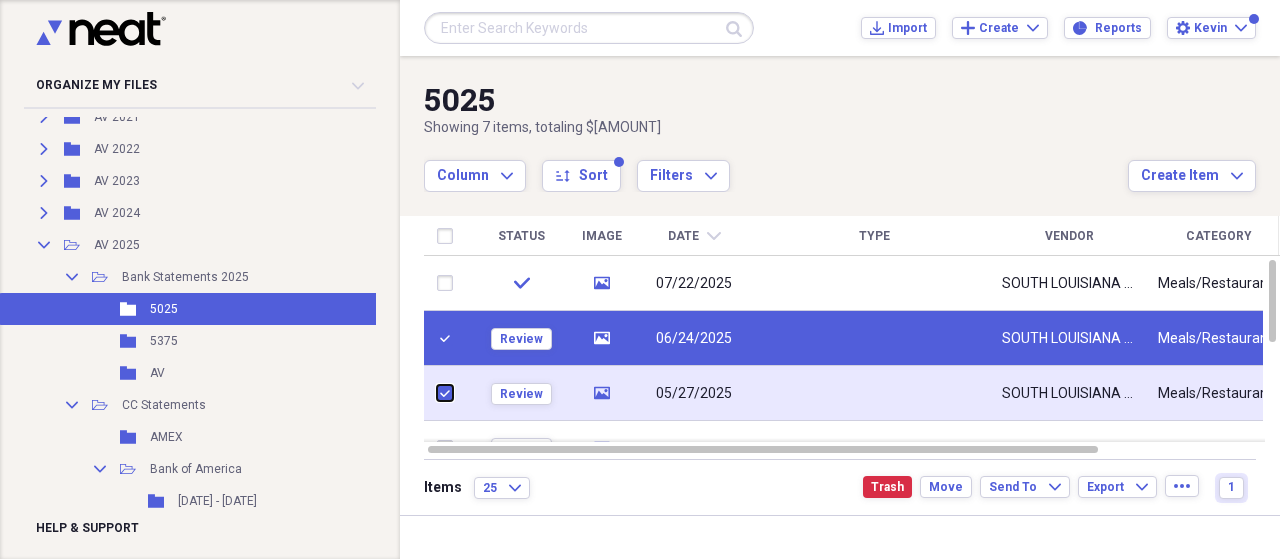 checkbox on "true" 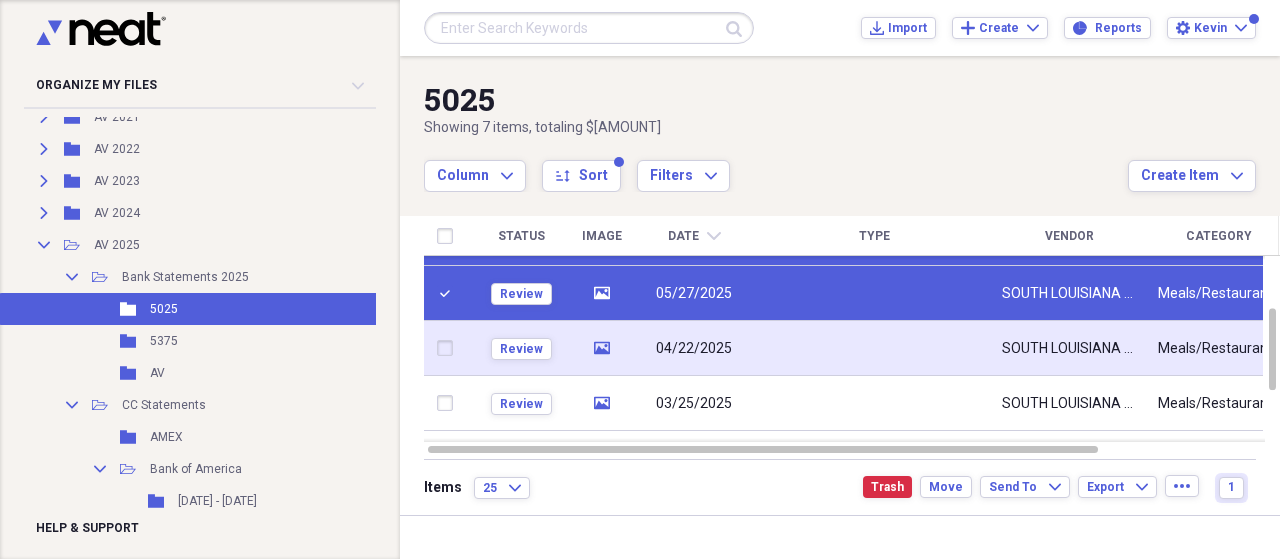click at bounding box center (449, 348) 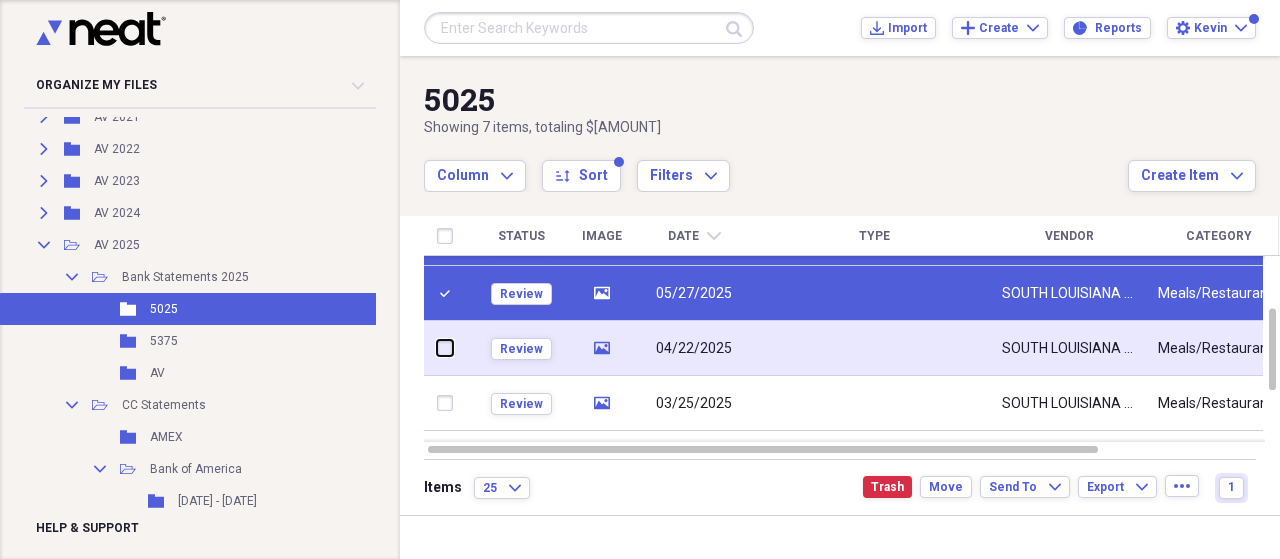 click at bounding box center [437, 348] 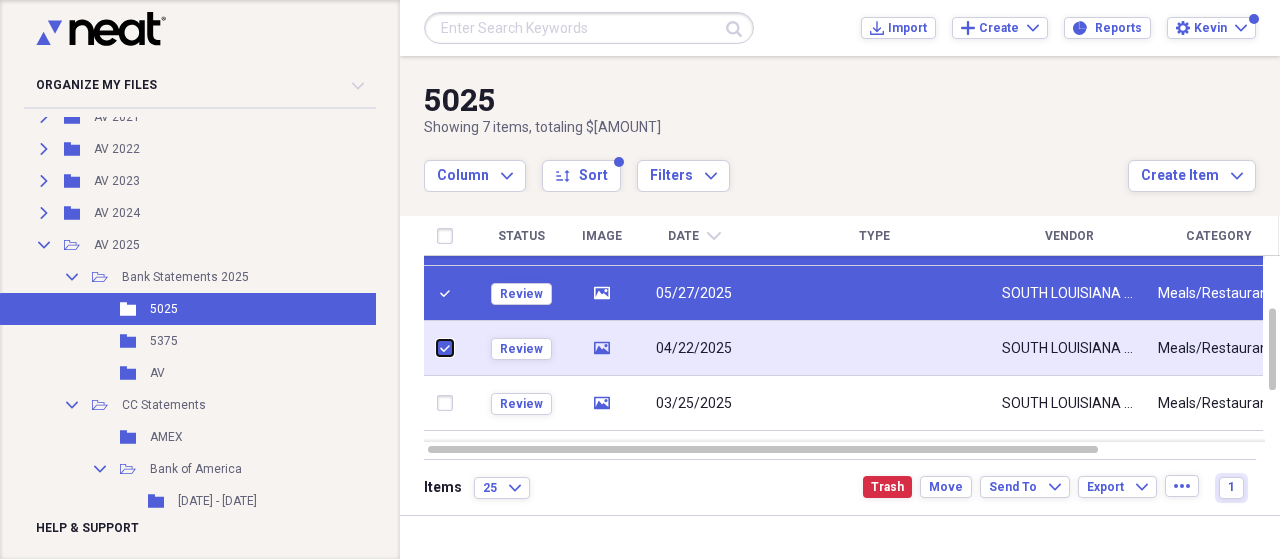 checkbox on "true" 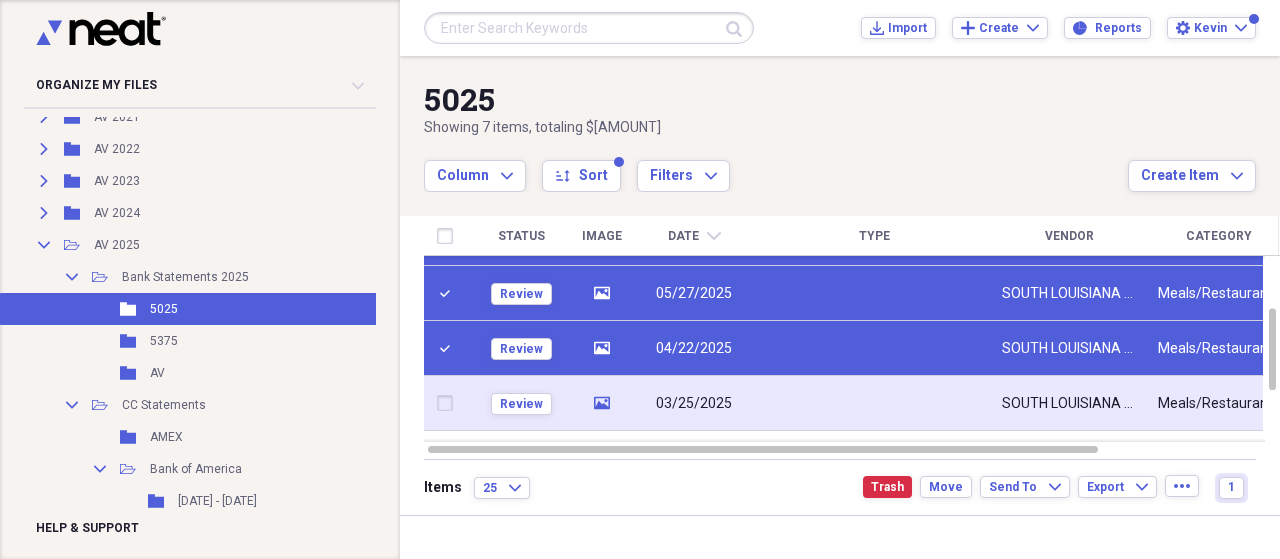 click at bounding box center (449, 403) 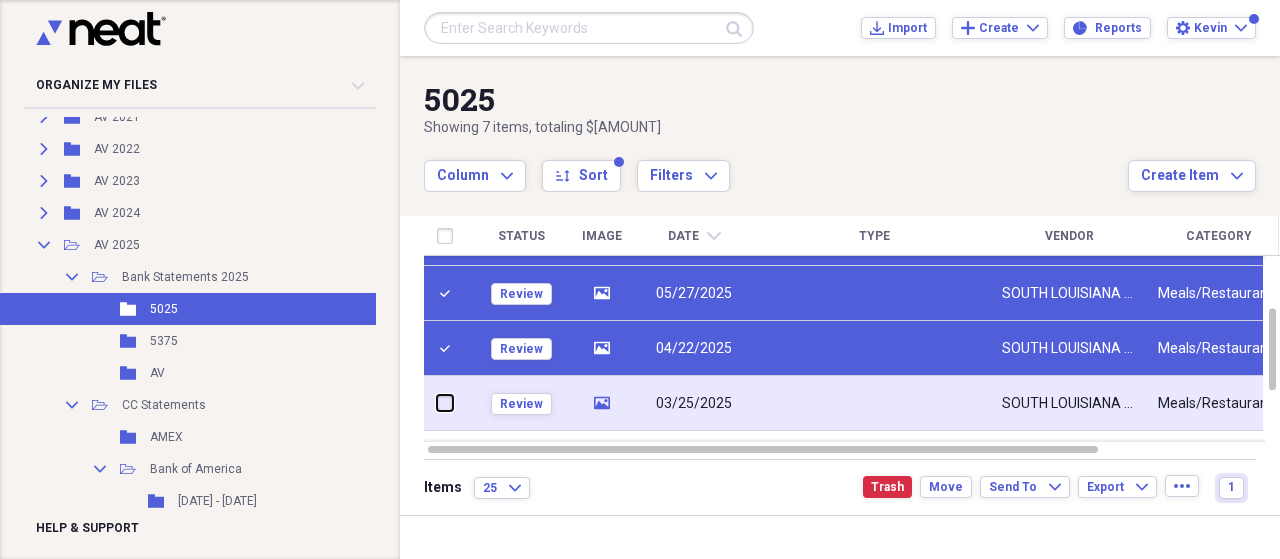 click at bounding box center (437, 403) 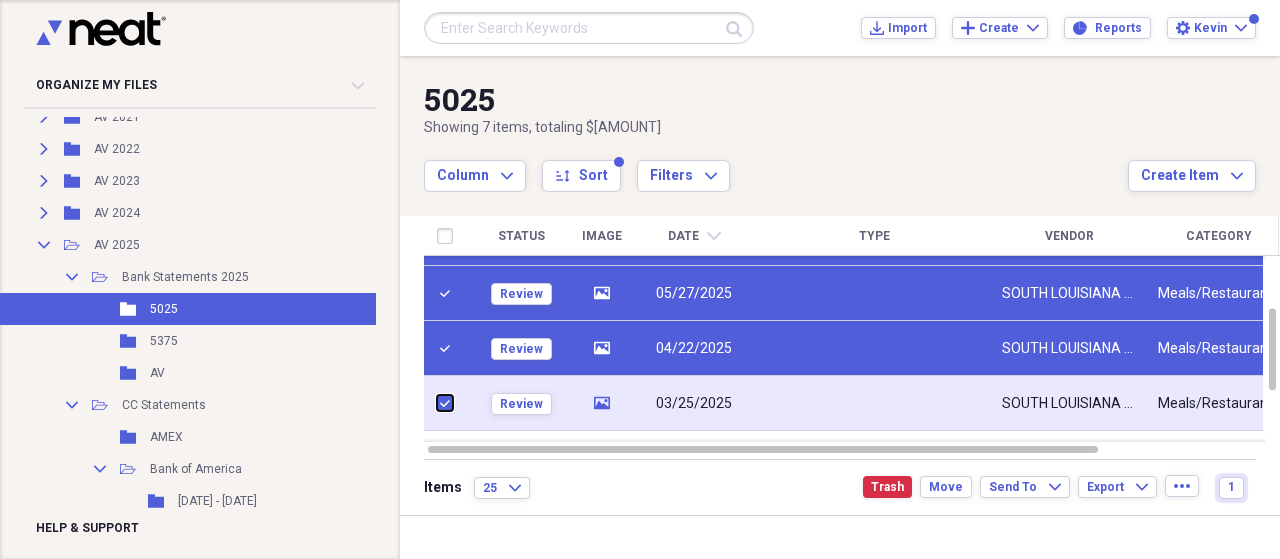 checkbox on "true" 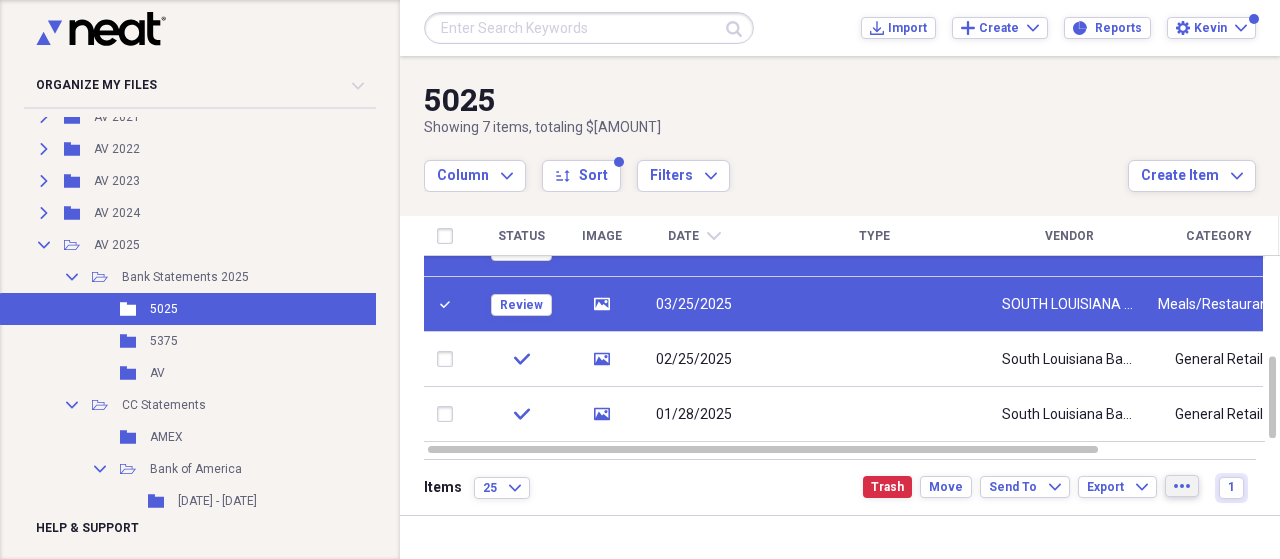 click on "more" at bounding box center [1182, 486] 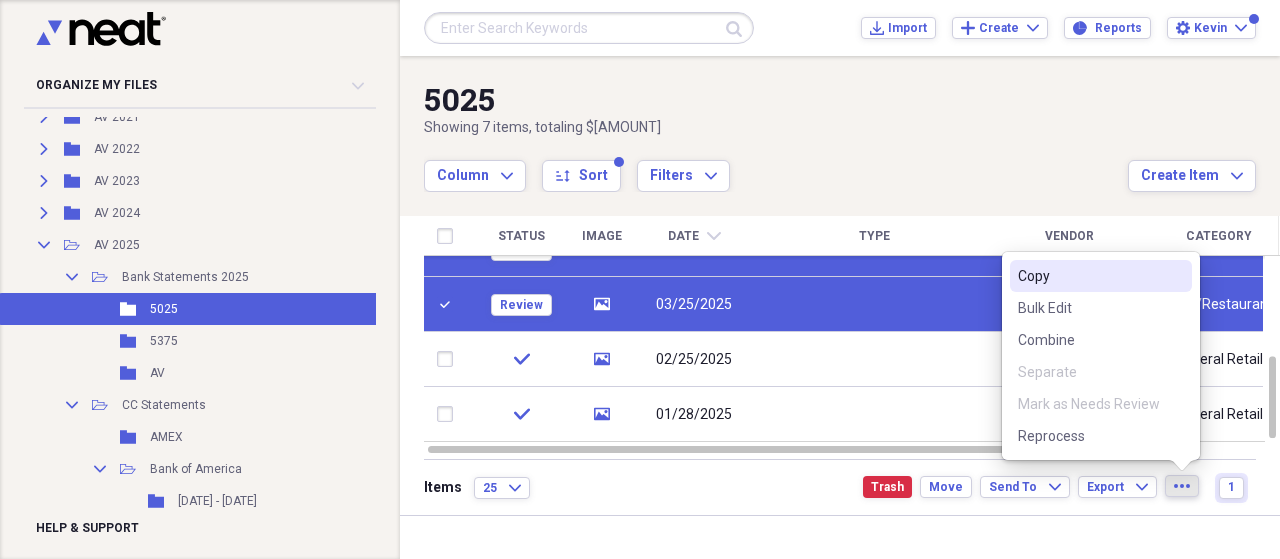 click on "more" at bounding box center [1182, 486] 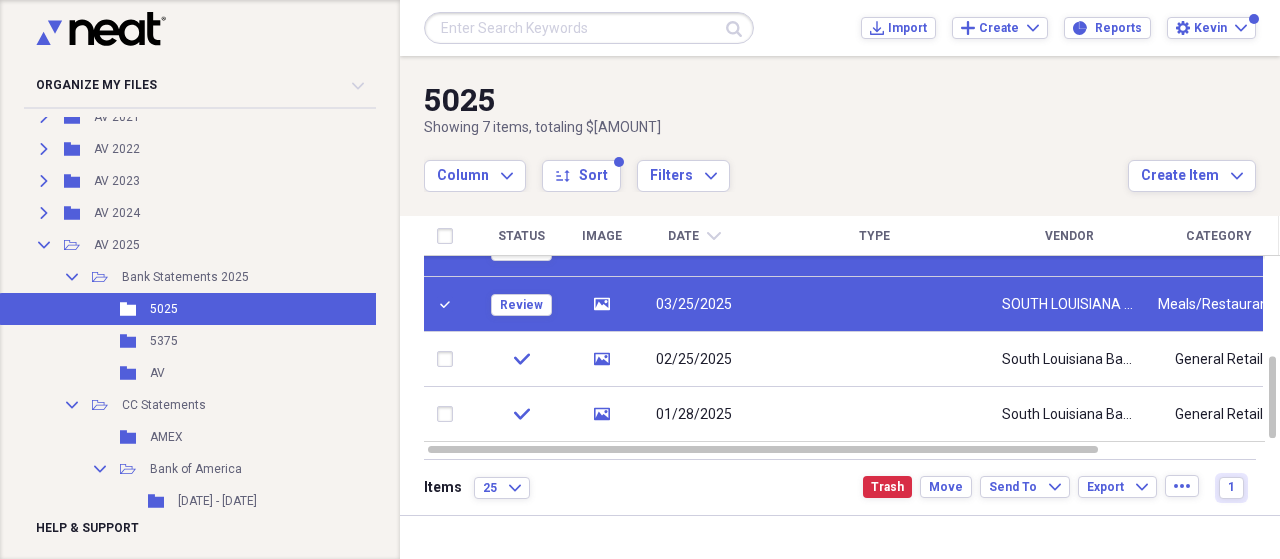 drag, startPoint x: 559, startPoint y: 289, endPoint x: 547, endPoint y: 273, distance: 20 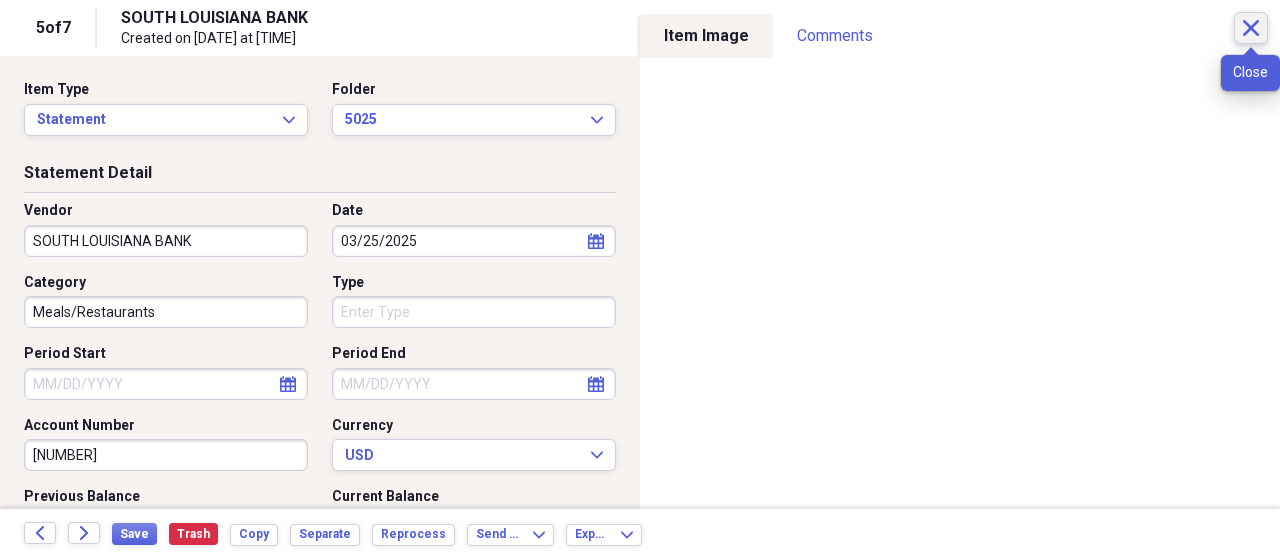 click 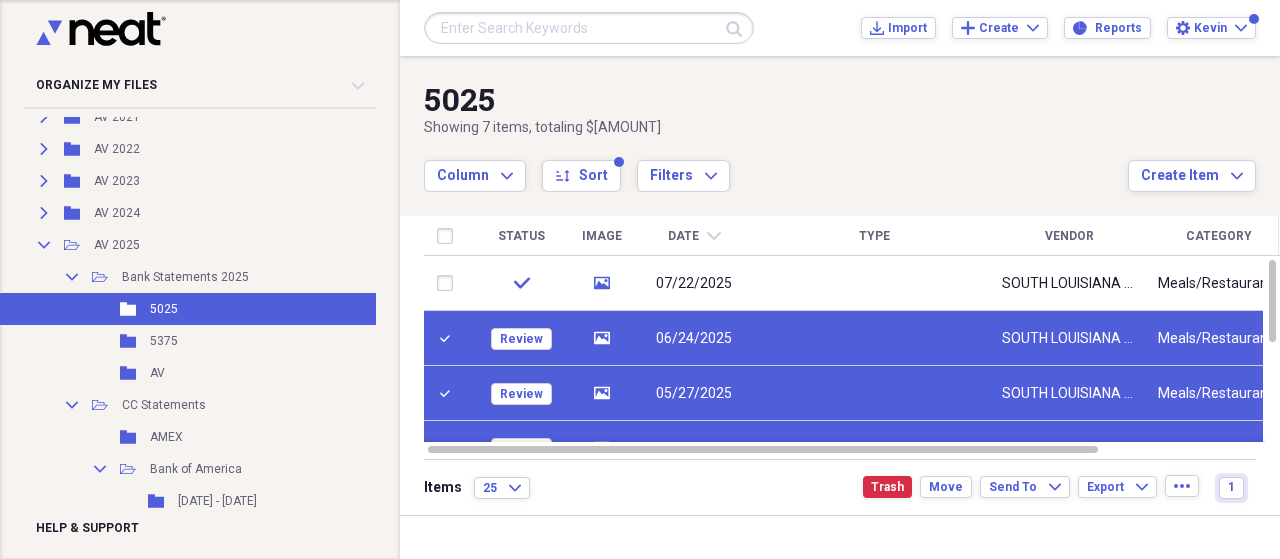 click at bounding box center (874, 448) 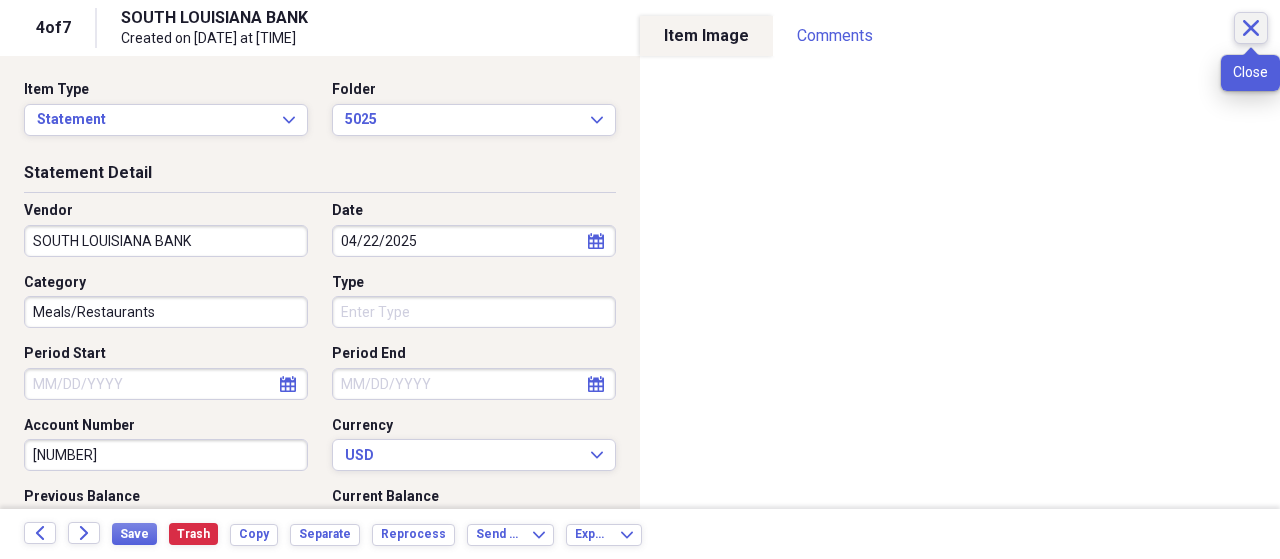 click on "Close" at bounding box center [1251, 28] 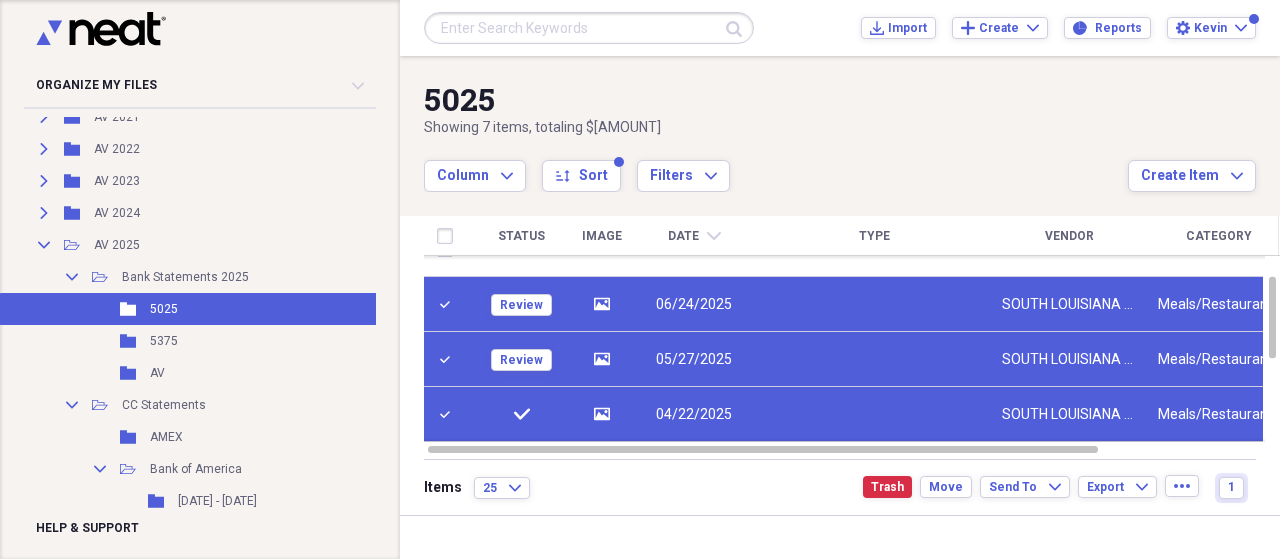 click at bounding box center [874, 359] 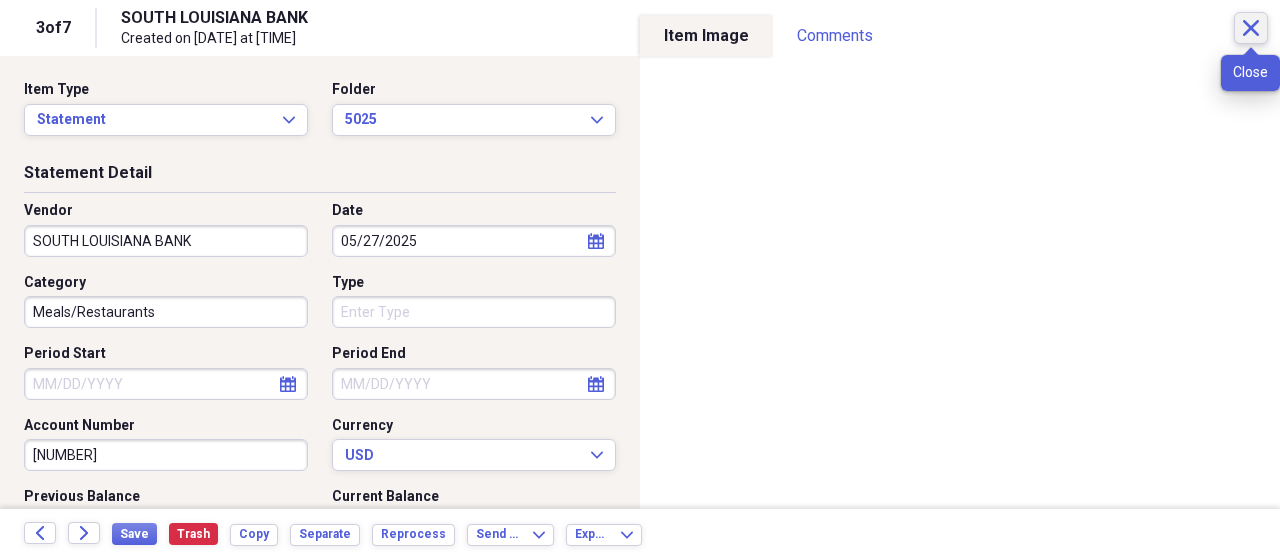 click on "Close" at bounding box center (1251, 28) 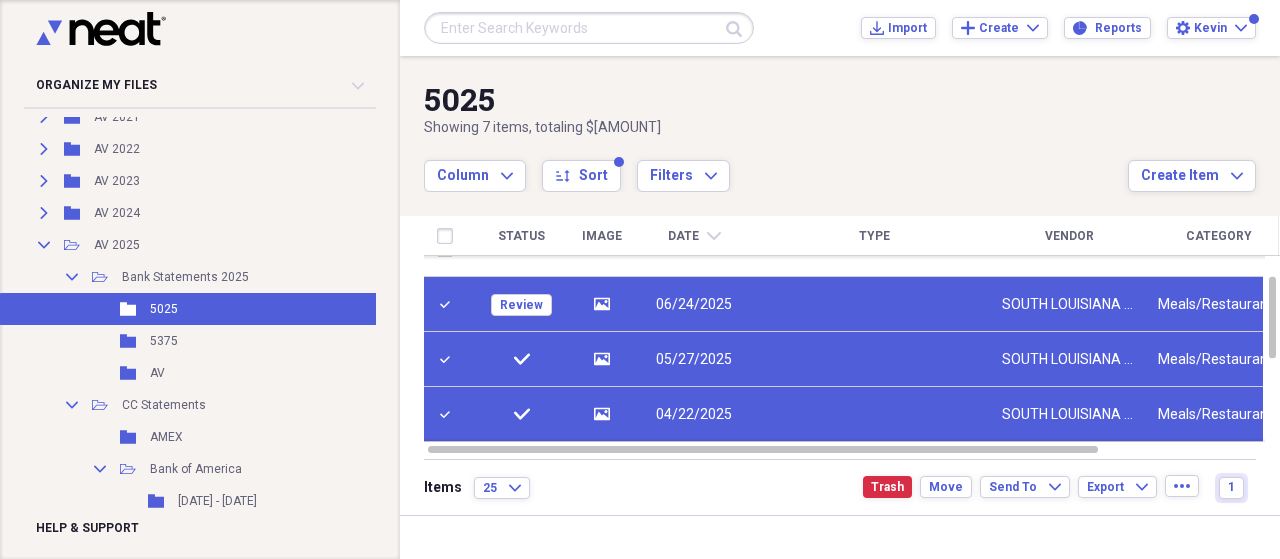 click at bounding box center (874, 304) 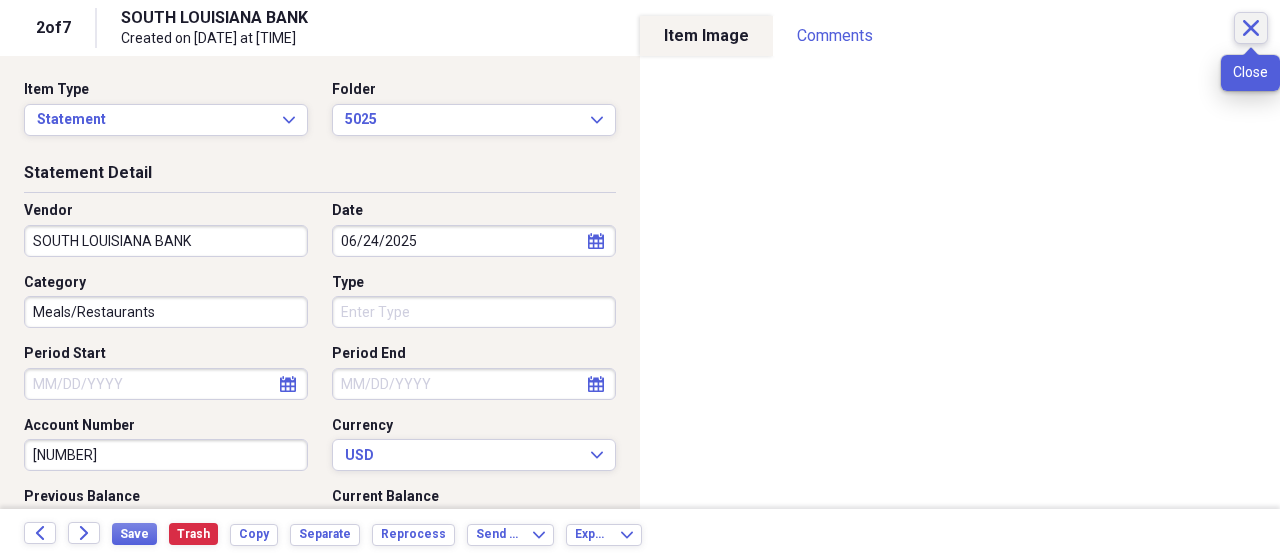 click 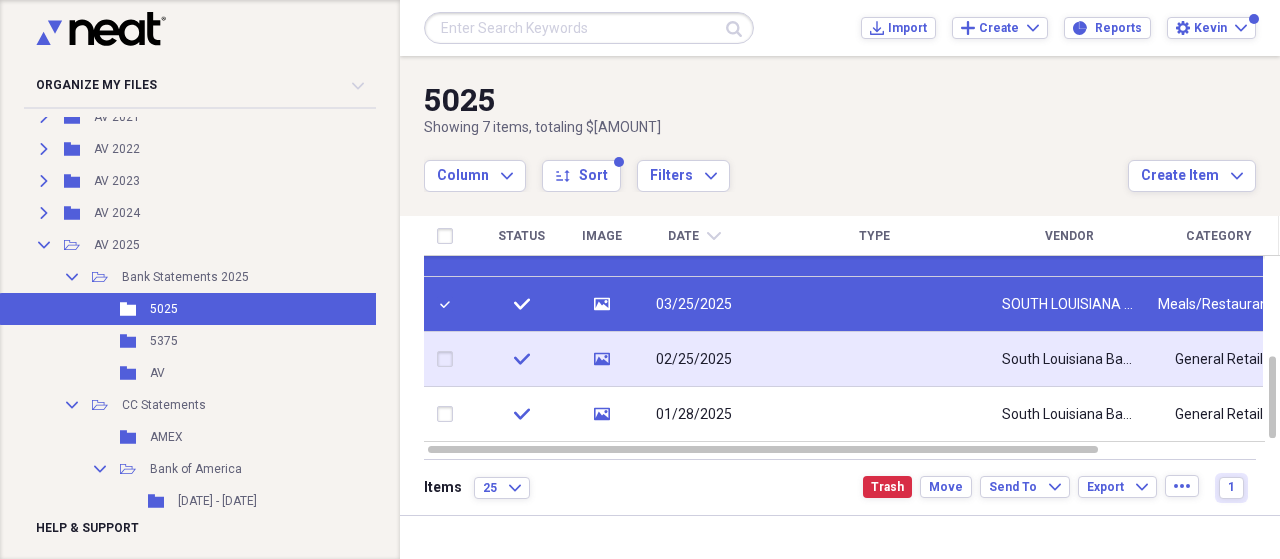 click at bounding box center (874, 359) 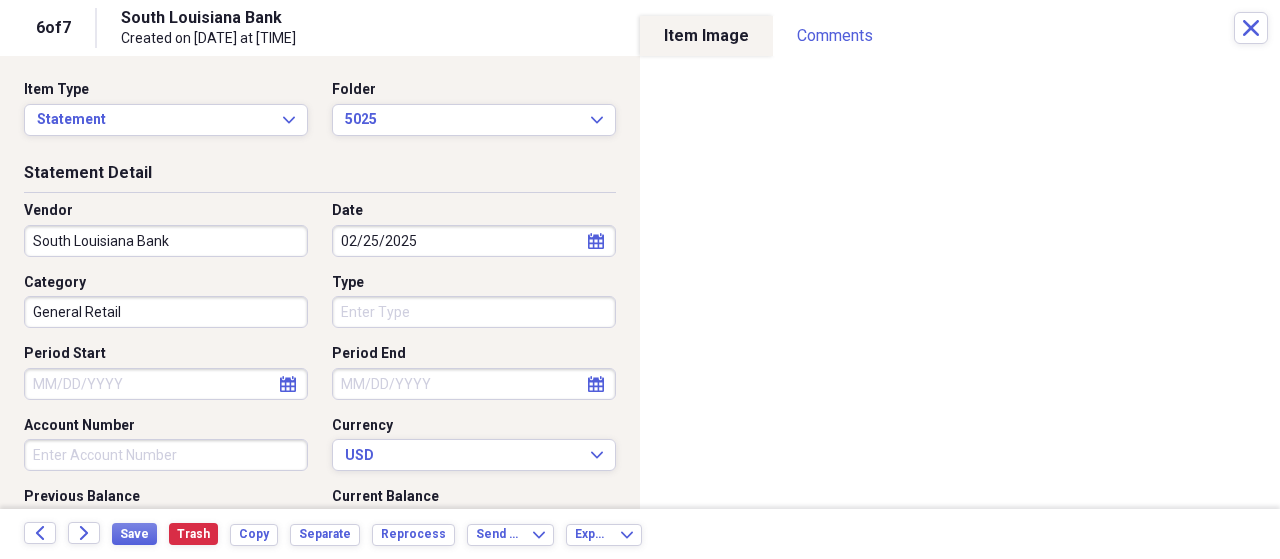 click on "South Louisiana Bank" at bounding box center (166, 241) 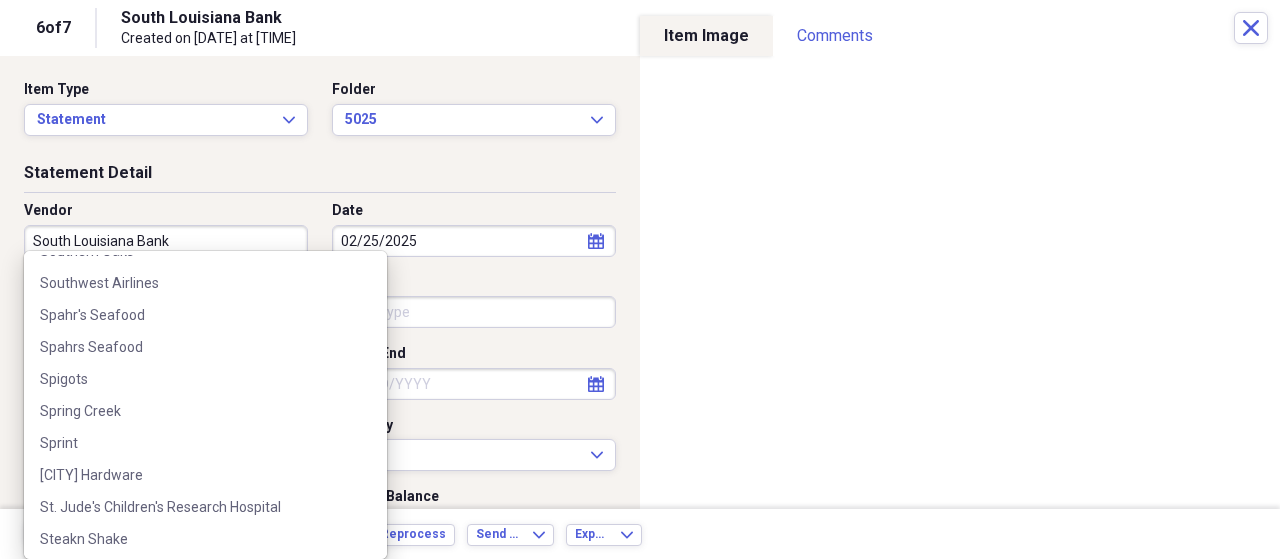 scroll, scrollTop: 14702, scrollLeft: 0, axis: vertical 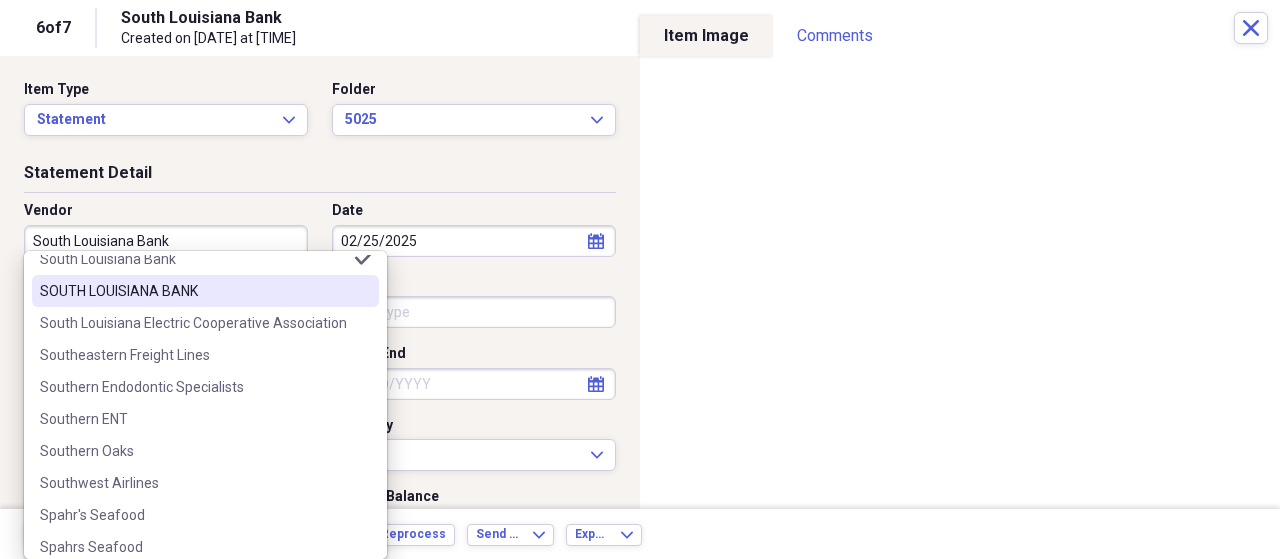 click on "SOUTH LOUISIANA BANK" at bounding box center [193, 291] 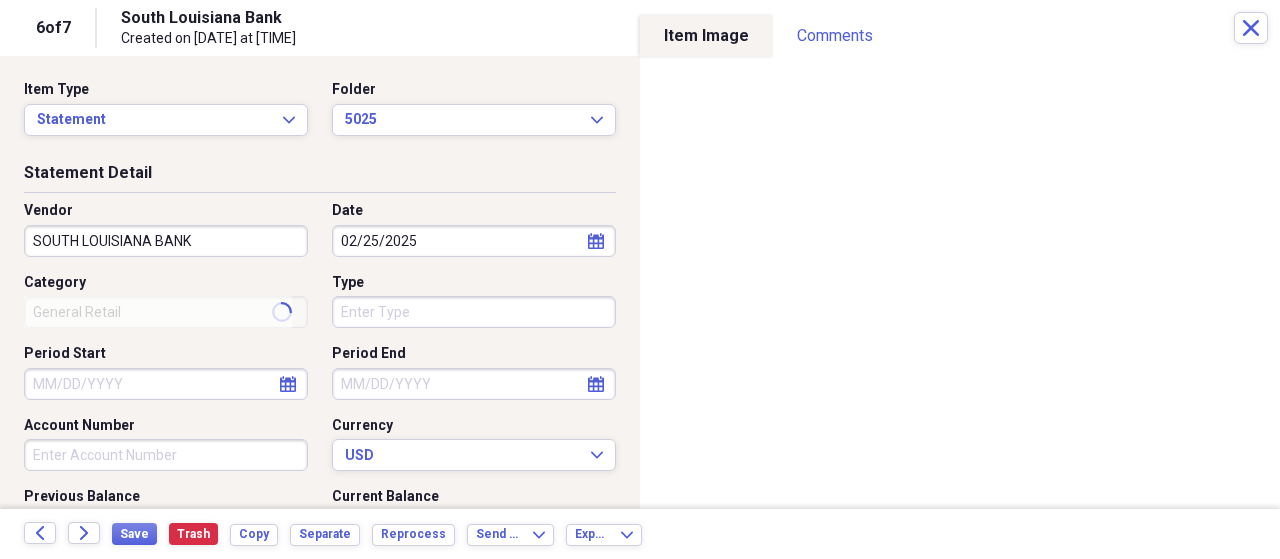 type on "Meals/Restaurants" 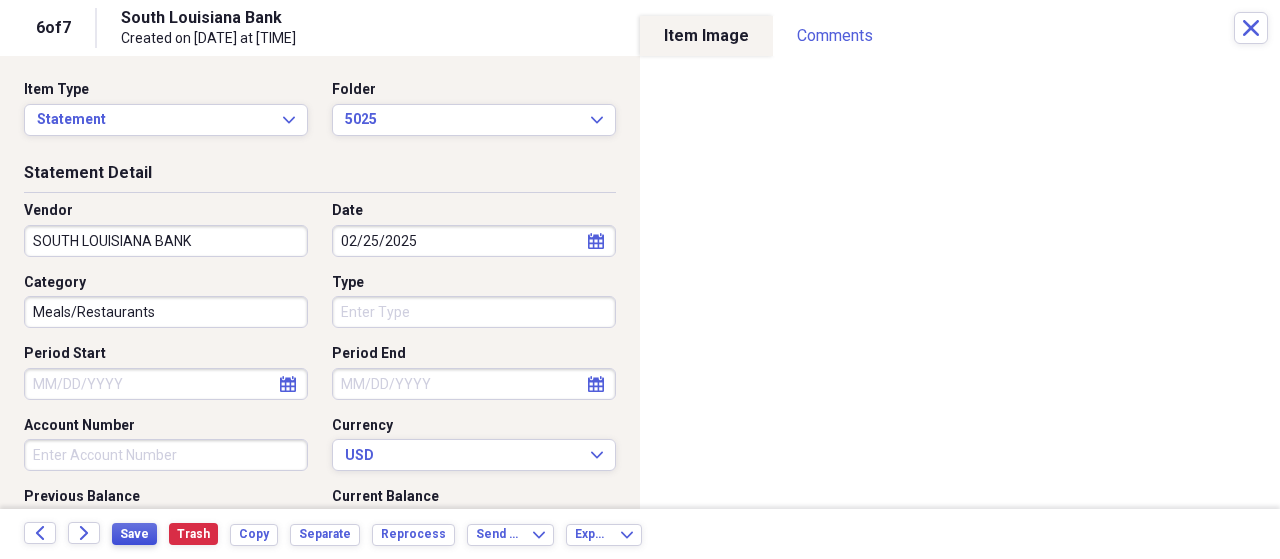 click on "Save" at bounding box center (134, 534) 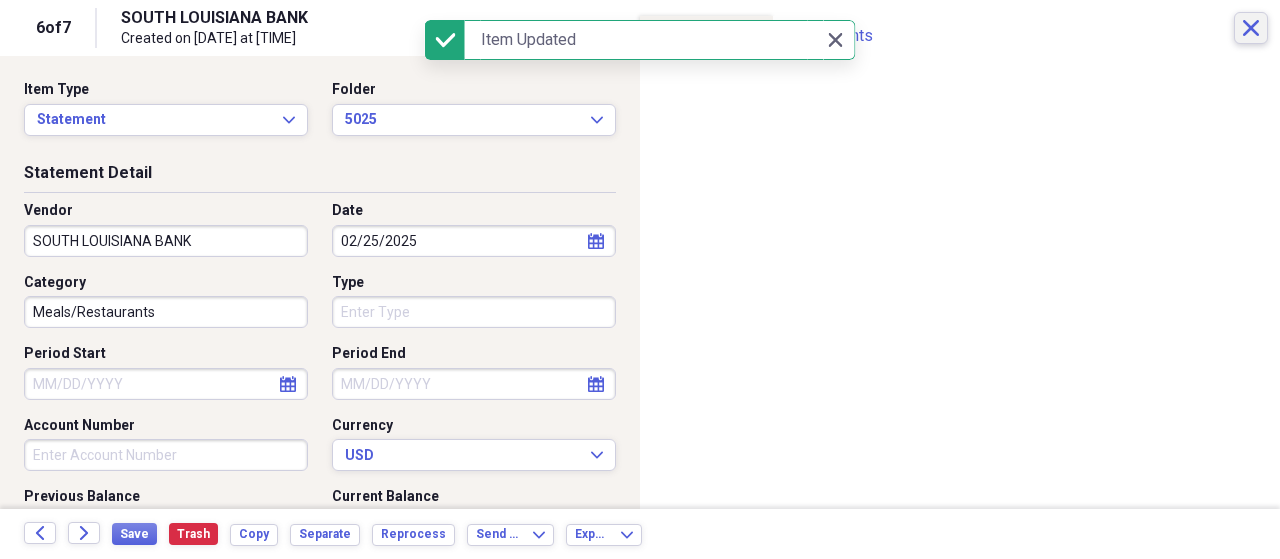 click on "Close" at bounding box center [1251, 28] 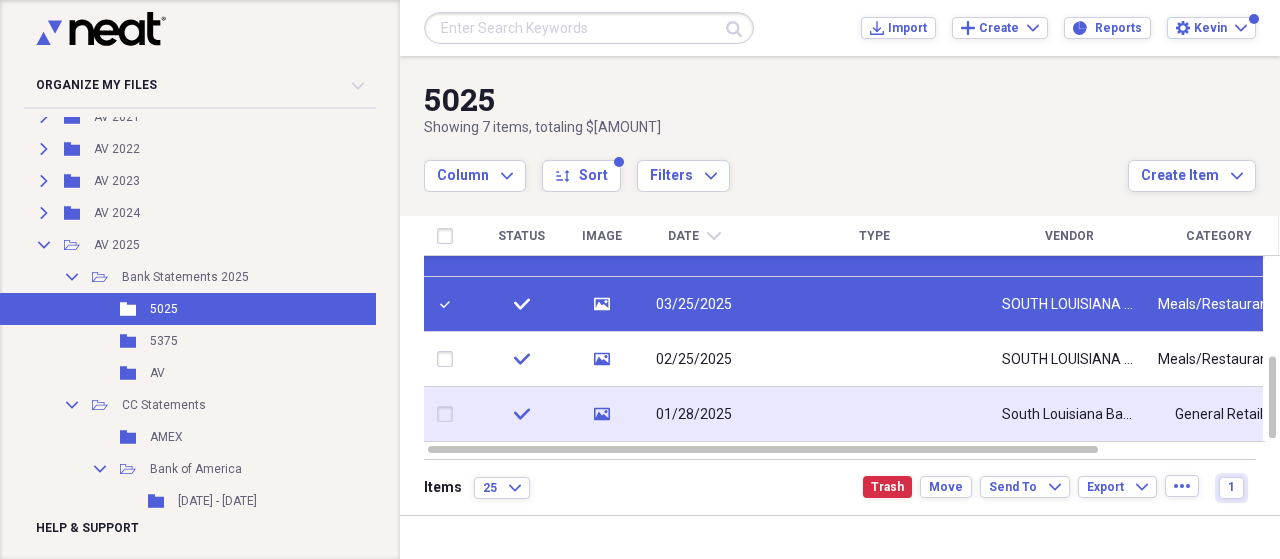 click on "South Louisiana Bank" at bounding box center (1069, 415) 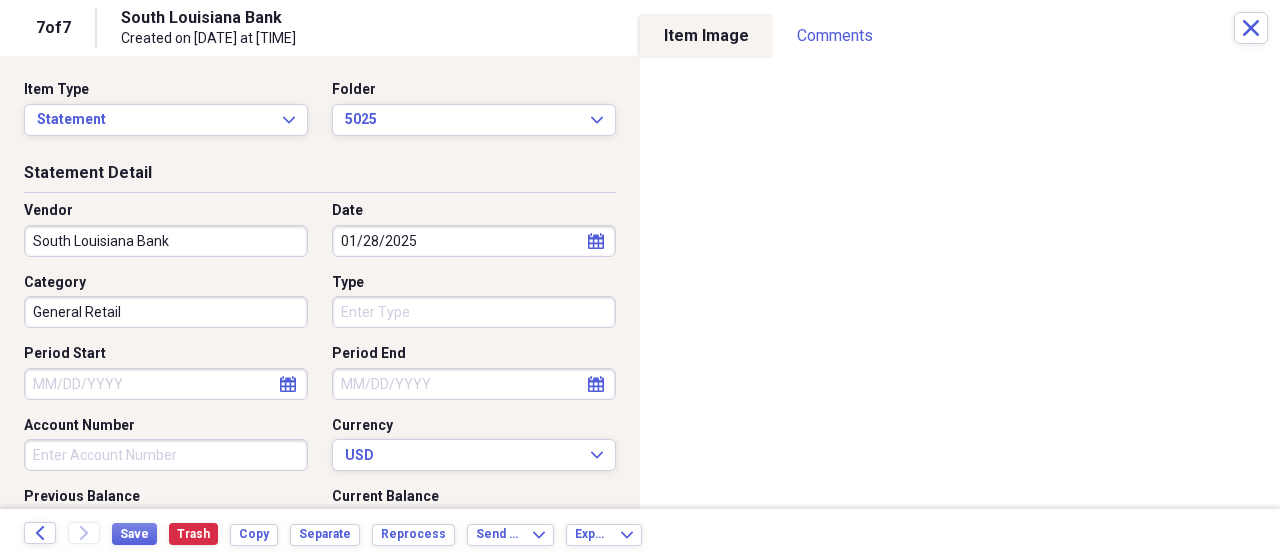 click on "South Louisiana Bank" at bounding box center [166, 241] 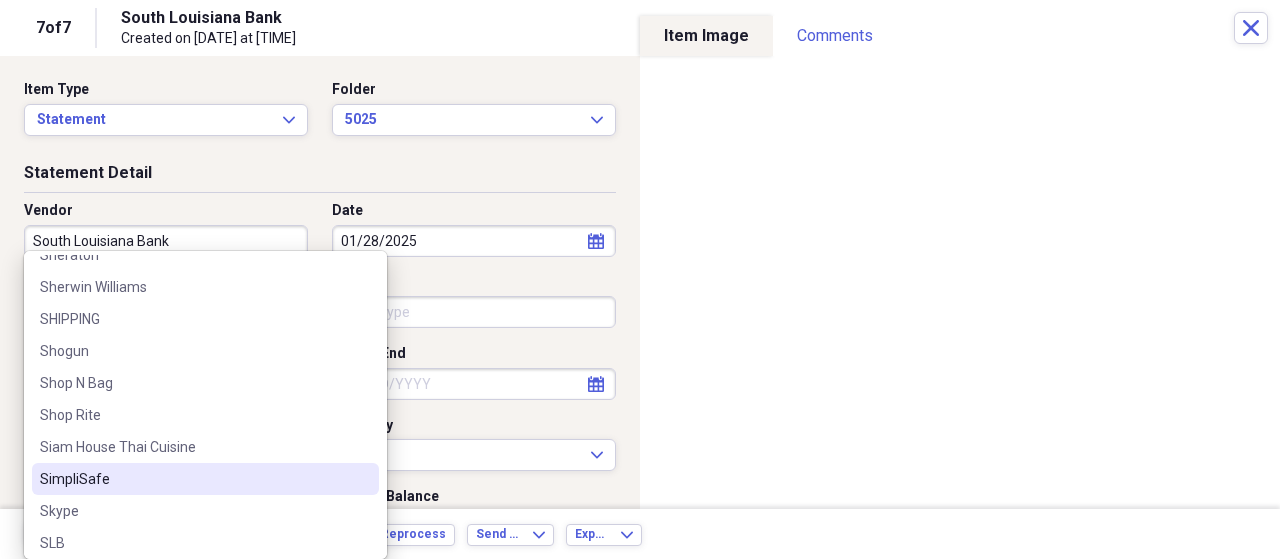 scroll, scrollTop: 14020, scrollLeft: 0, axis: vertical 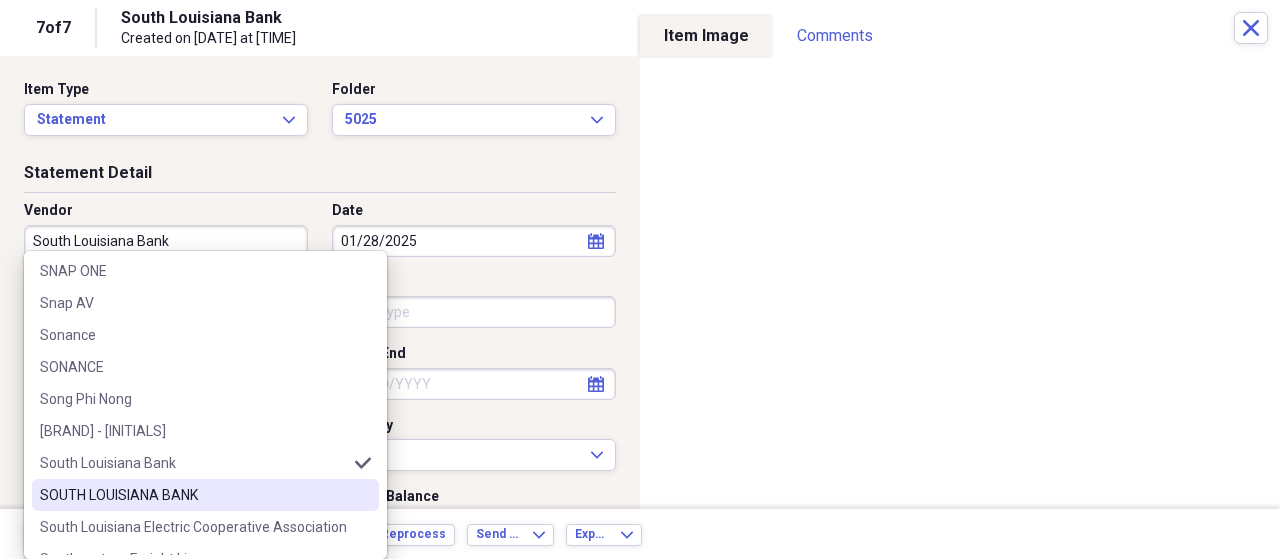 click on "SOUTH LOUISIANA BANK" at bounding box center (193, 495) 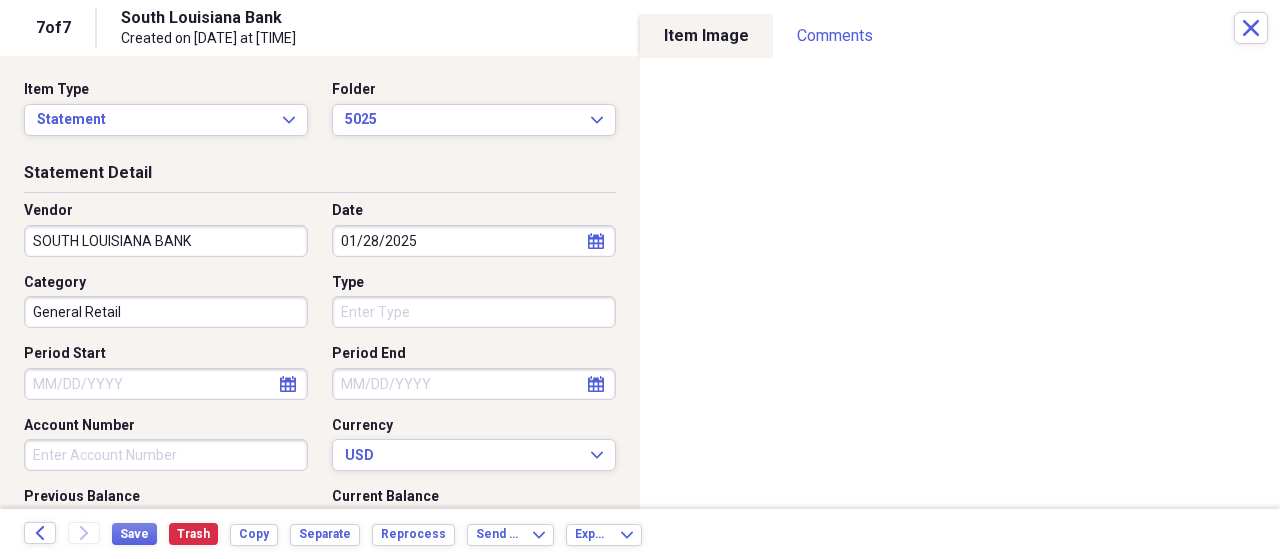 type on "Meals/Restaurants" 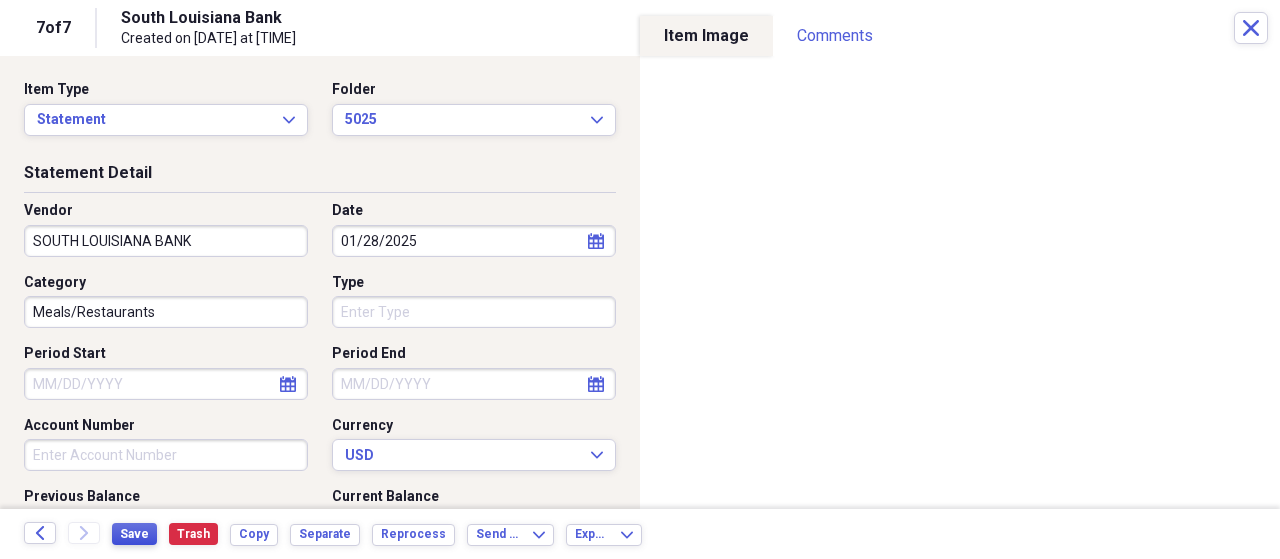 click on "Save" at bounding box center [134, 534] 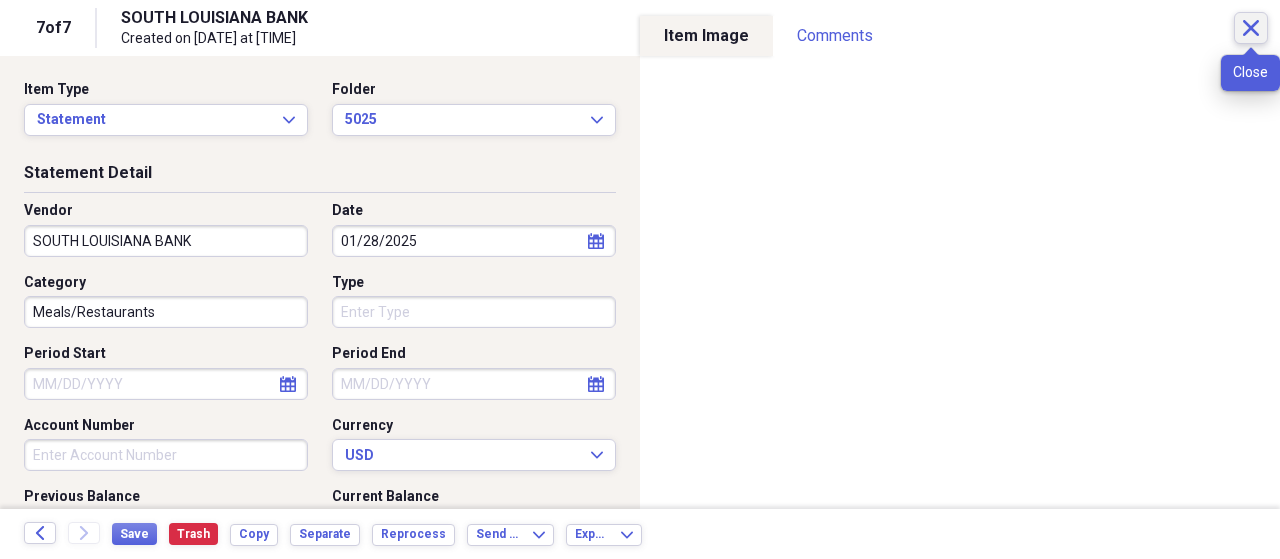 click 